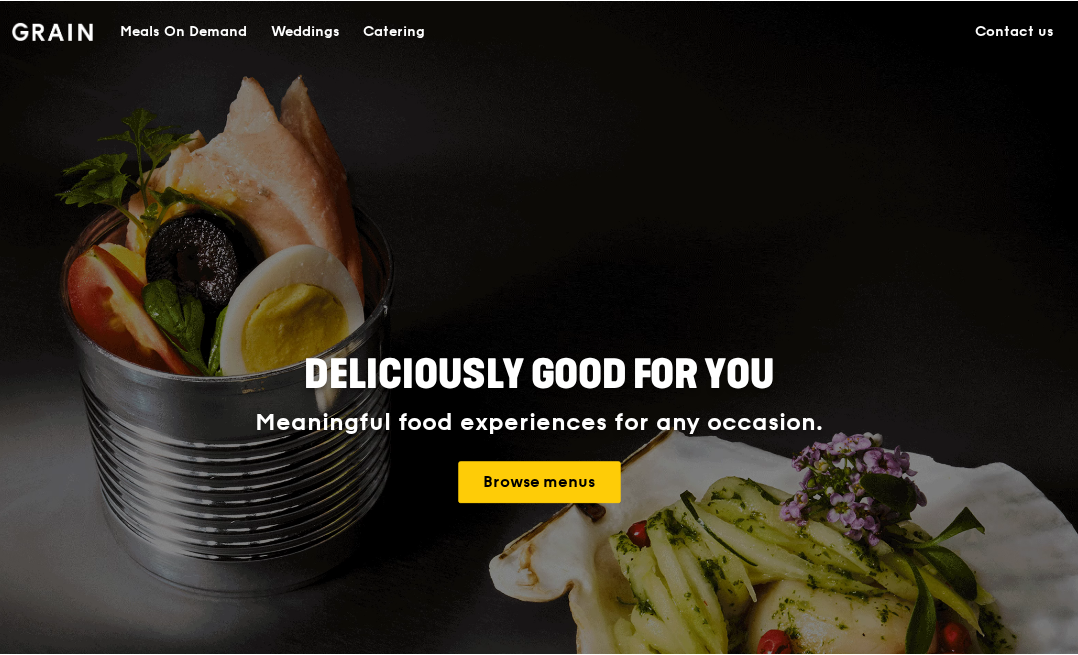 scroll, scrollTop: 0, scrollLeft: 0, axis: both 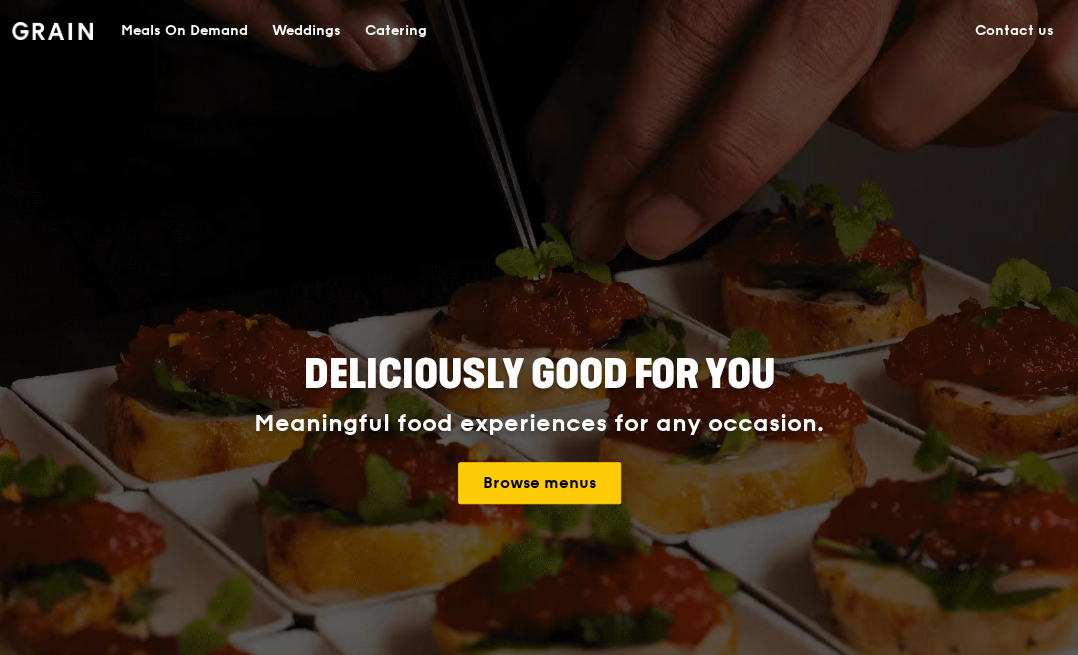 click on "Meals On Demand" at bounding box center (184, 31) 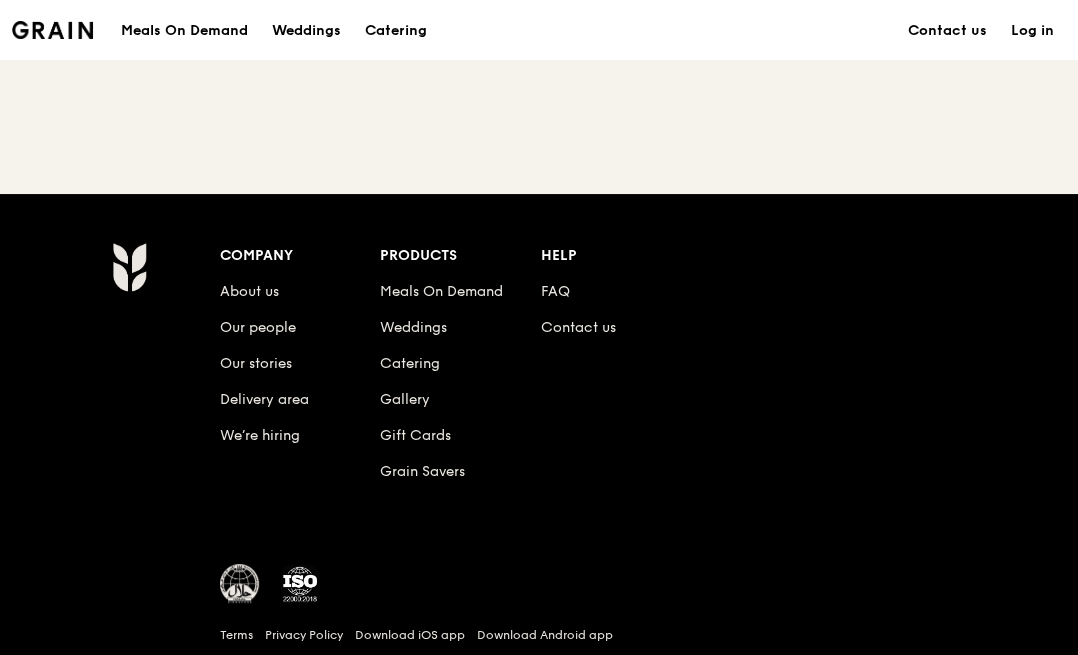 scroll, scrollTop: 0, scrollLeft: 0, axis: both 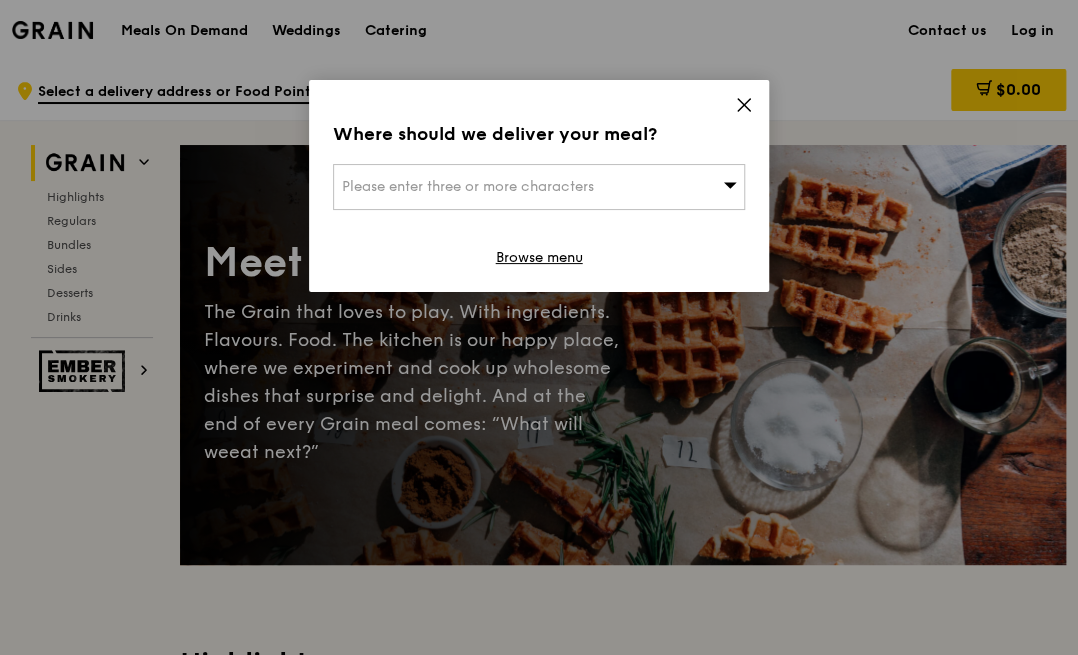 drag, startPoint x: 740, startPoint y: 103, endPoint x: 719, endPoint y: 191, distance: 90.47099 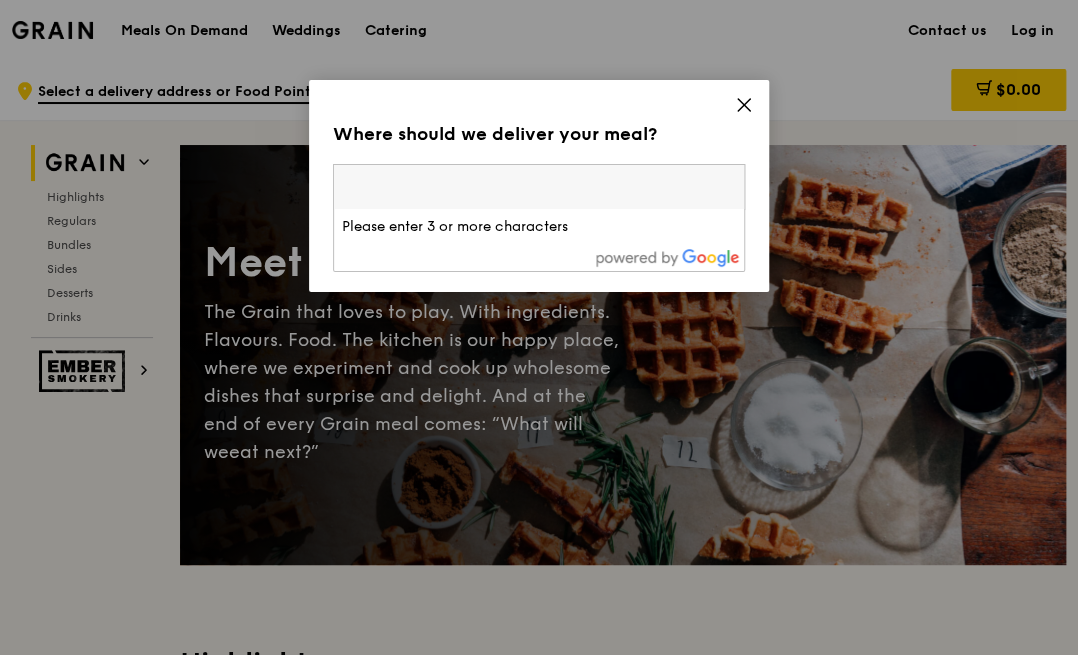 click 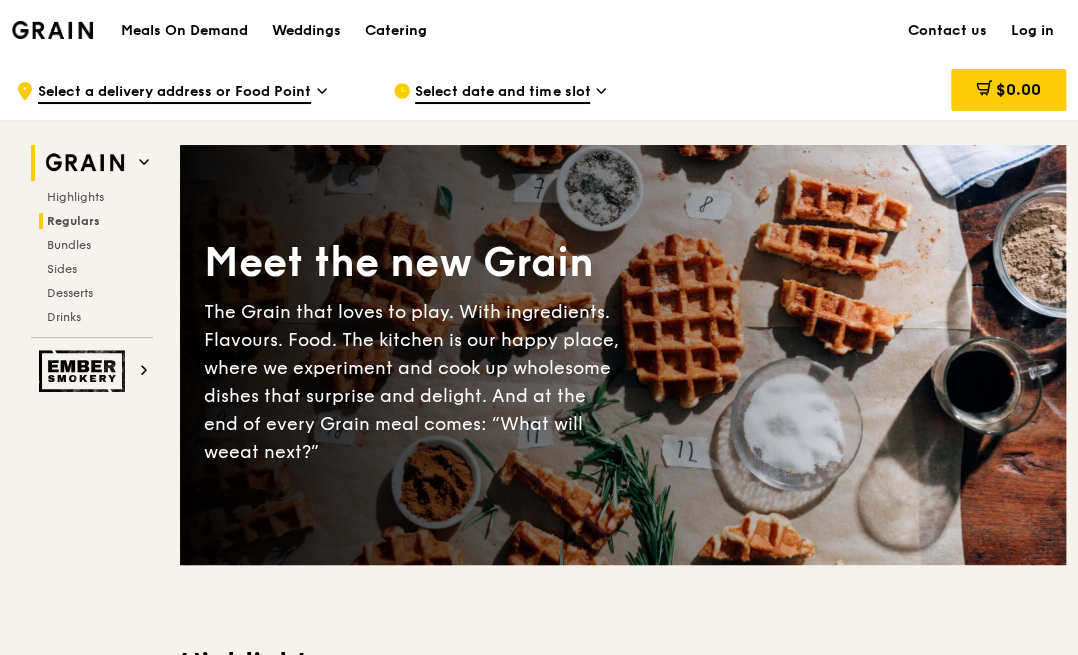 click on "Regulars" at bounding box center (73, 221) 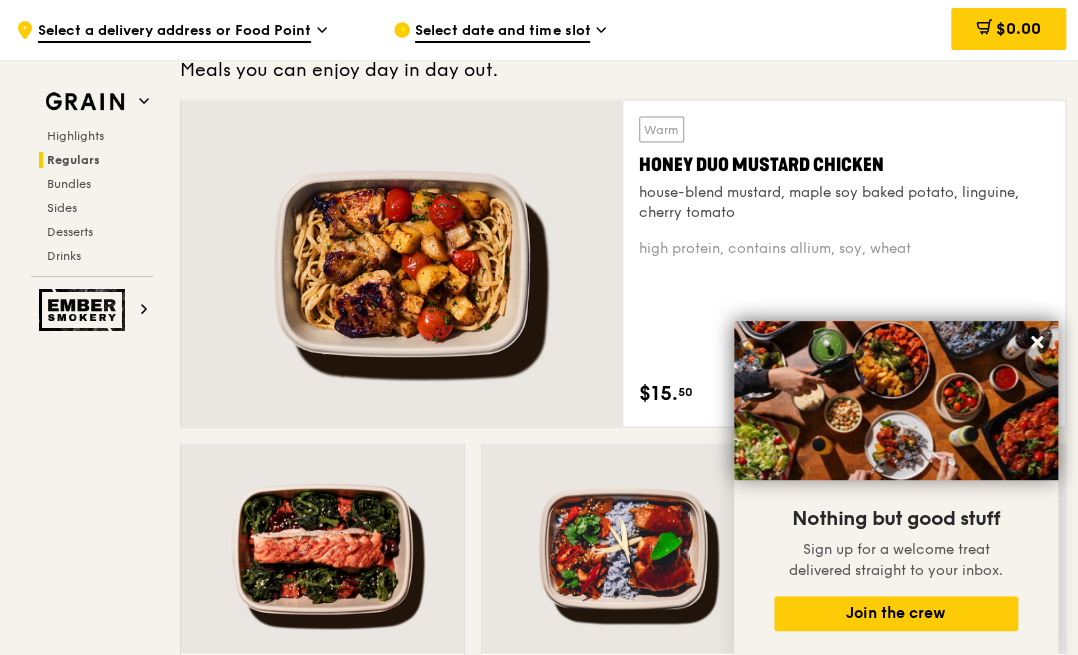 scroll, scrollTop: 1407, scrollLeft: 0, axis: vertical 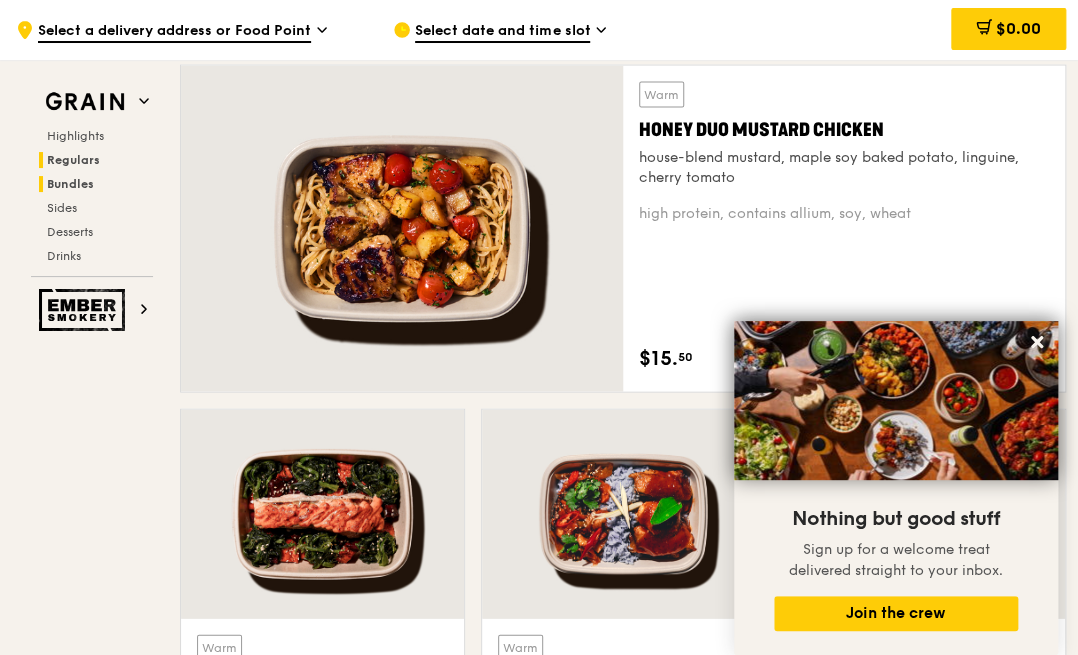 click on "Bundles" at bounding box center [70, 184] 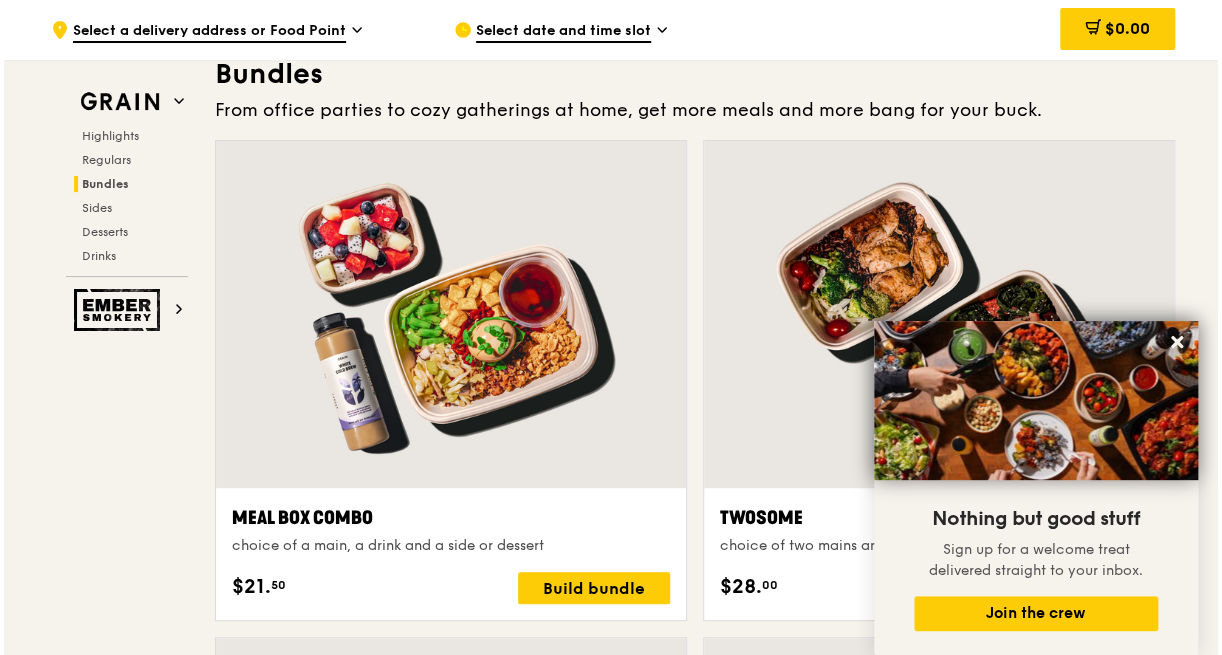 scroll, scrollTop: 2879, scrollLeft: 0, axis: vertical 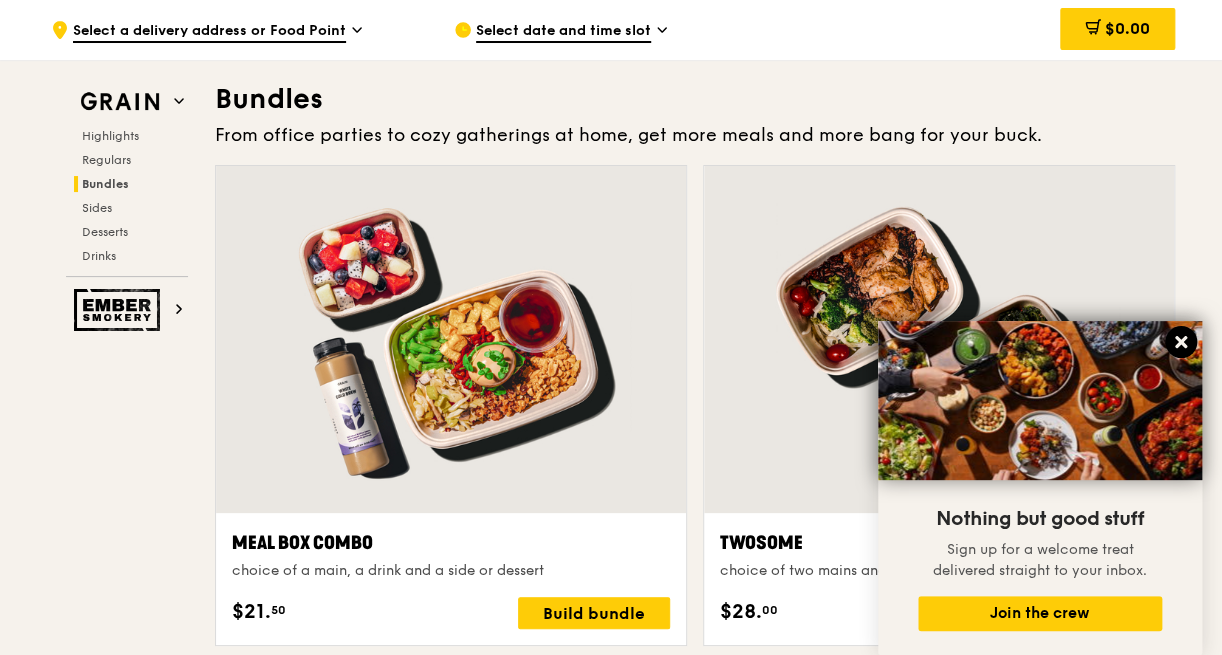 click 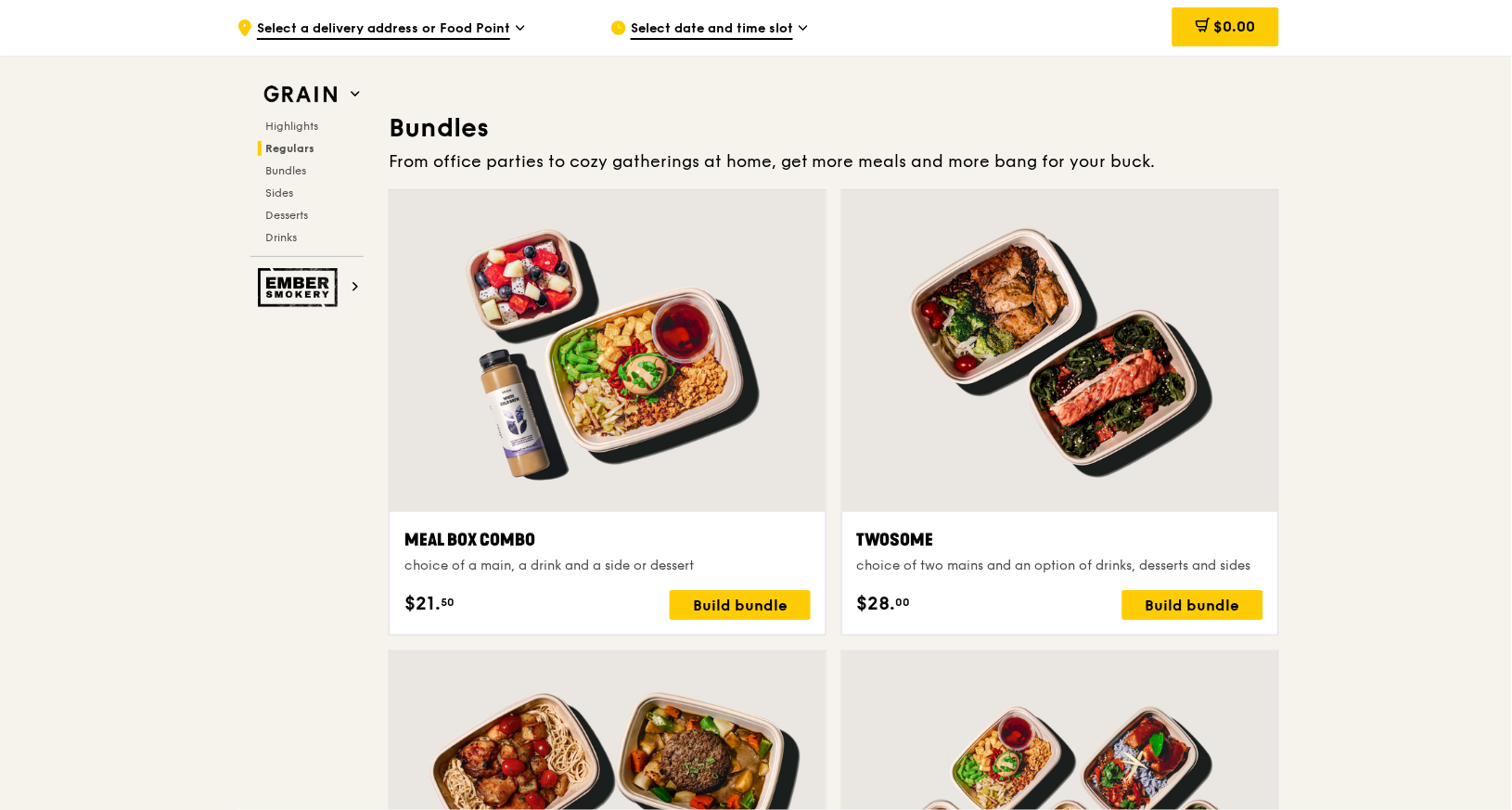 scroll, scrollTop: 2670, scrollLeft: 0, axis: vertical 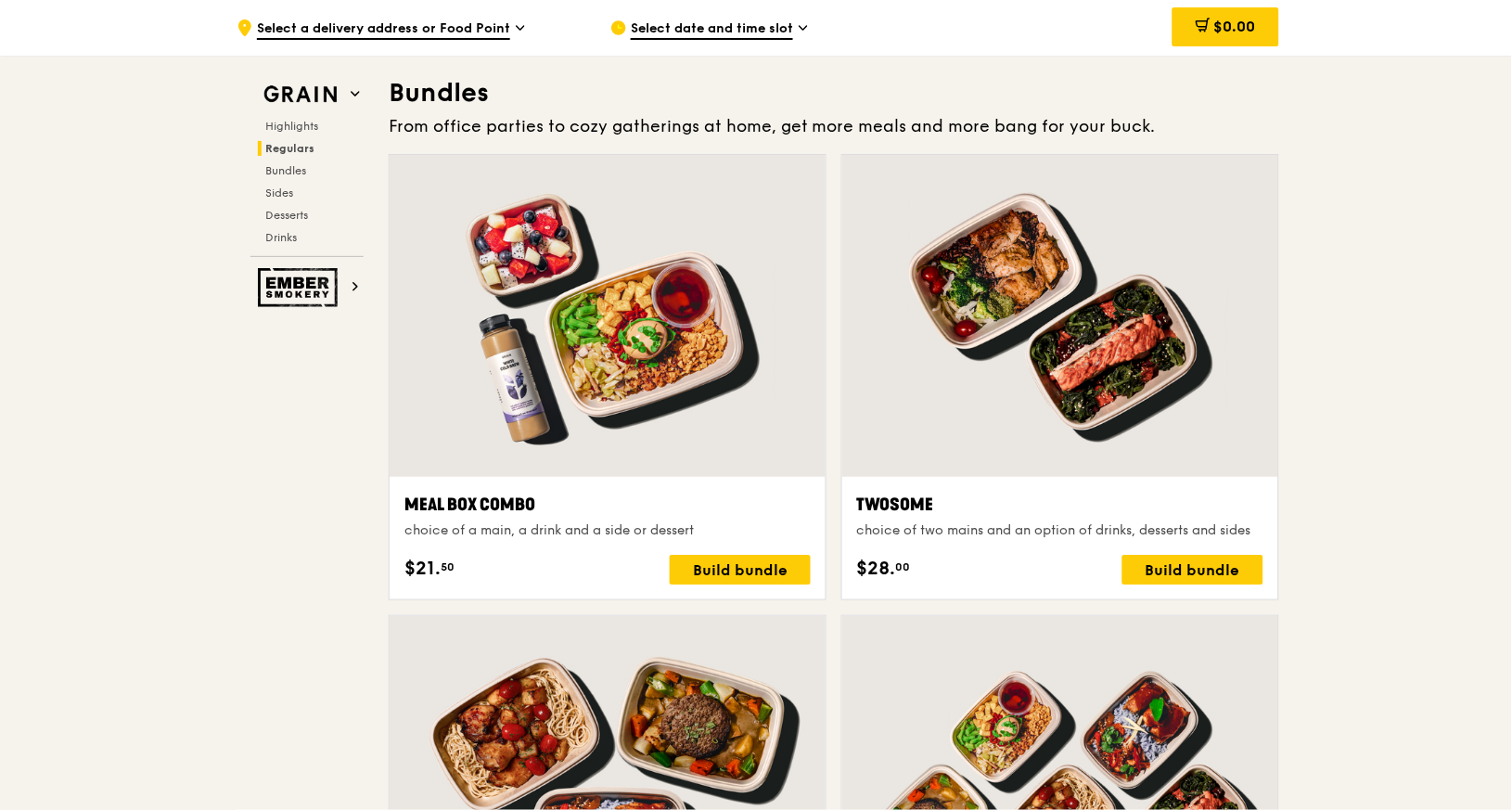 click on "Grain
Highlights
Regulars
Bundles
Sides
Desserts
Drinks
Ember Smokery
Meet the new Grain The Grain that loves to play. With ingredients. Flavours. Food. The kitchen is our happy place, where we experiment and cook up wholesome dishes that surprise and delight. And at the end of every Grain meal comes: “What will we  eat next?”
Highlights
Weekly rotating dishes inspired by flavours from around the world.
Warm
Grain's Curry Chicken Stew (and buns)
nyonya curry paste, mini bread roll, roasted potato
spicy, contains allium, dairy, egg, soy, wheat
$15.
00
Add
Warm
Assam Spiced Fish Curry
assam spiced broth, baked white fish, butterfly blue pea rice
pescatarian, spicy, contains allium, egg, nuts, shellfish, soy, wheat
$14.
50
Add
$6." at bounding box center (756, 1331) 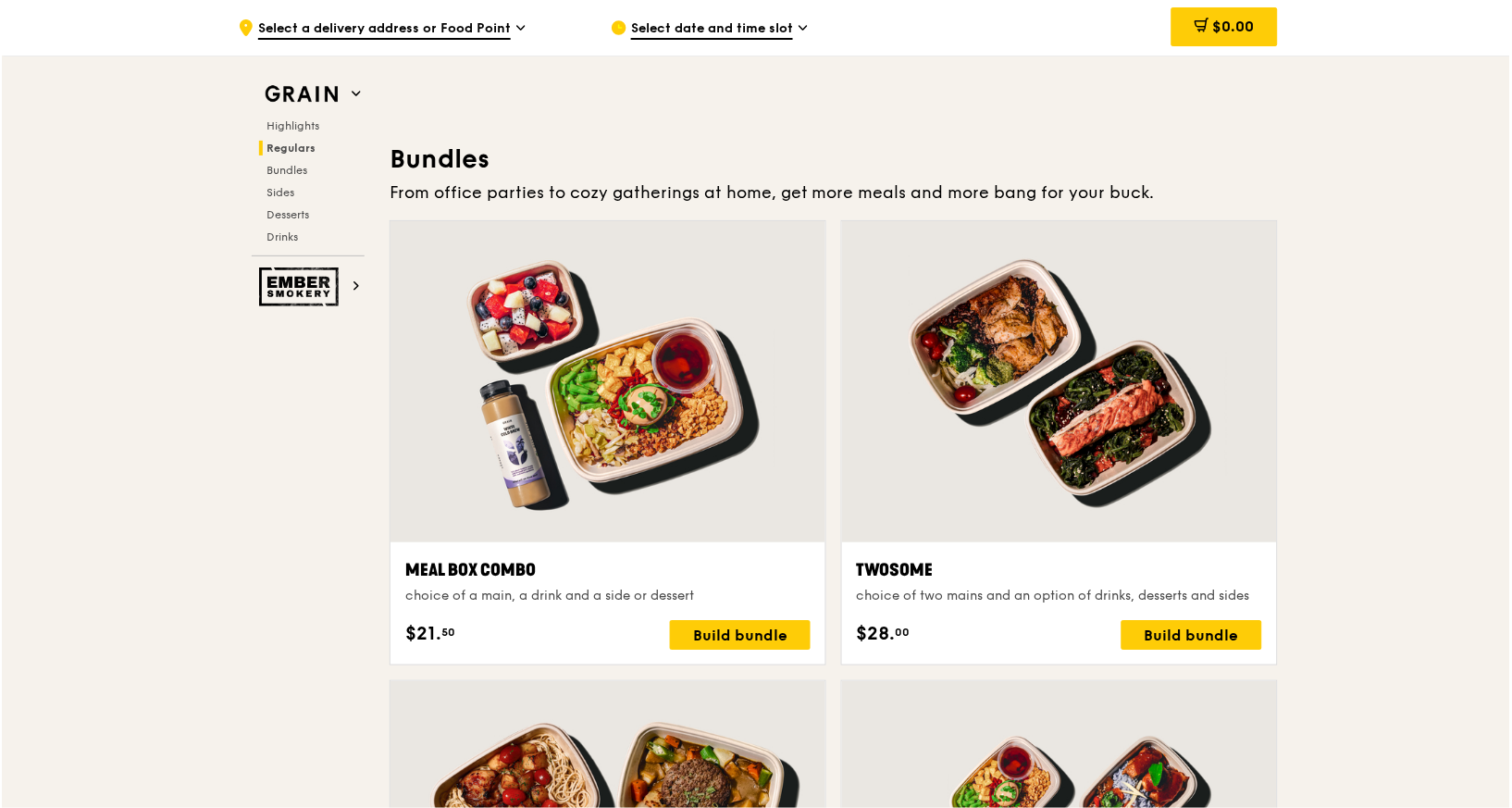 scroll, scrollTop: 2664, scrollLeft: 0, axis: vertical 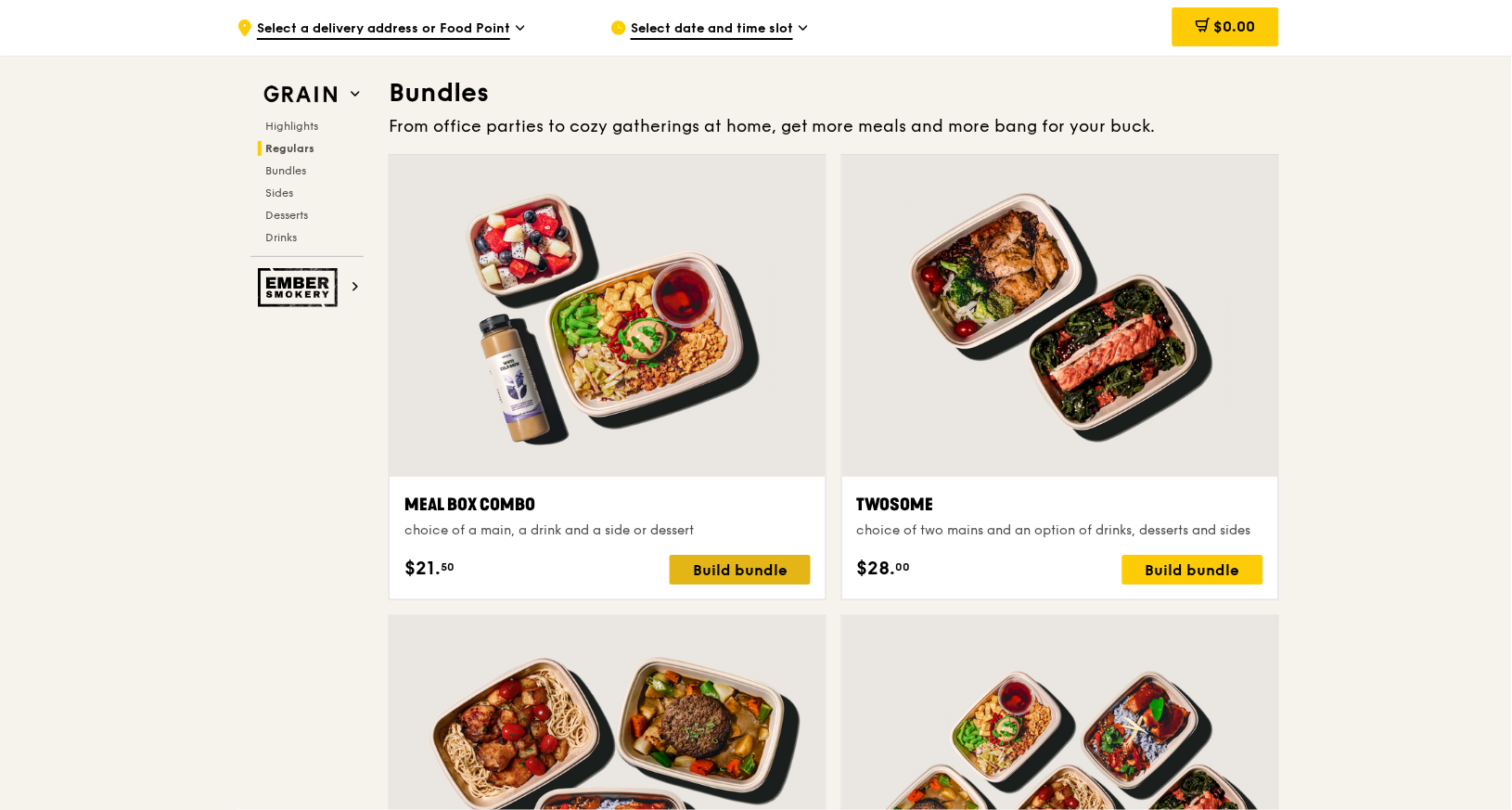 click on "Build bundle" at bounding box center (740, 570) 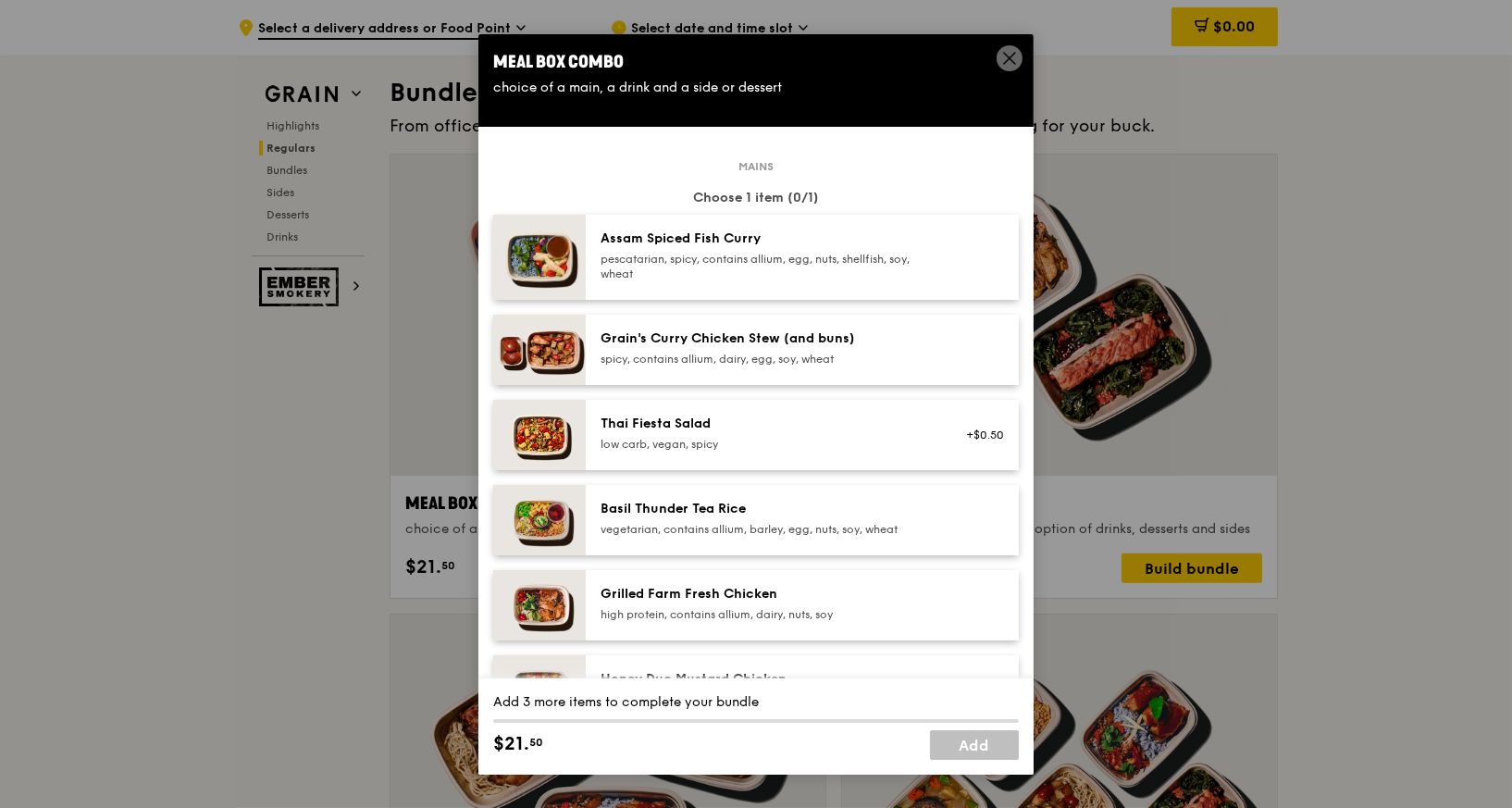 click on "Grain's Curry Chicken Stew (and buns)" at bounding box center [766, 339] 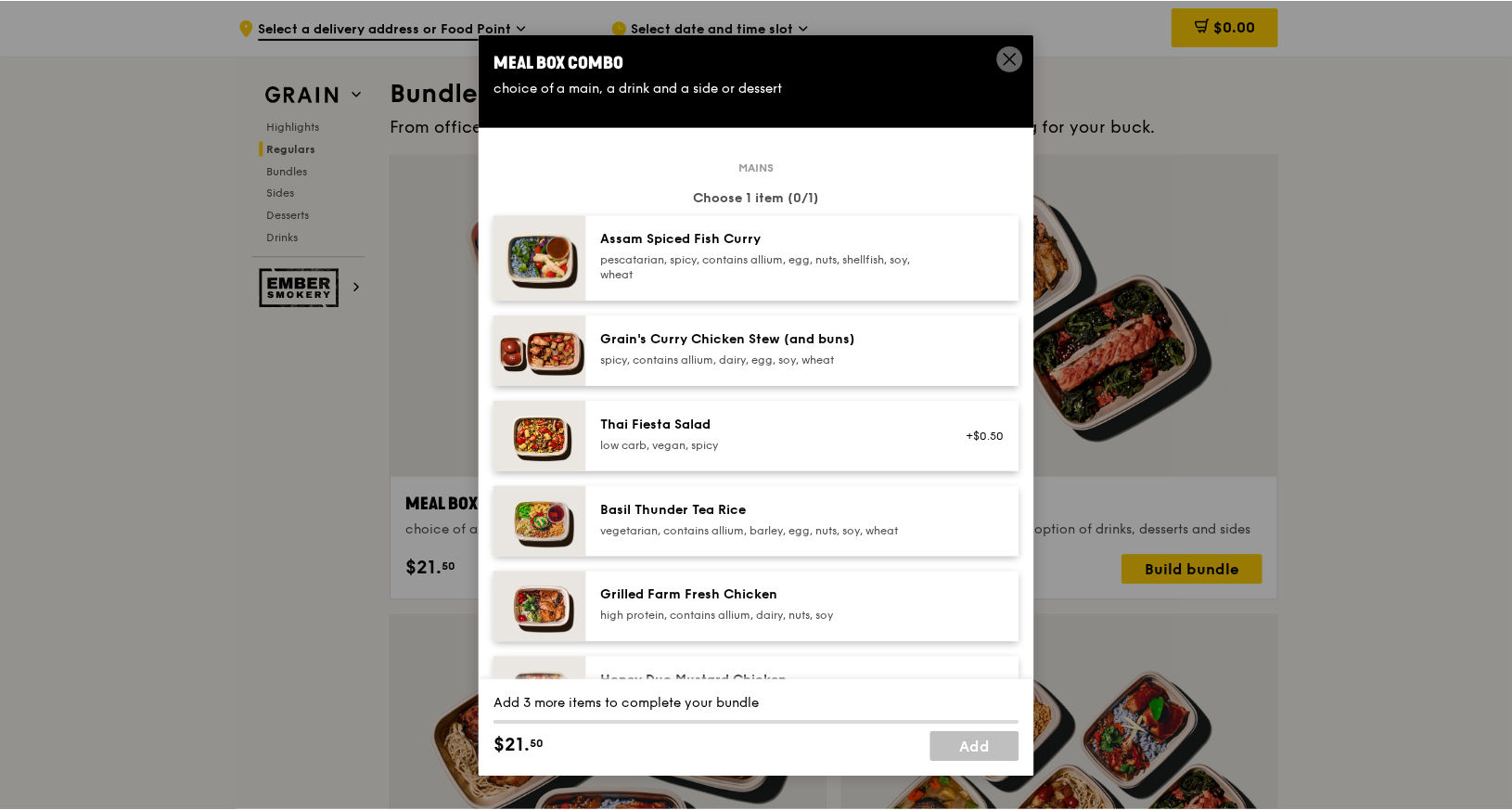 scroll, scrollTop: 2669, scrollLeft: 0, axis: vertical 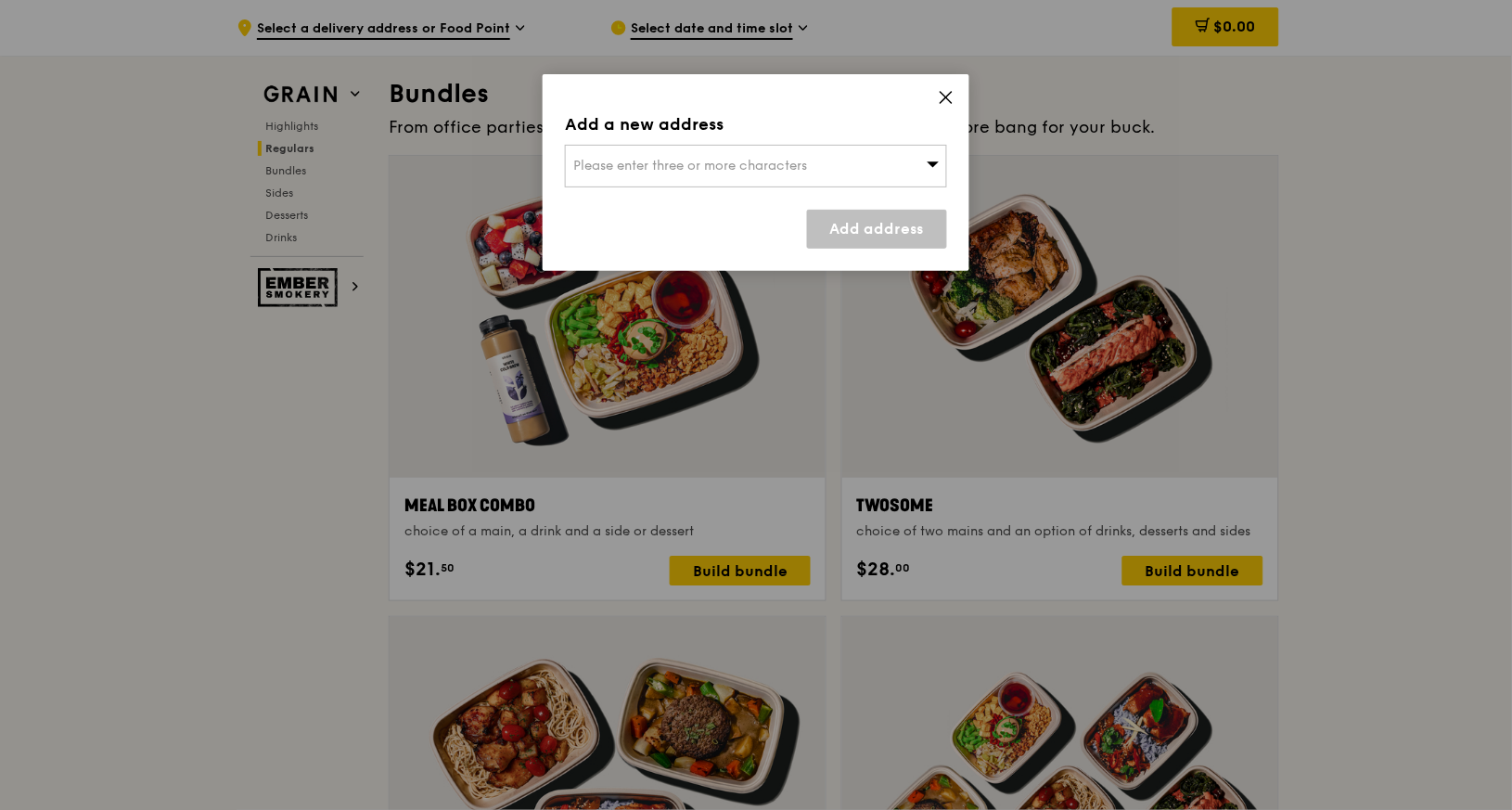click on "Please enter three or more characters" at bounding box center [756, 166] 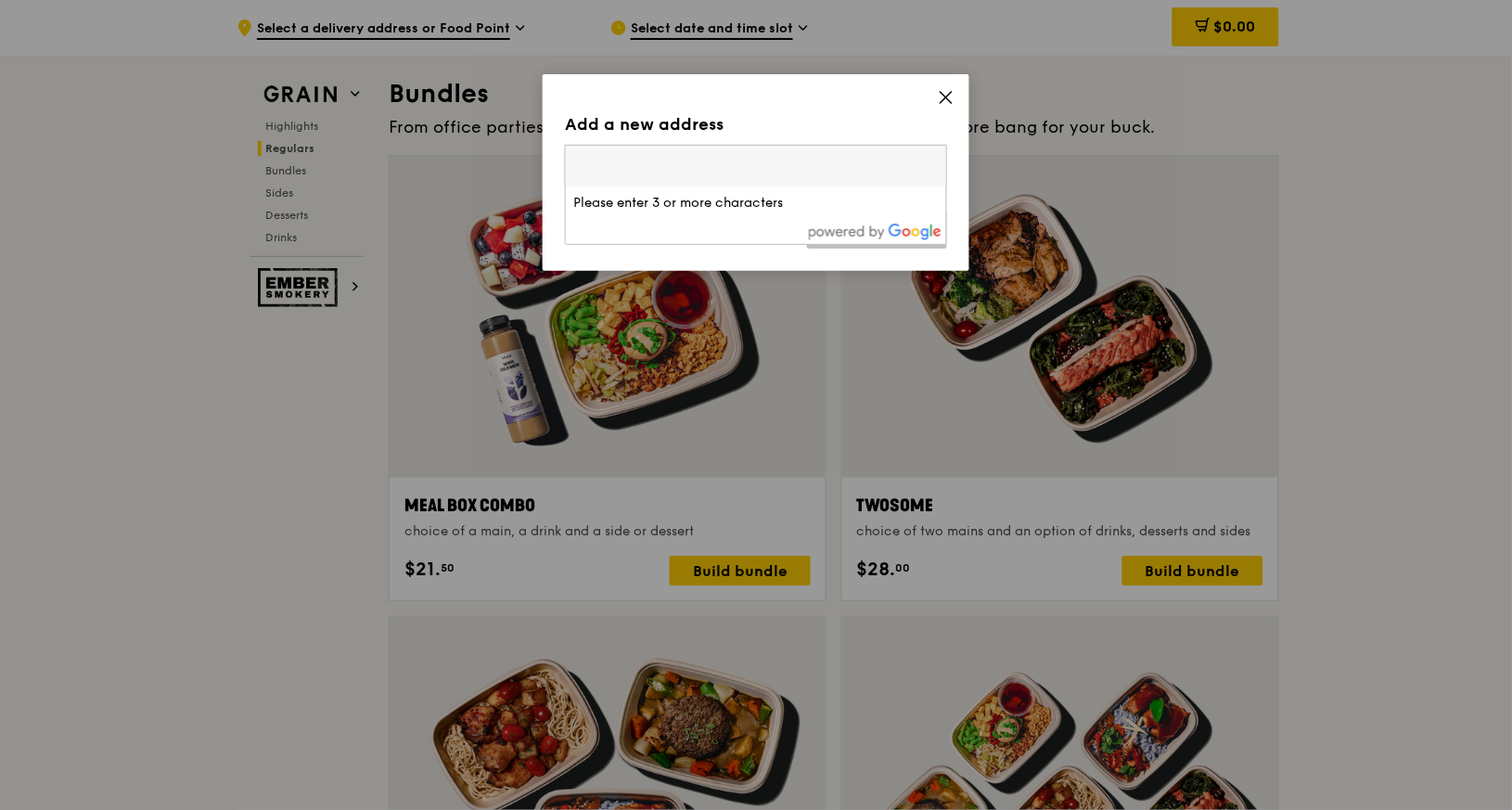 click at bounding box center [756, 166] 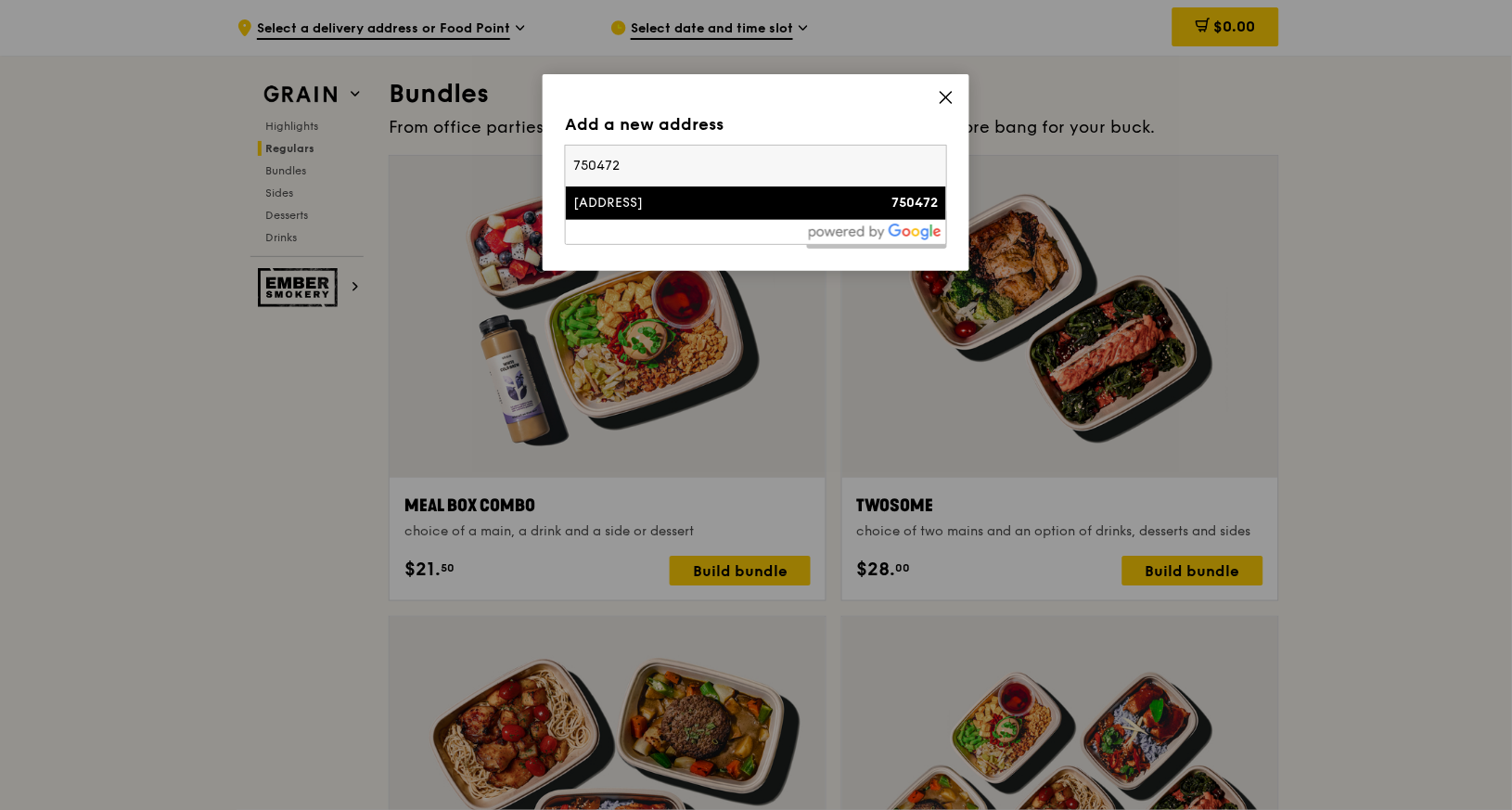 type on "750472" 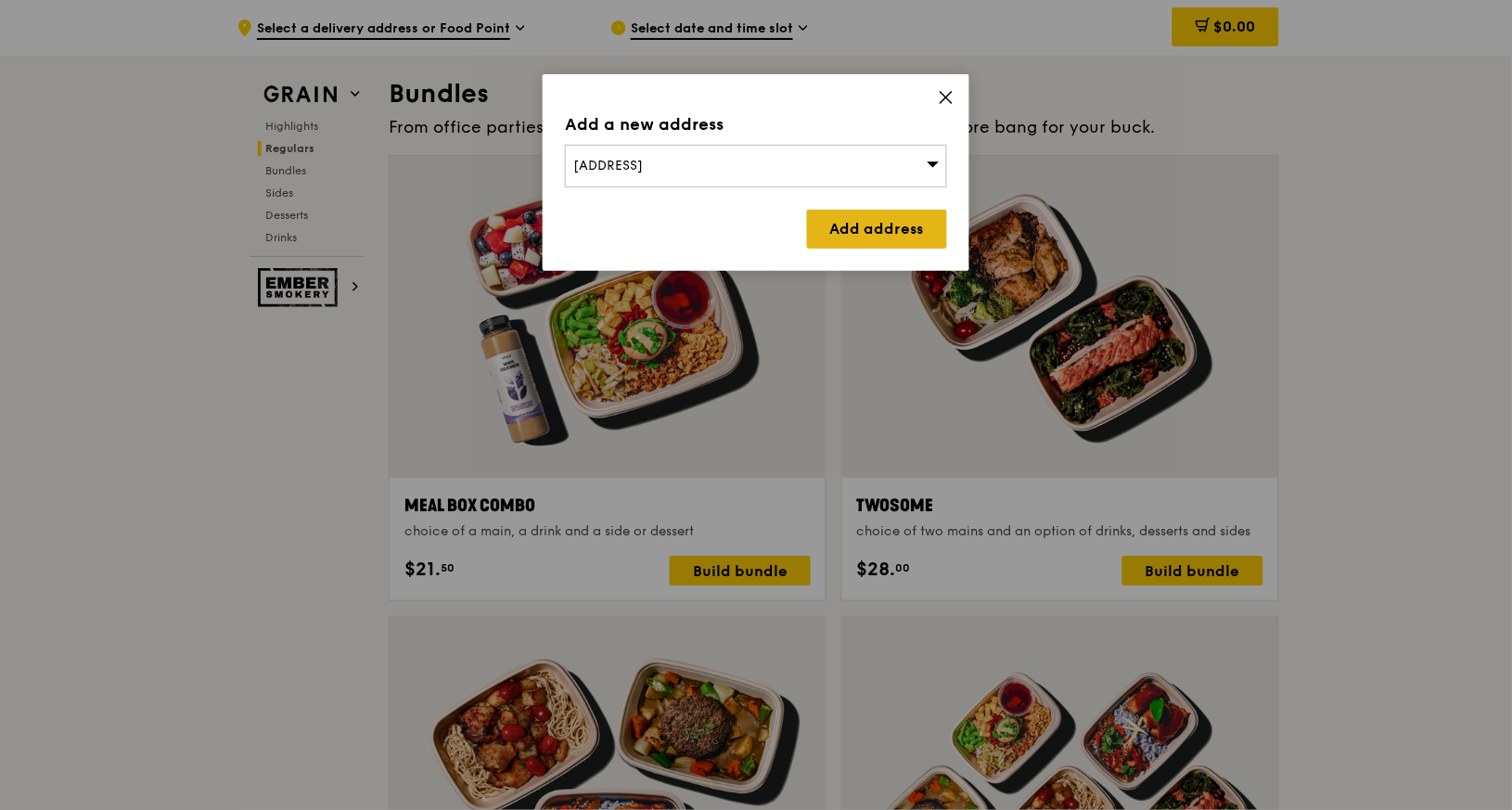 click on "Add address" at bounding box center (877, 229) 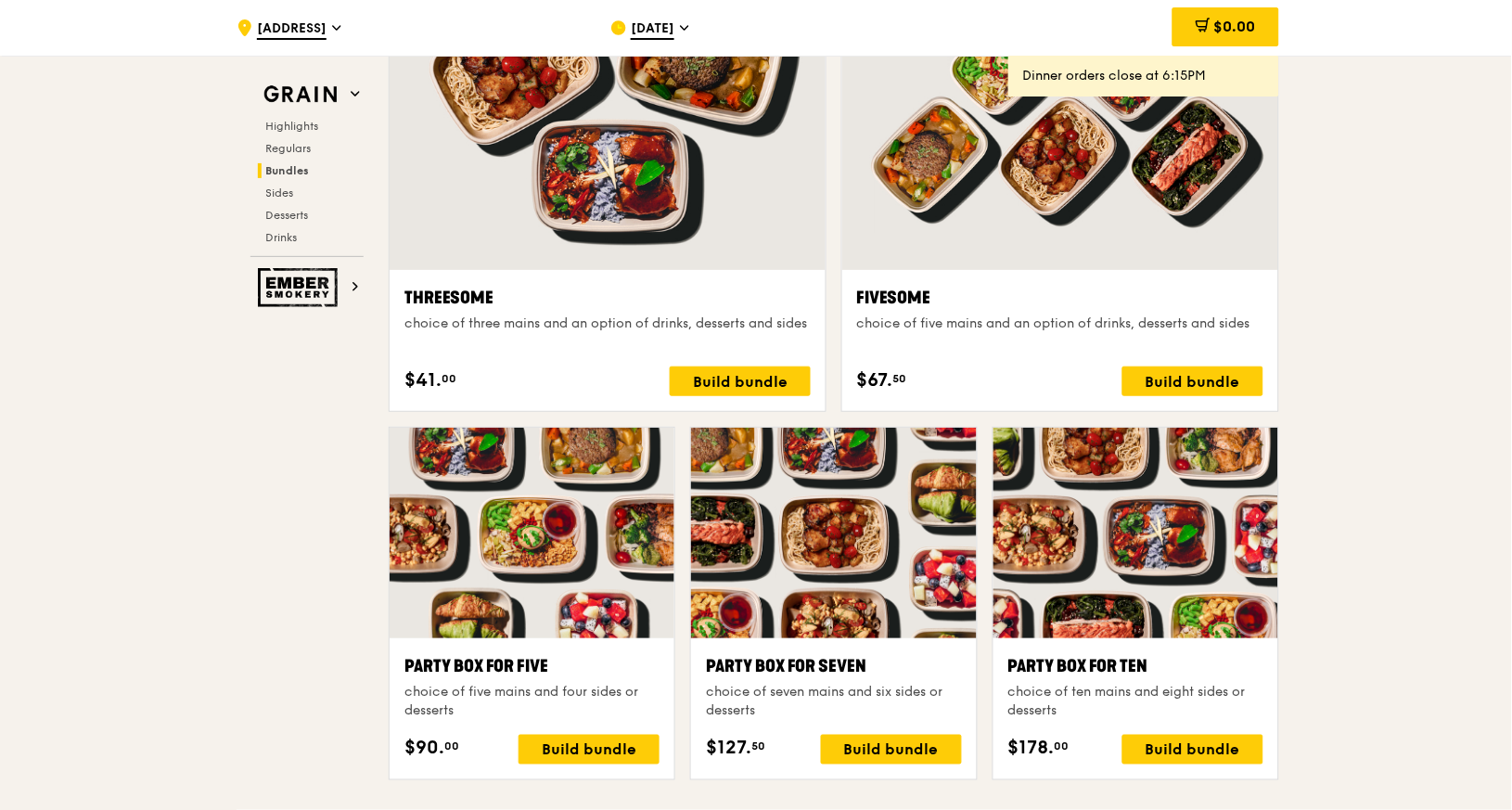 scroll, scrollTop: 3287, scrollLeft: 0, axis: vertical 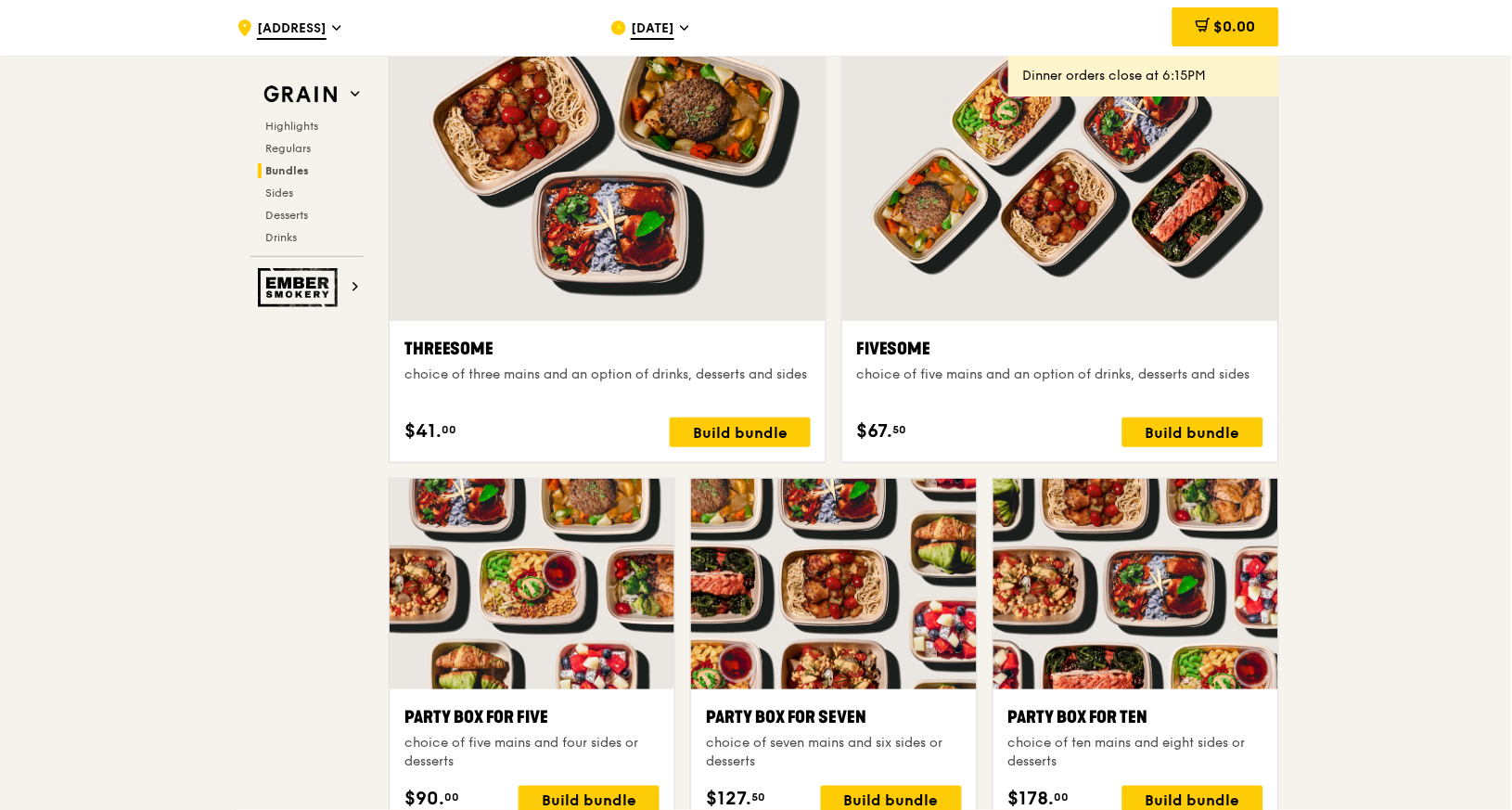 click on "Aug 7, Today at 5:30PM–6:30PM" at bounding box center (782, 28) 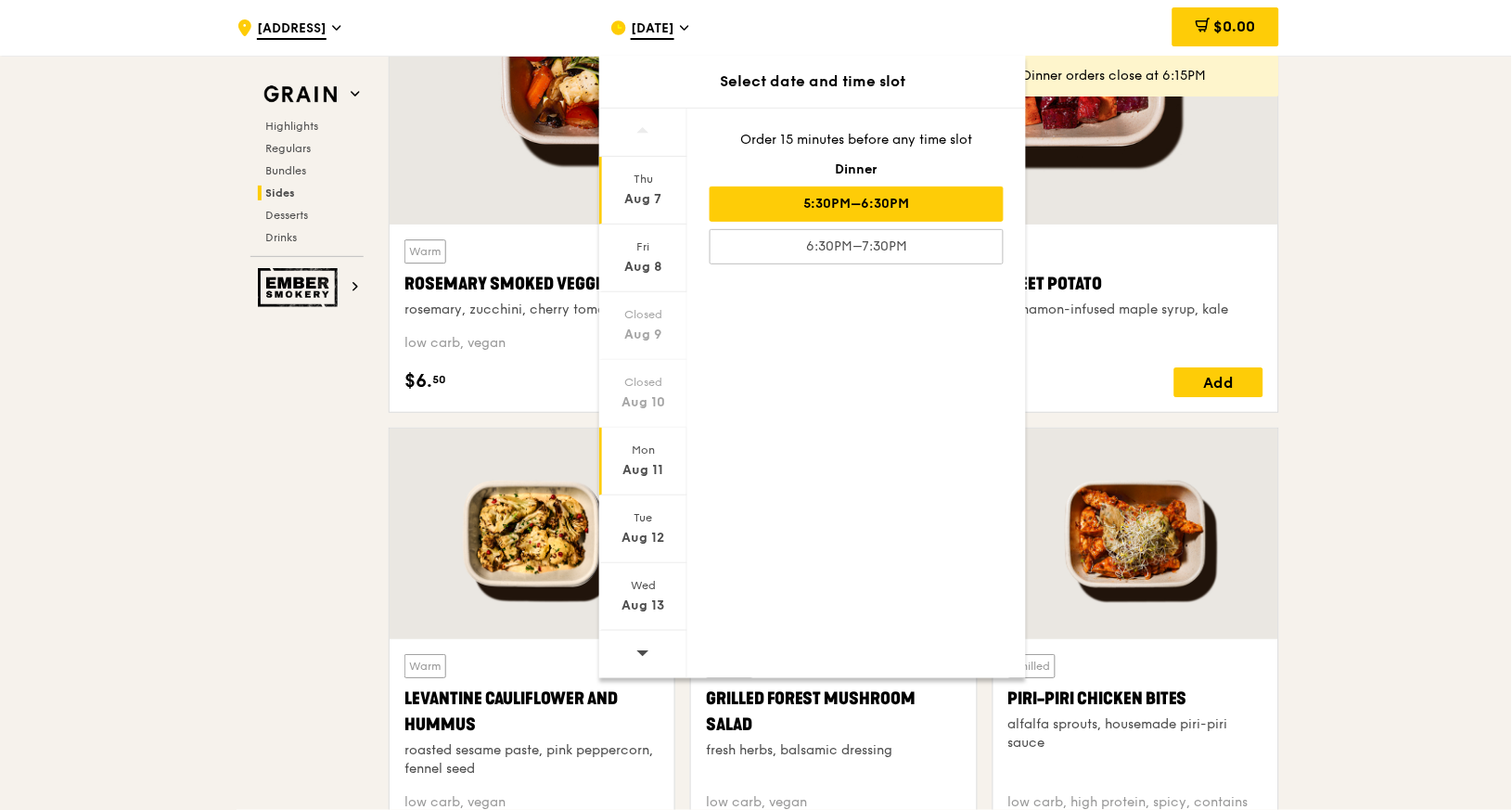 scroll, scrollTop: 3906, scrollLeft: 0, axis: vertical 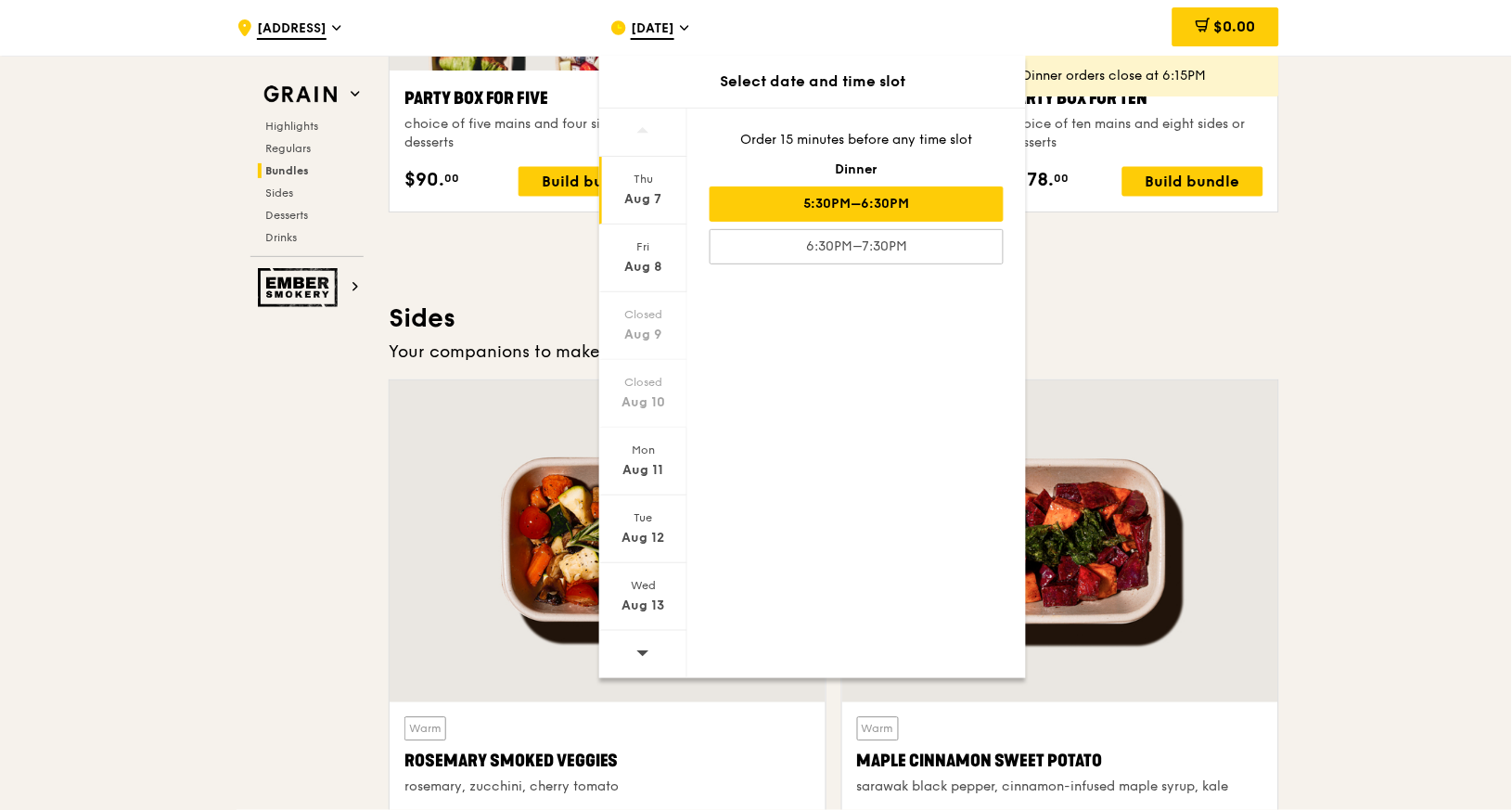 click 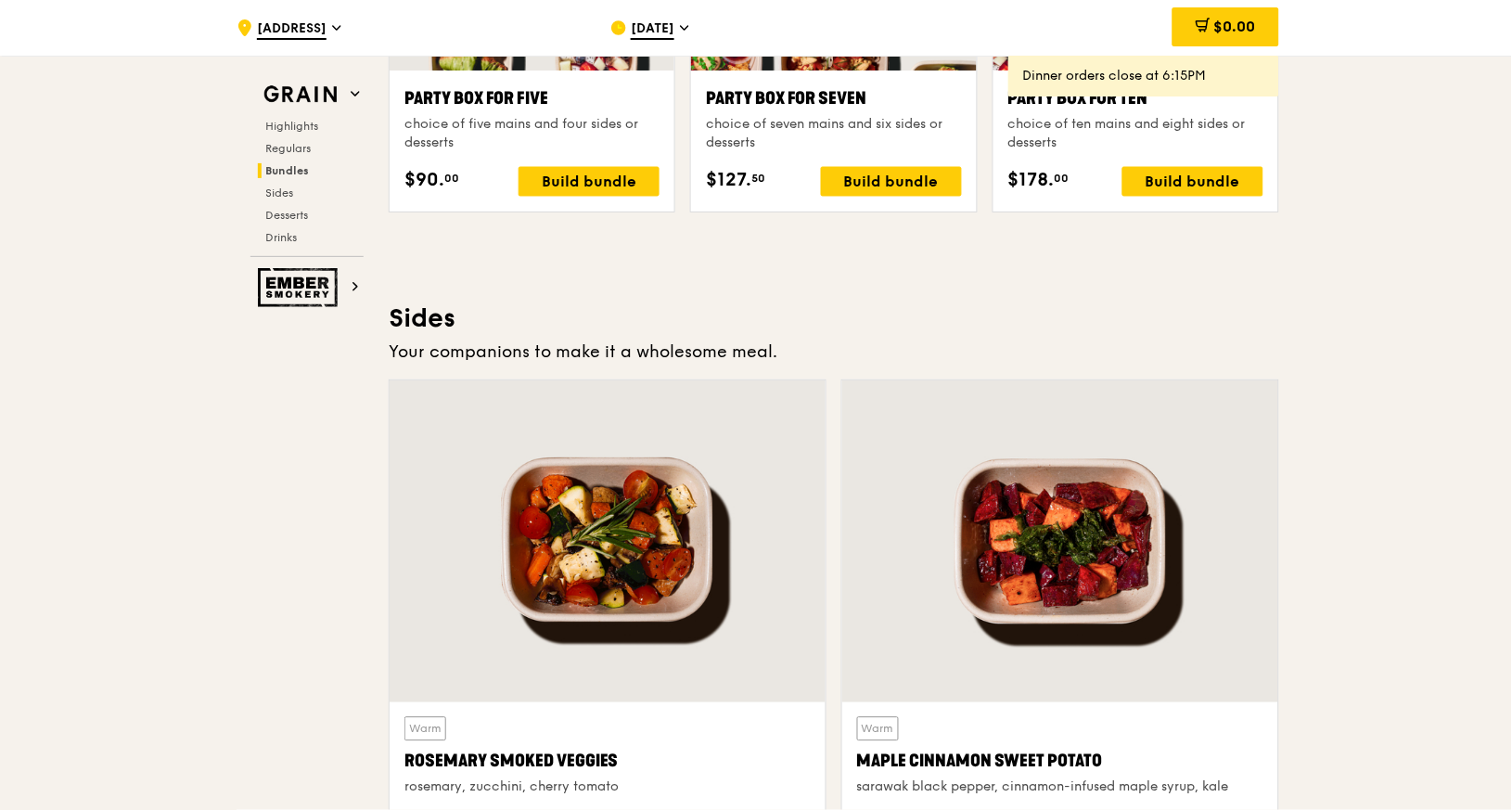 click on "Aug 7, Today at 5:30PM–6:30PM" at bounding box center [652, 30] 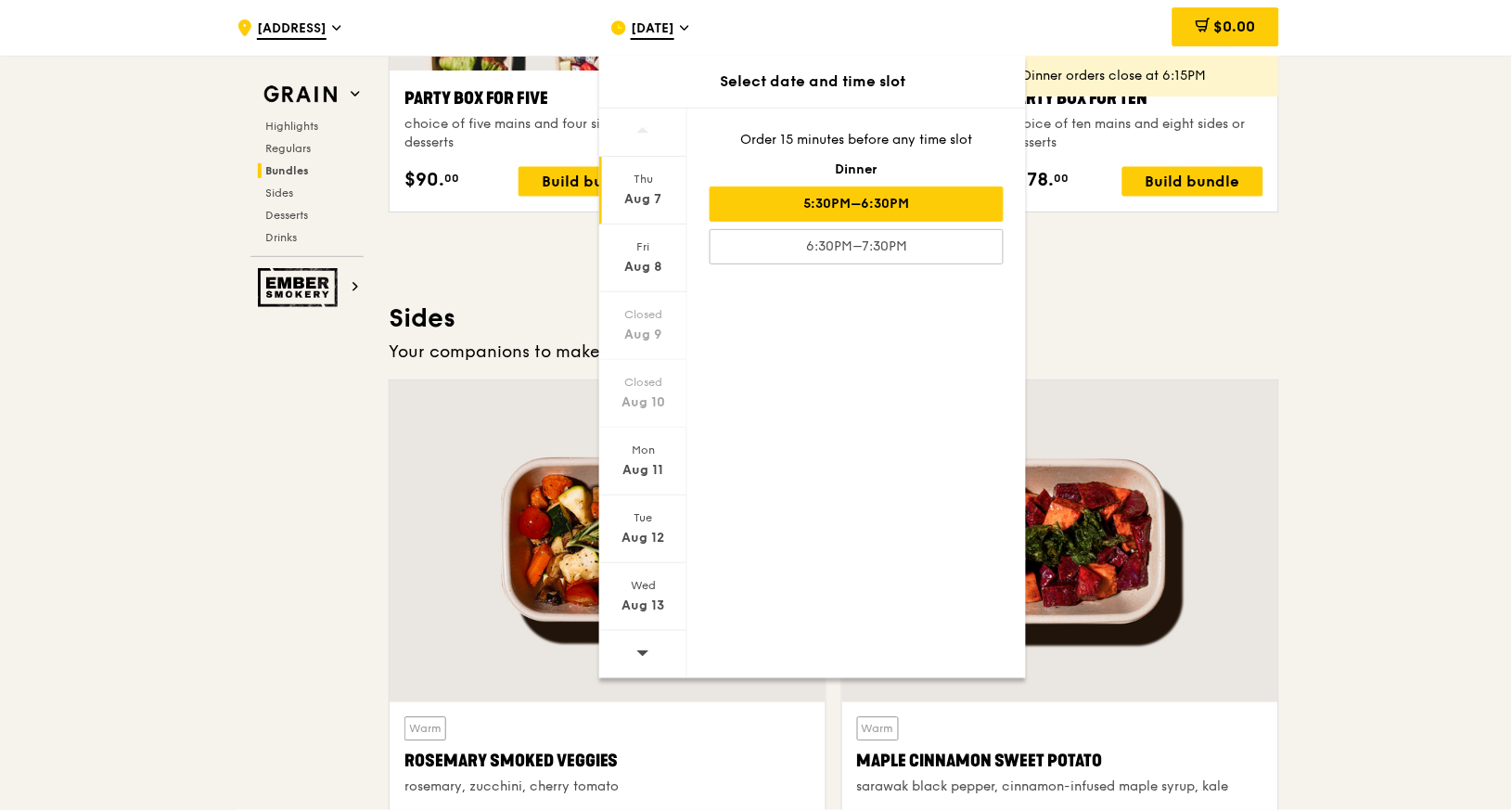 click at bounding box center [643, 654] 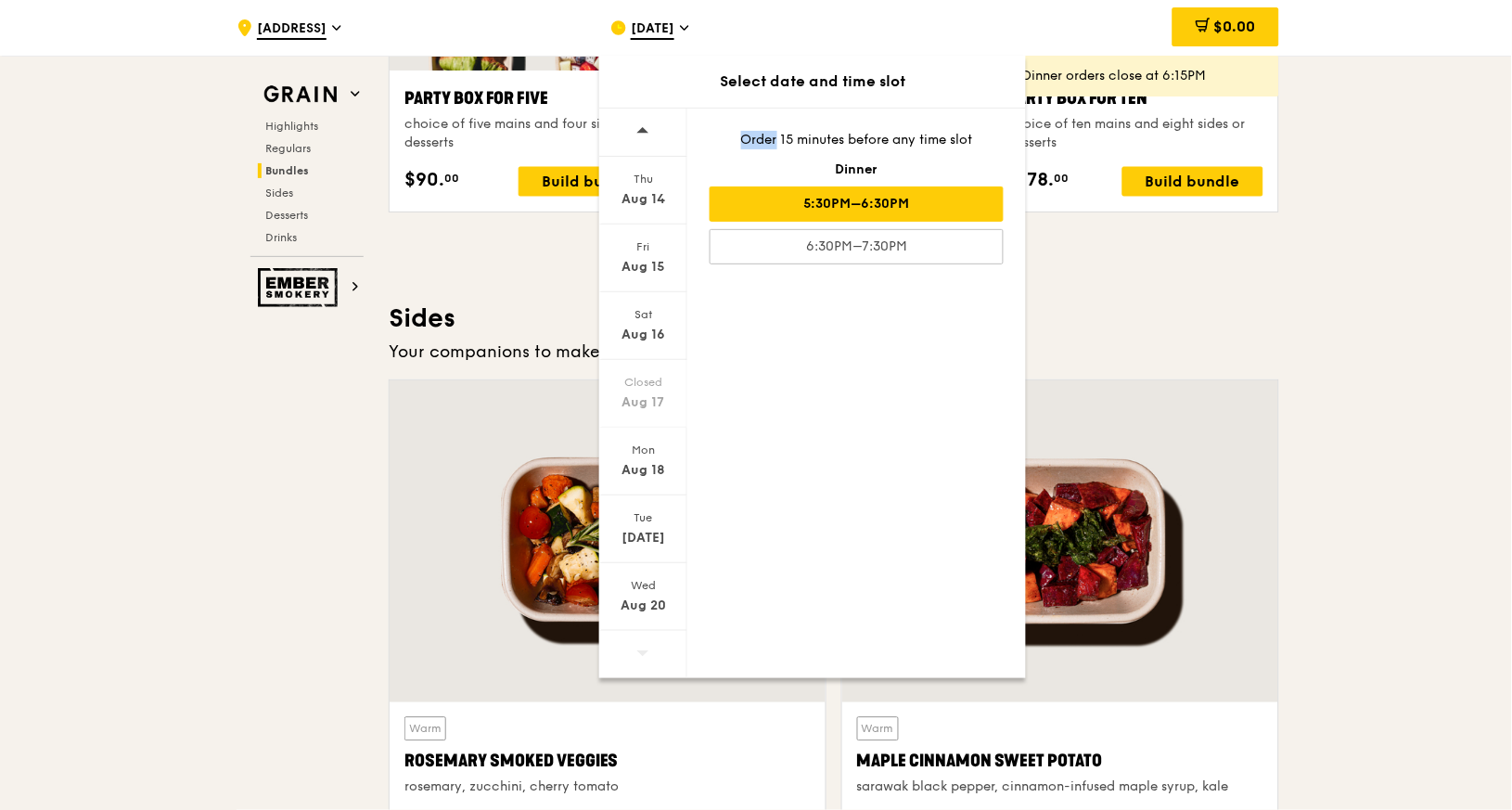 click at bounding box center [643, 654] 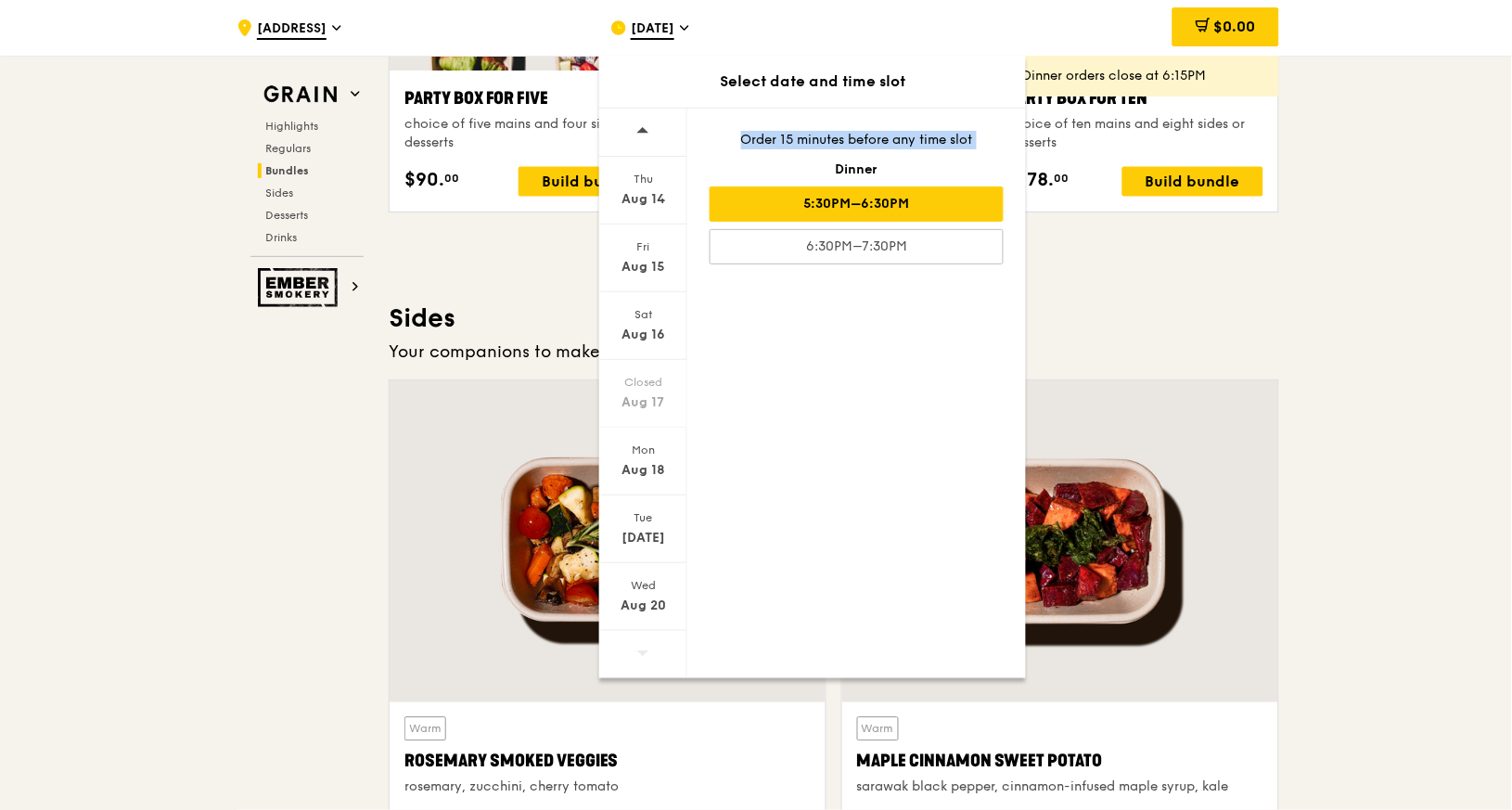 click at bounding box center (643, 654) 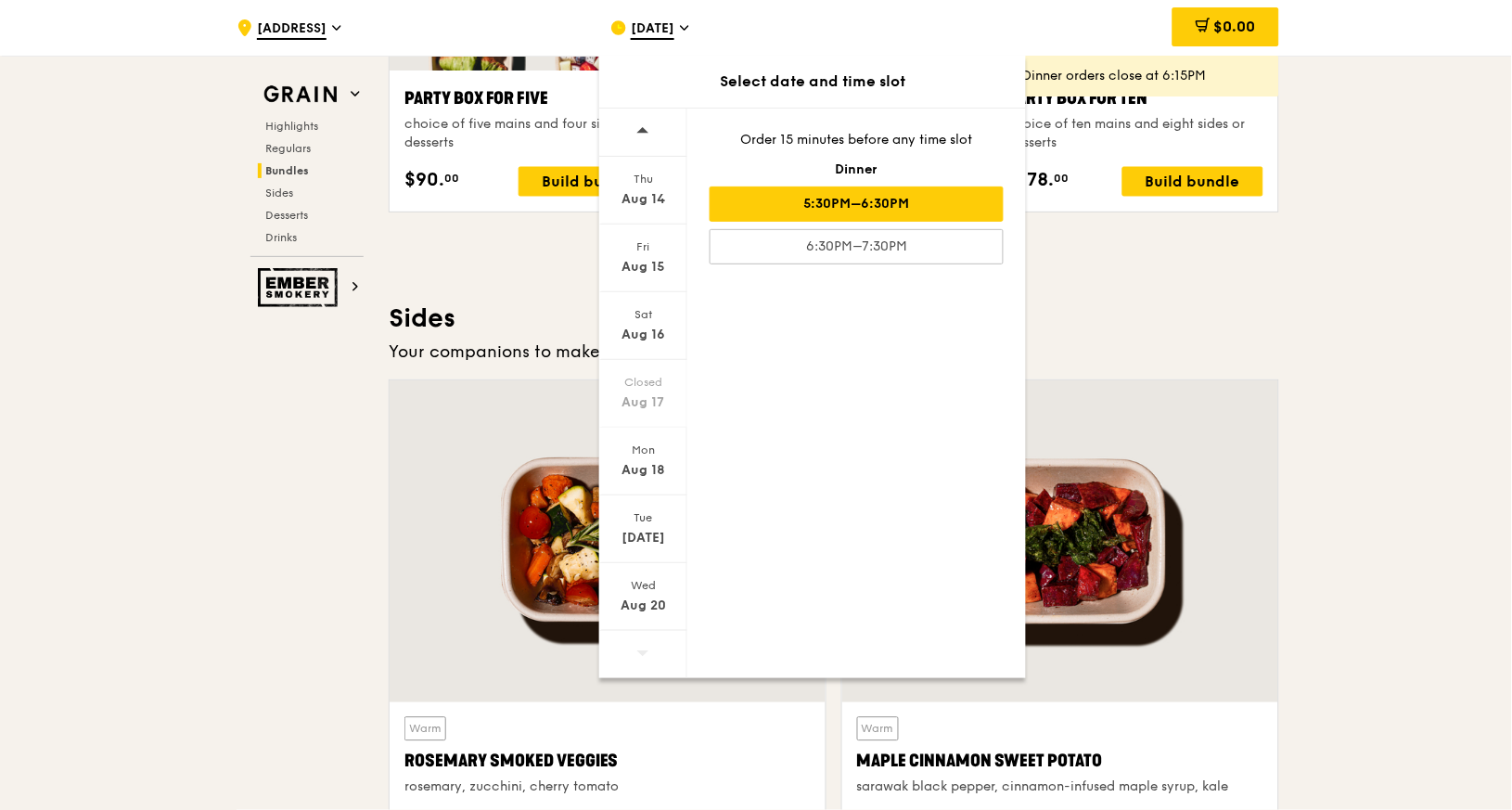 click at bounding box center [643, 654] 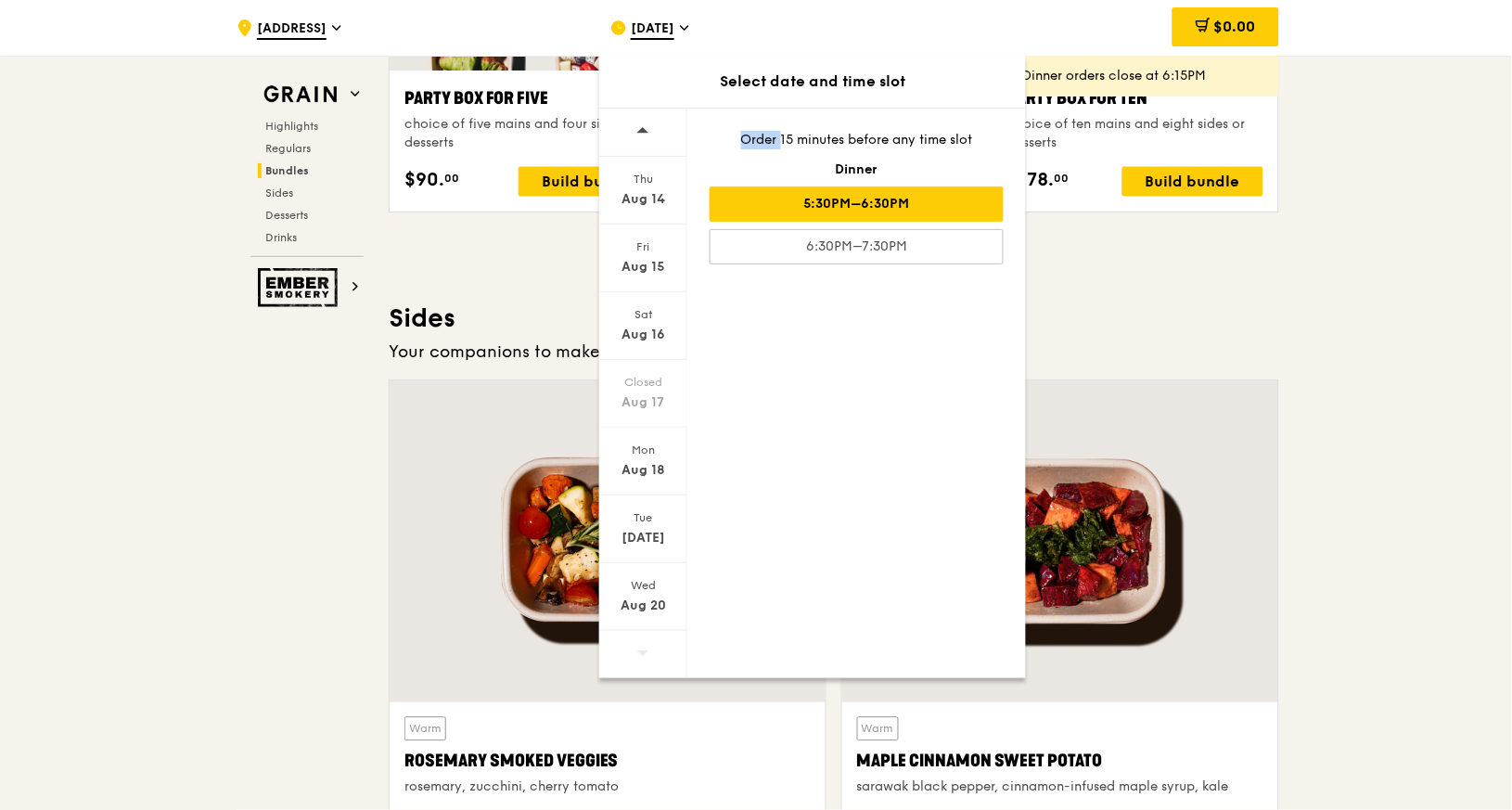 click at bounding box center [643, 654] 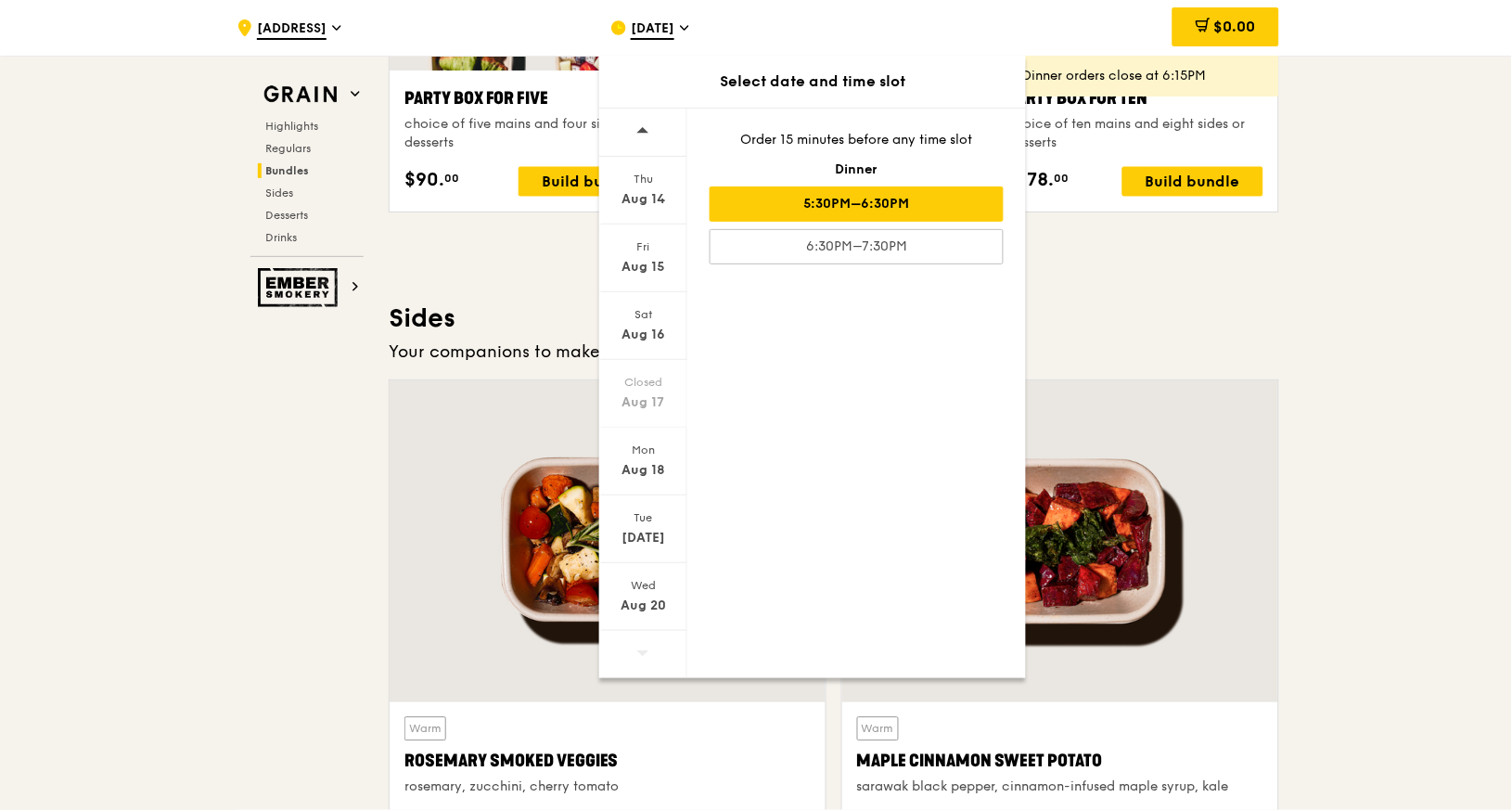 click at bounding box center [643, 654] 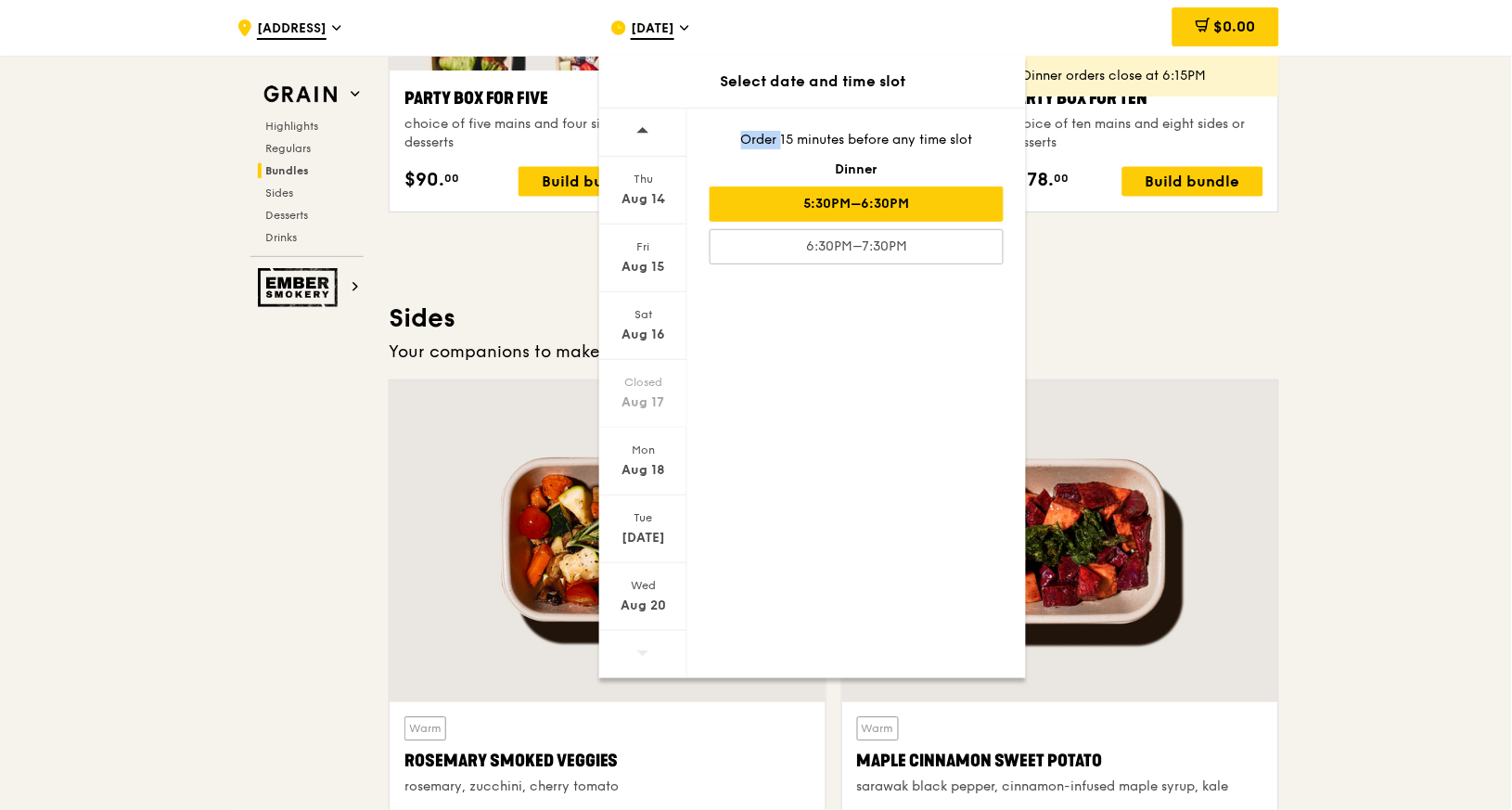 click at bounding box center [643, 654] 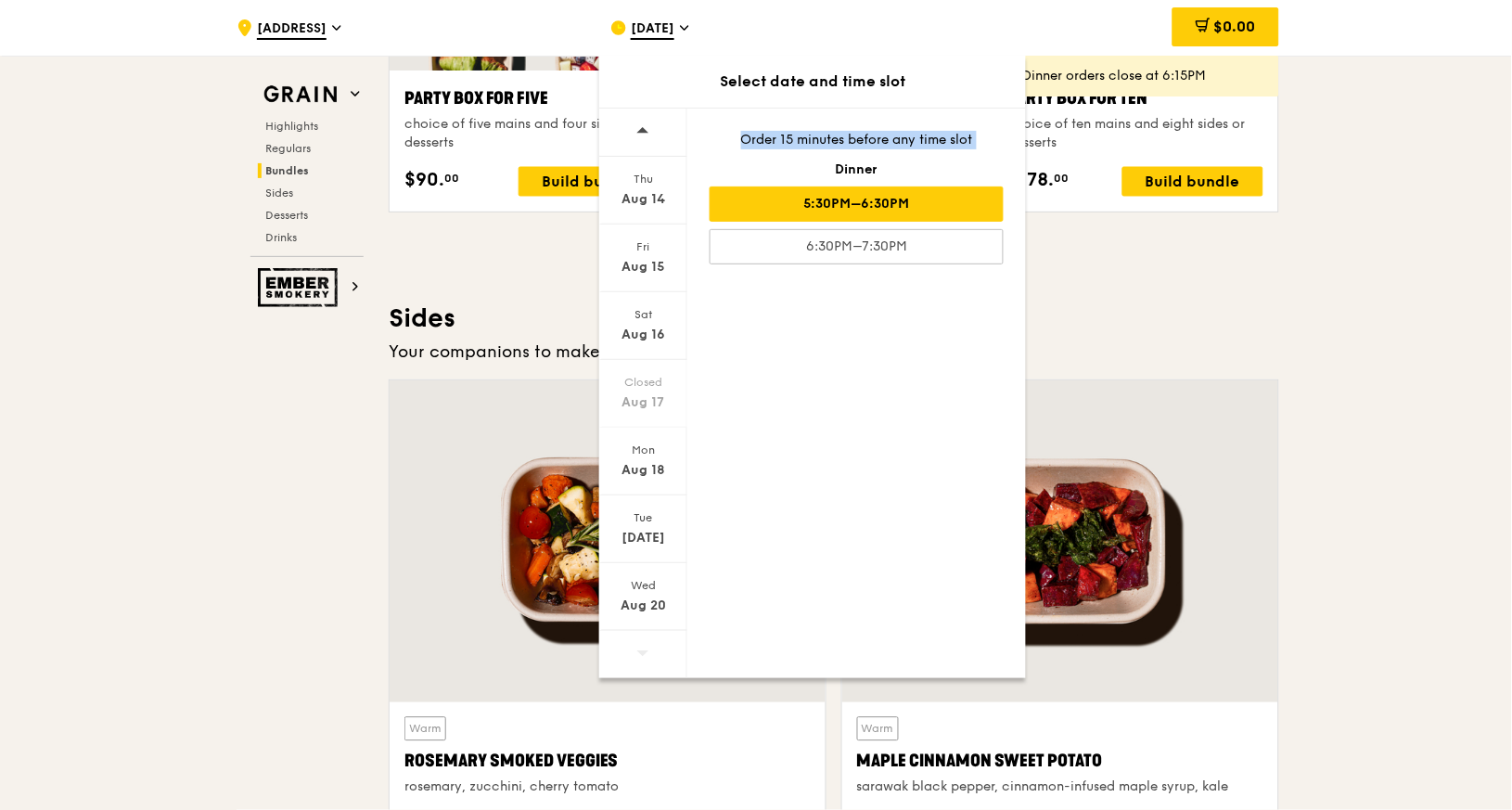 click at bounding box center [643, 654] 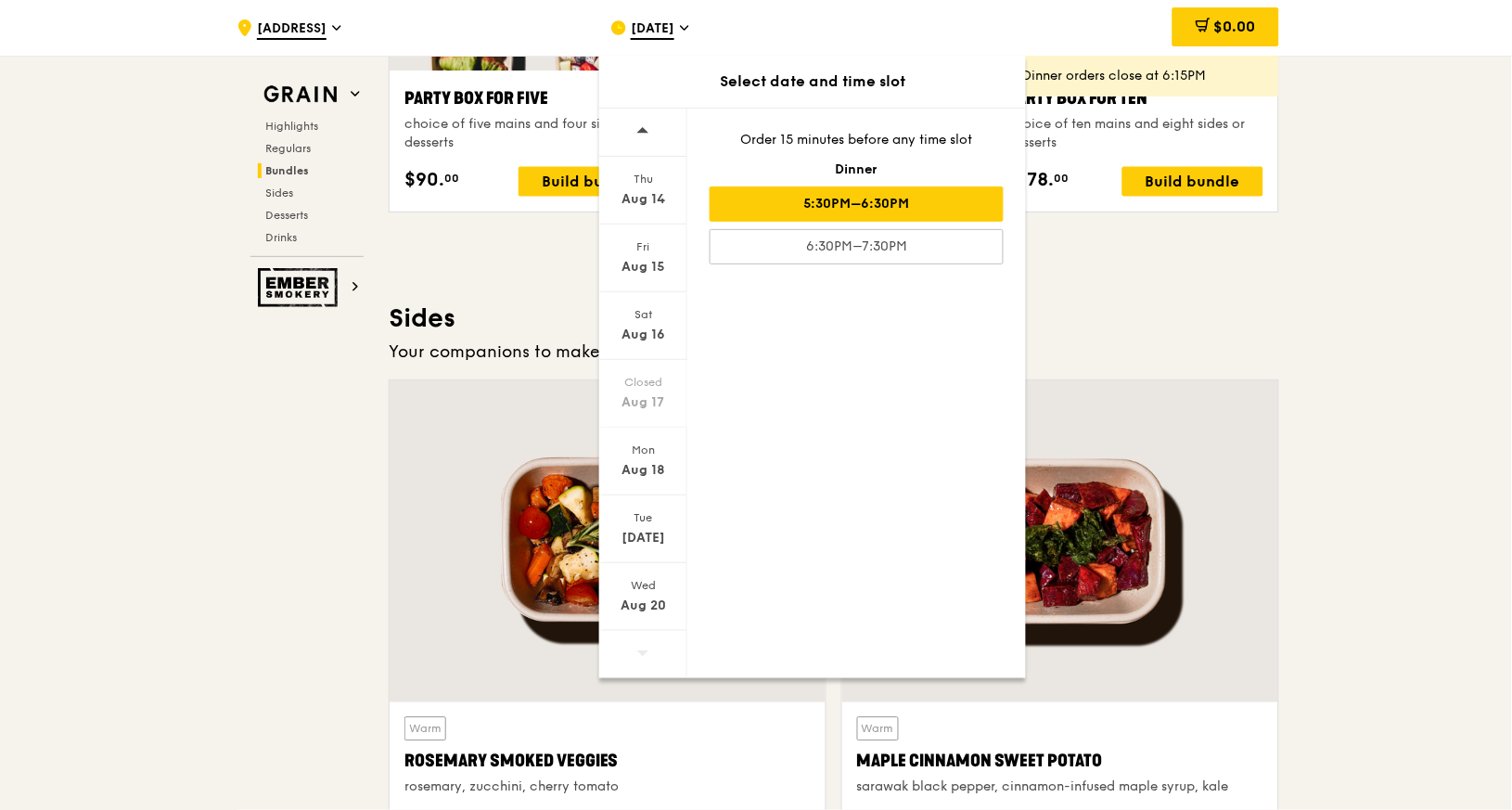 click on "Select date and time slot" at bounding box center (813, 82) 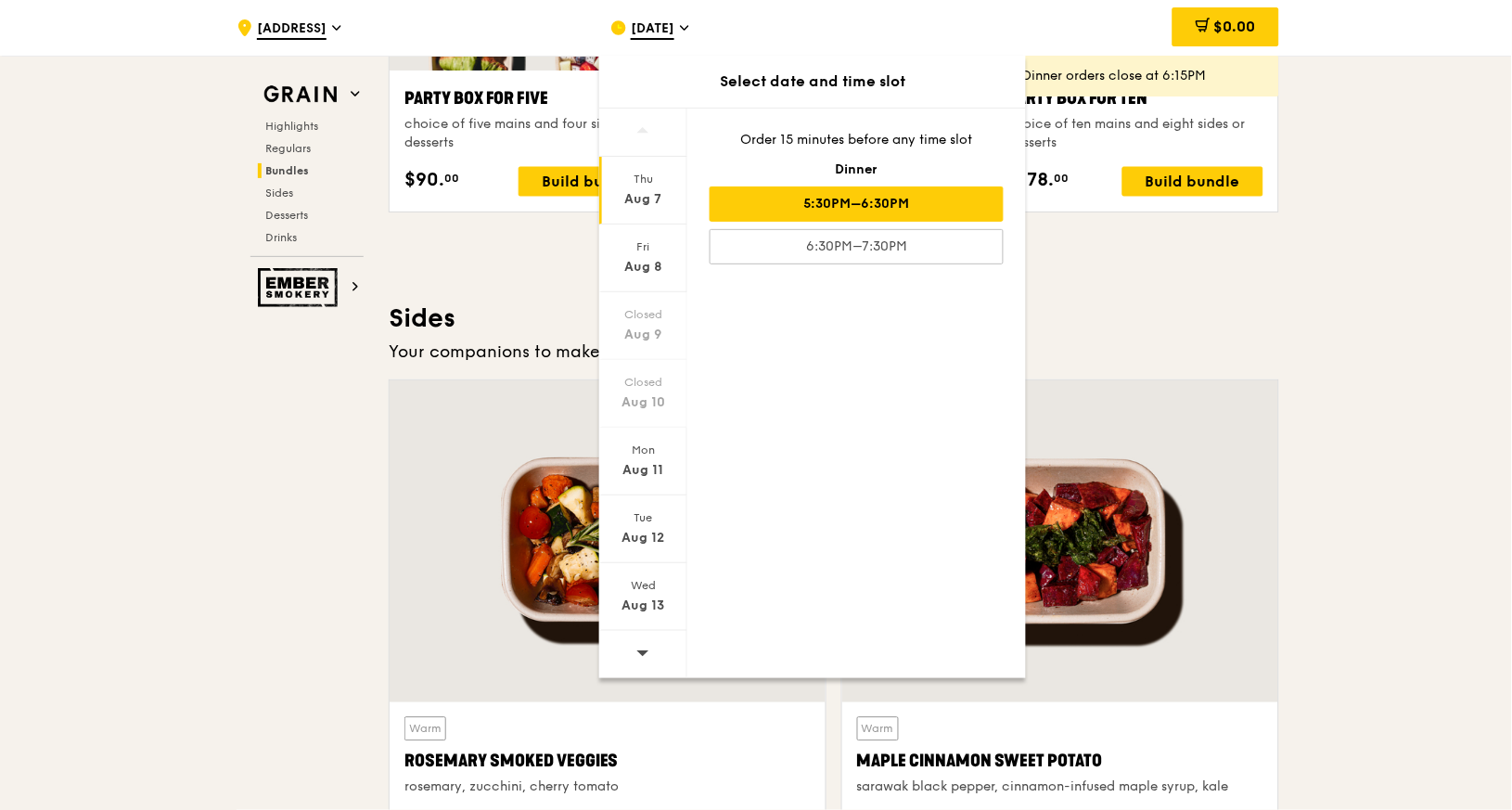 click at bounding box center [643, 652] 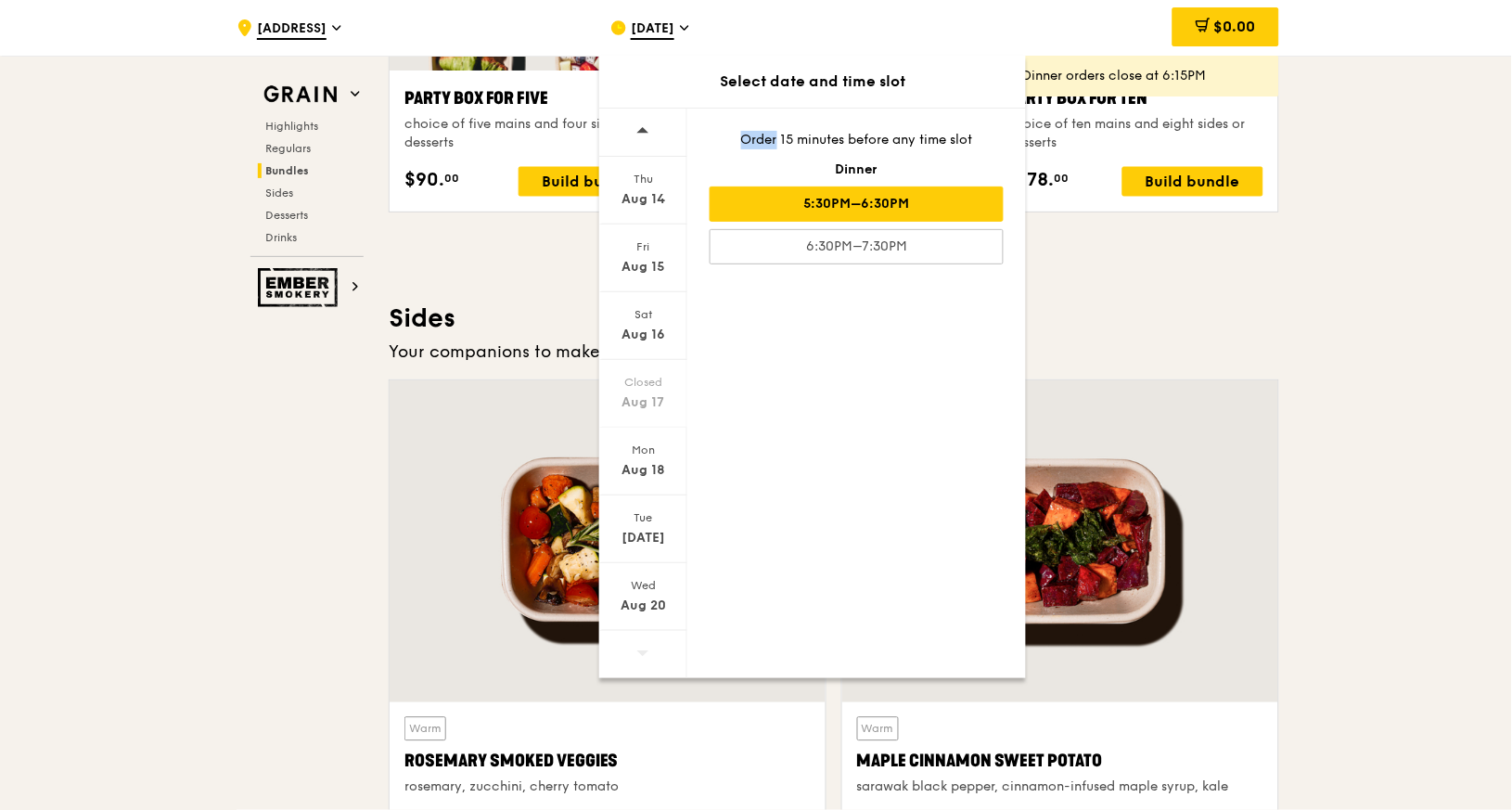 click at bounding box center [643, 652] 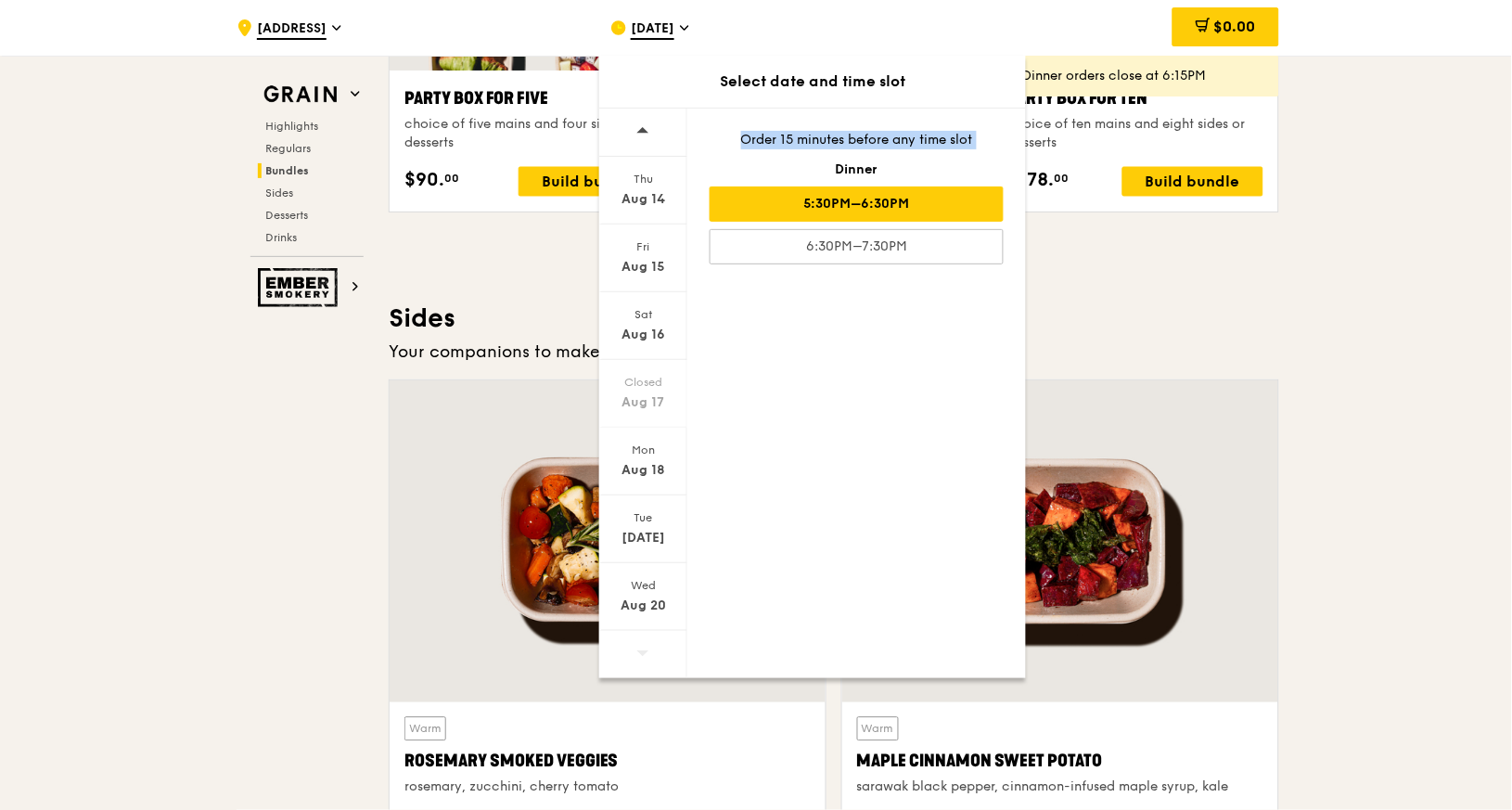 click at bounding box center [643, 652] 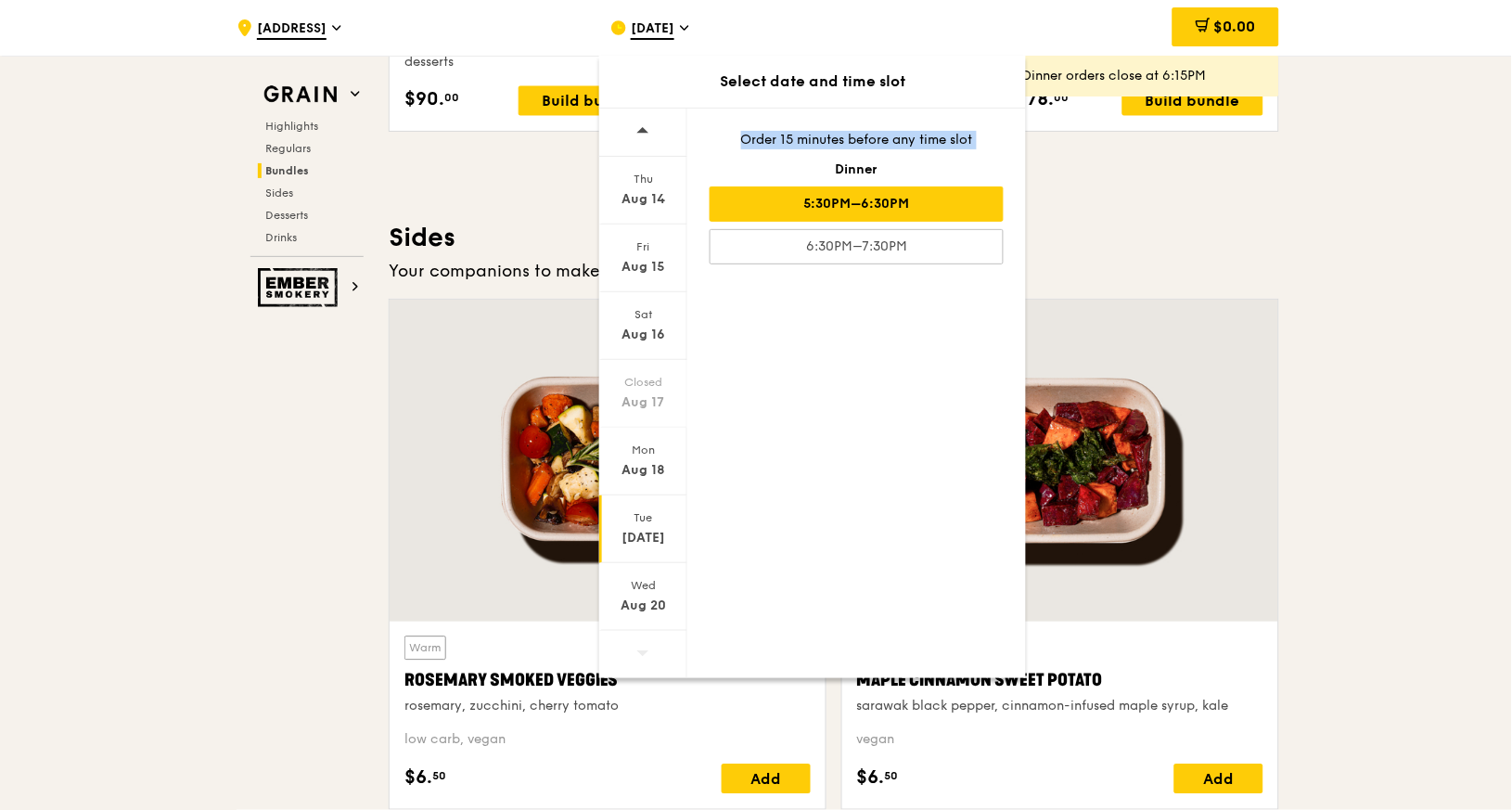 scroll, scrollTop: 4030, scrollLeft: 0, axis: vertical 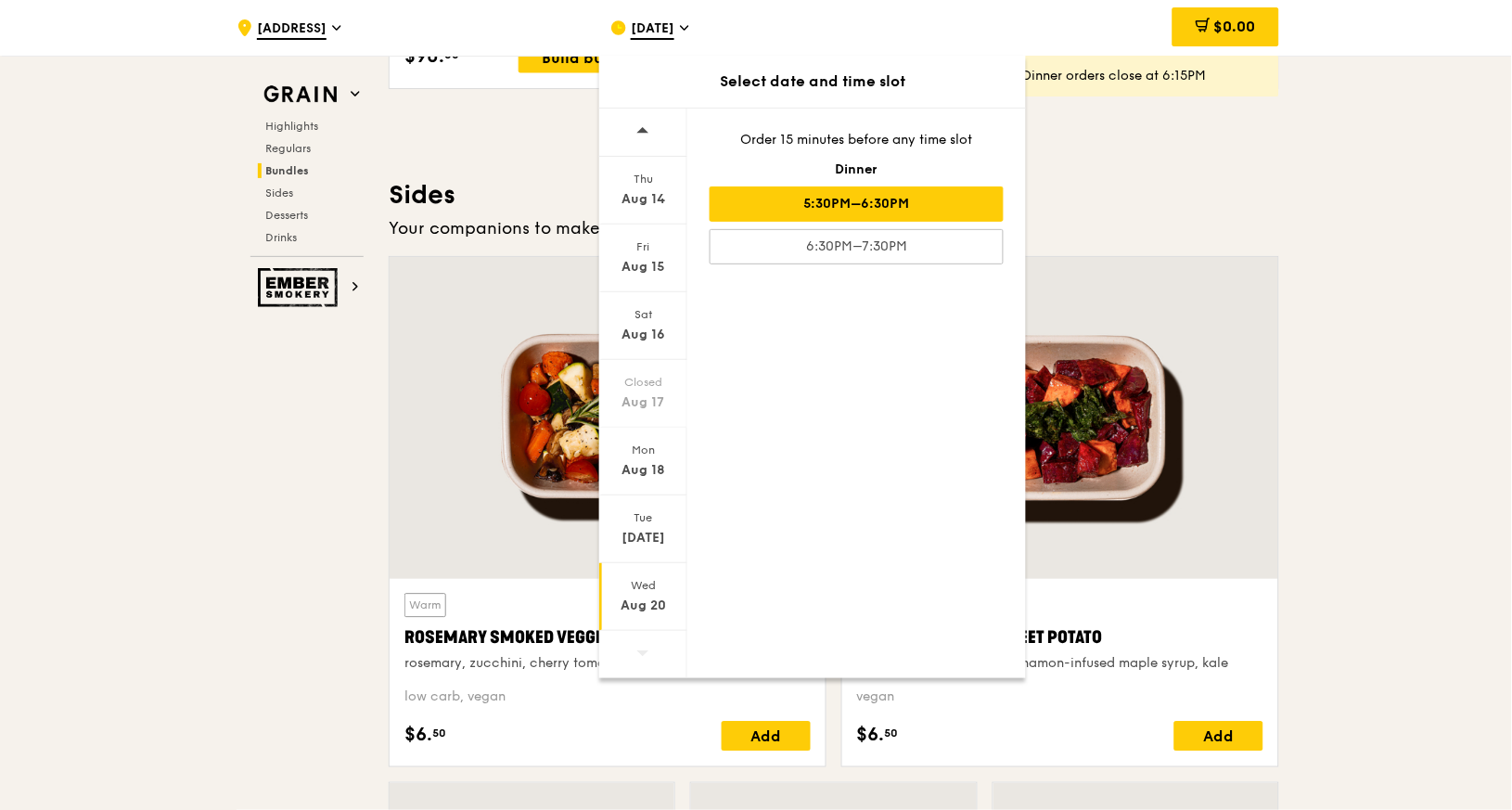 click on "Aug 20" at bounding box center [643, 606] 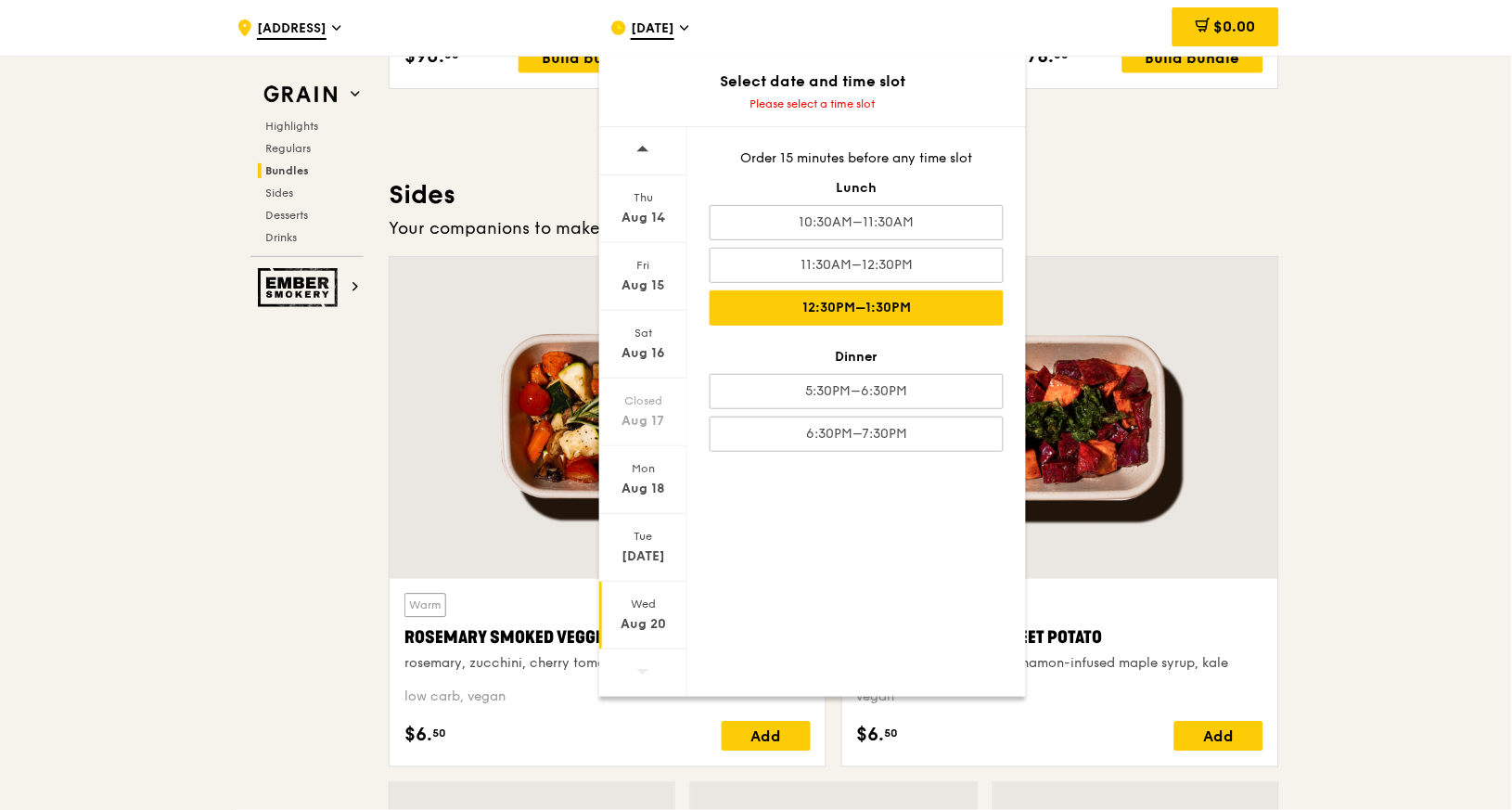 click on "12:30PM–1:30PM" at bounding box center [856, 308] 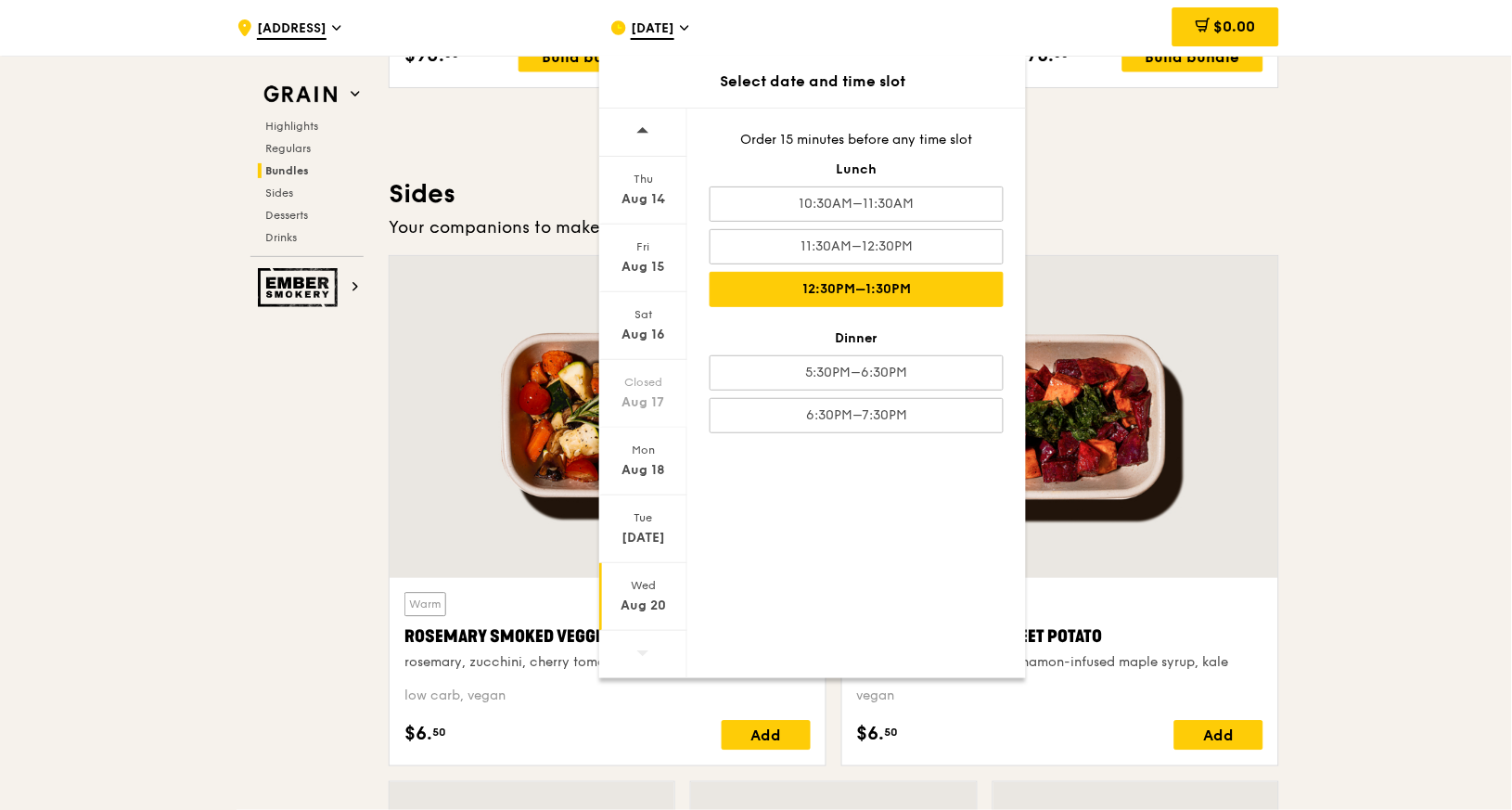 scroll, scrollTop: 4011, scrollLeft: 0, axis: vertical 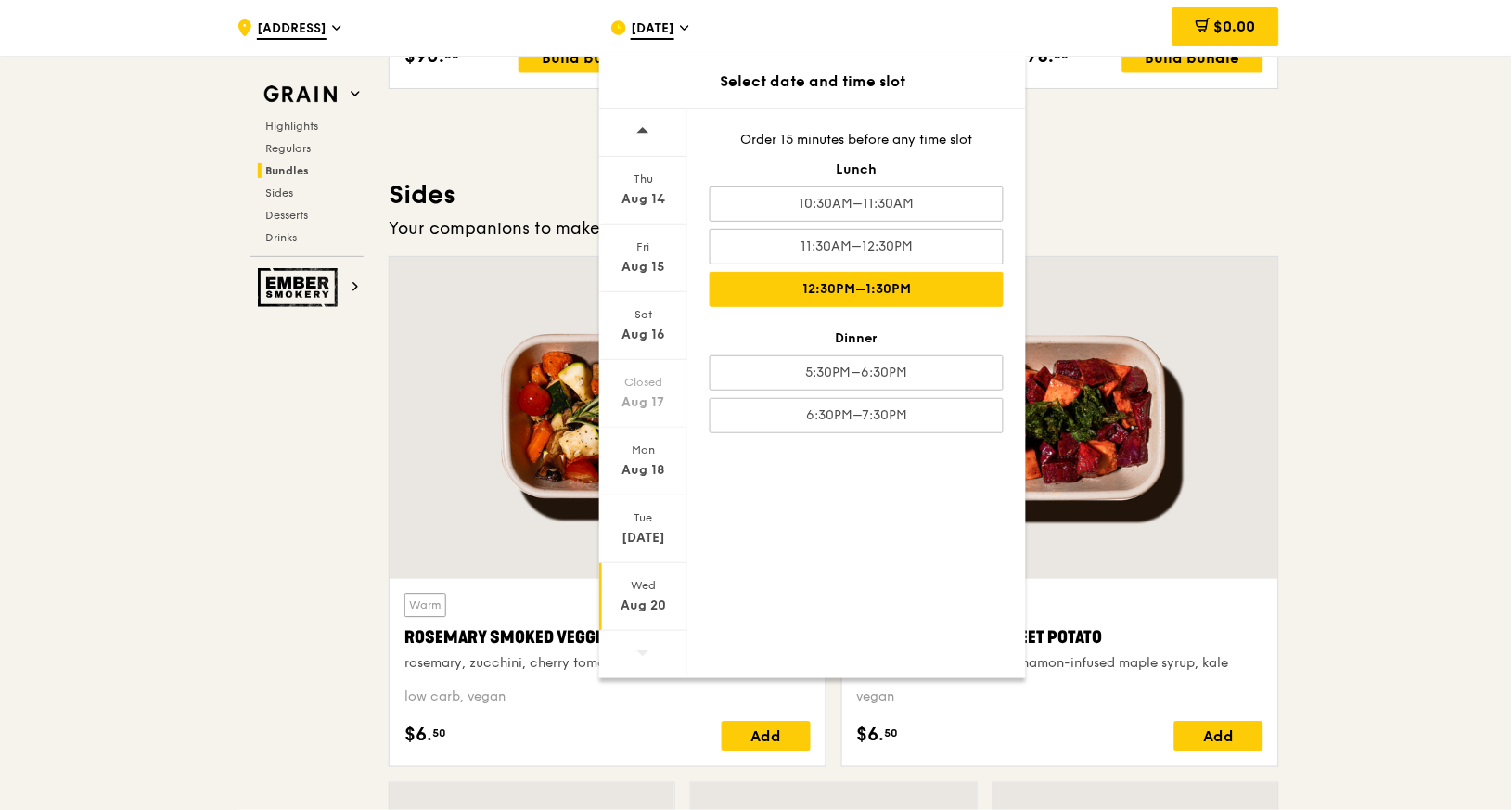click on ".cls-1 {
fill: none;
stroke: #fff;
stroke-linecap: round;
stroke-linejoin: round;
stroke-width: 1.5px;
}
.cls-2 {
fill: #fecc07;
}
.cls-2, .cls-3 {
stroke-width: 0px;
}
.cls-3 {
fill: #fff;
fill-rule: evenodd;
}
472 Sembawang Drive
Aug 20, Wed at 12:30PM–1:30PM
Select date and time slot
Thu
Aug 14
Fri
Aug 15
Sat
Aug 16
Closed
Aug 17
Mon
Aug 18
Tue
Aug 19
Wed
Aug 20
Order 15 minutes before any time slot Lunch
10:30AM–11:30AM
11:30AM–12:30PM
12:30PM–1:30PM
Dinner
5:30PM–6:30PM
6:30PM–7:30PM
$0.00
Grain
Highlights
Regulars" at bounding box center [756, -47] 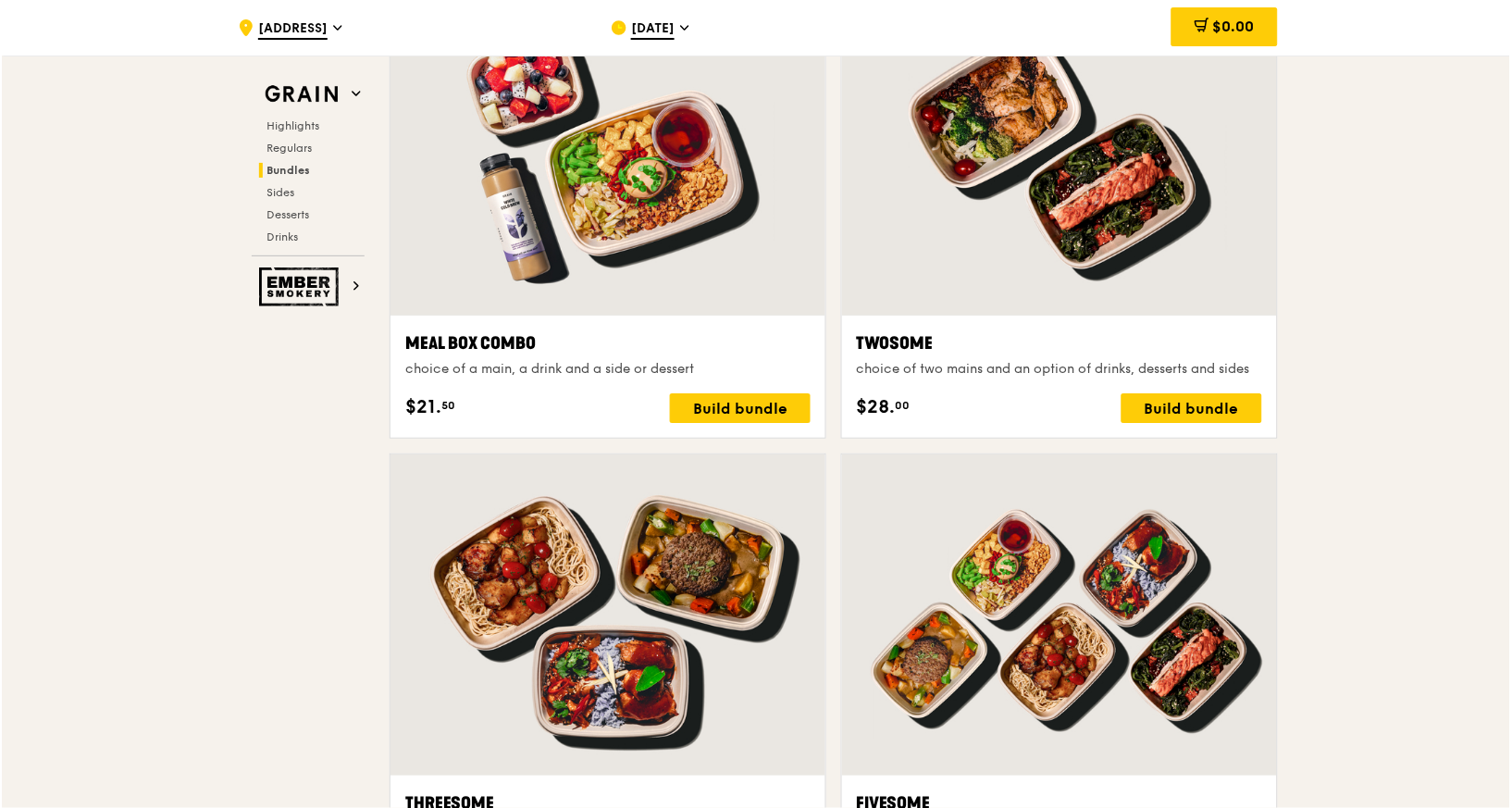 scroll, scrollTop: 2766, scrollLeft: 0, axis: vertical 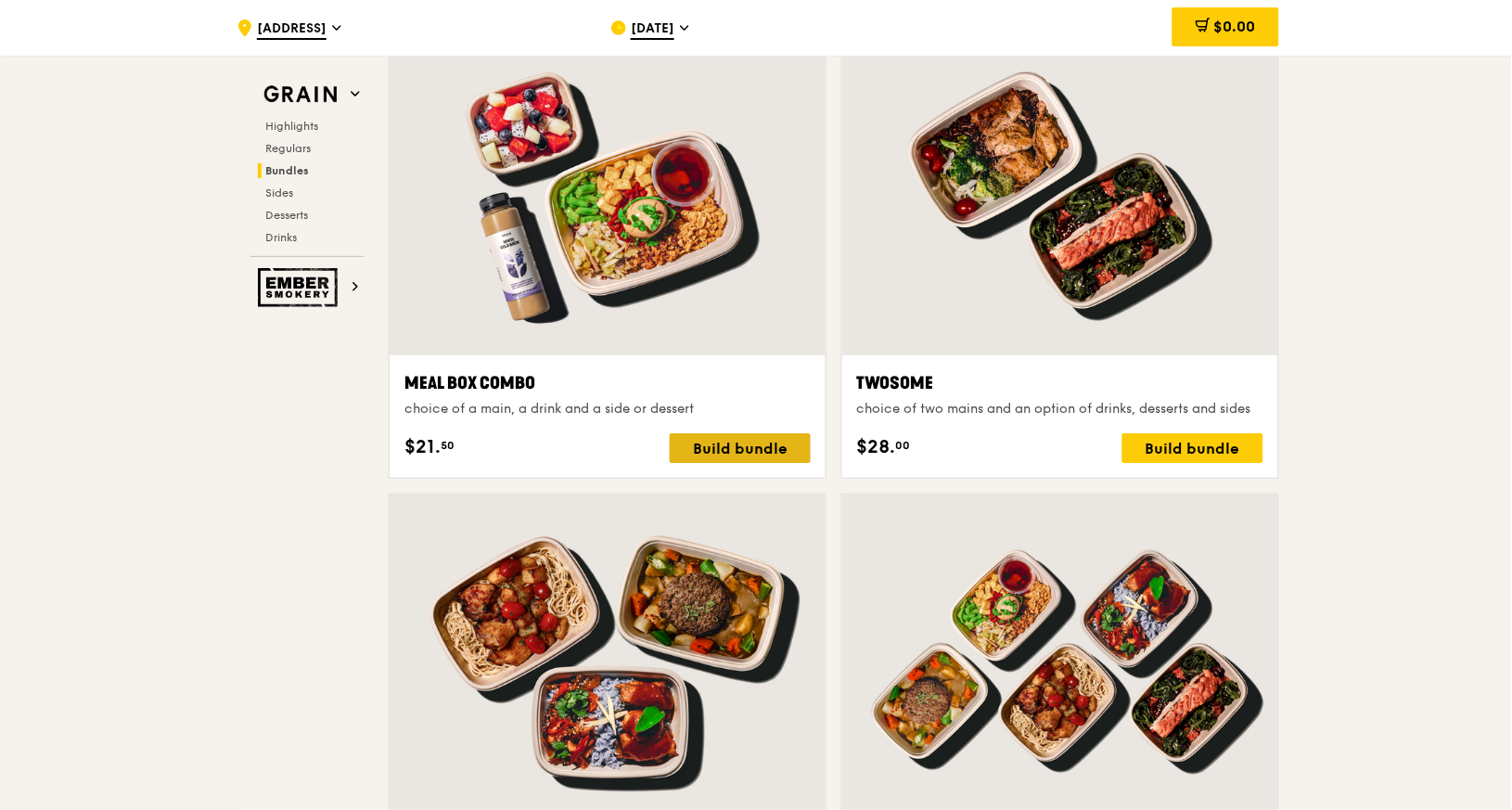 click on "Build bundle" at bounding box center [740, 448] 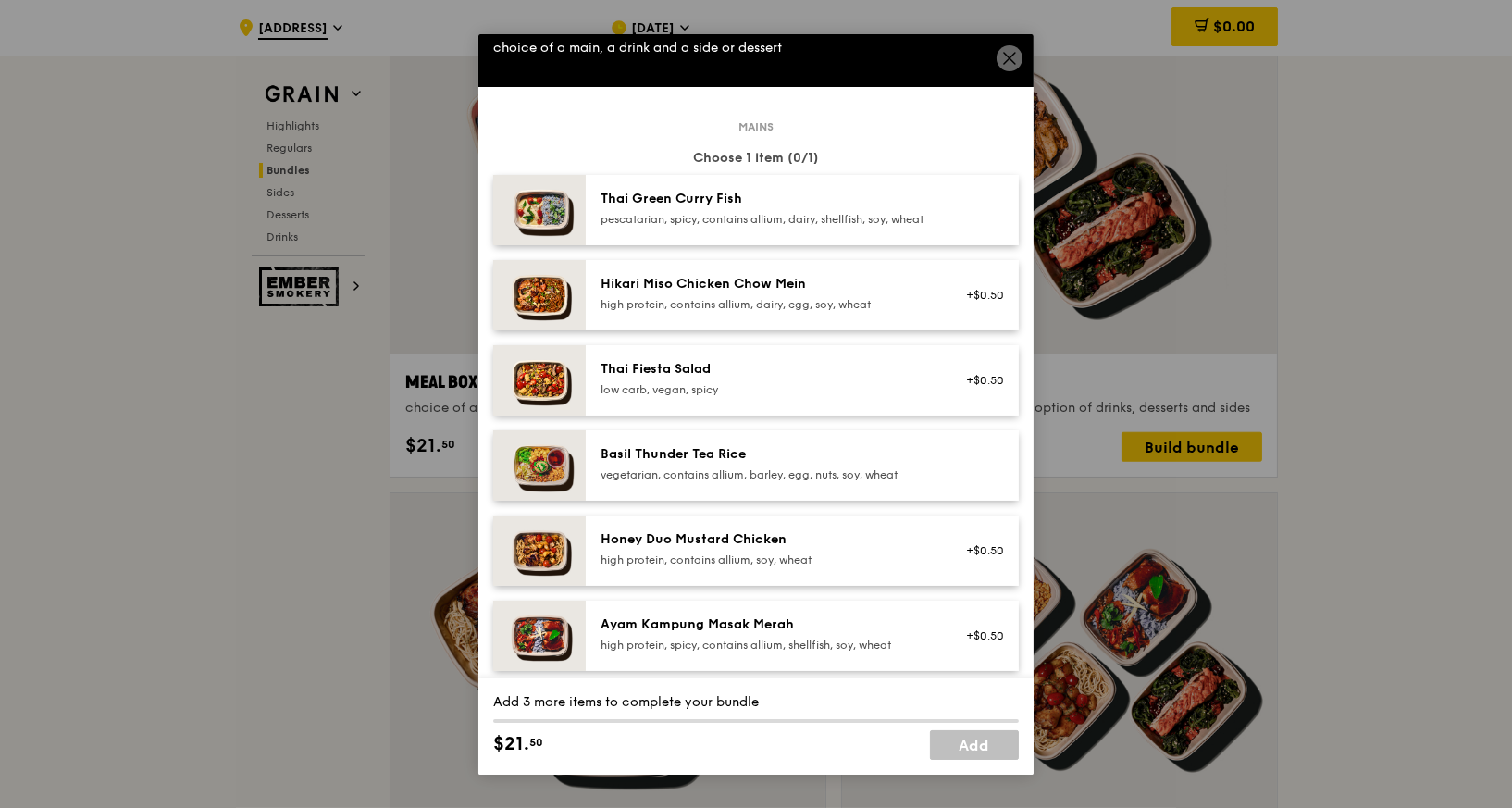 scroll, scrollTop: 0, scrollLeft: 0, axis: both 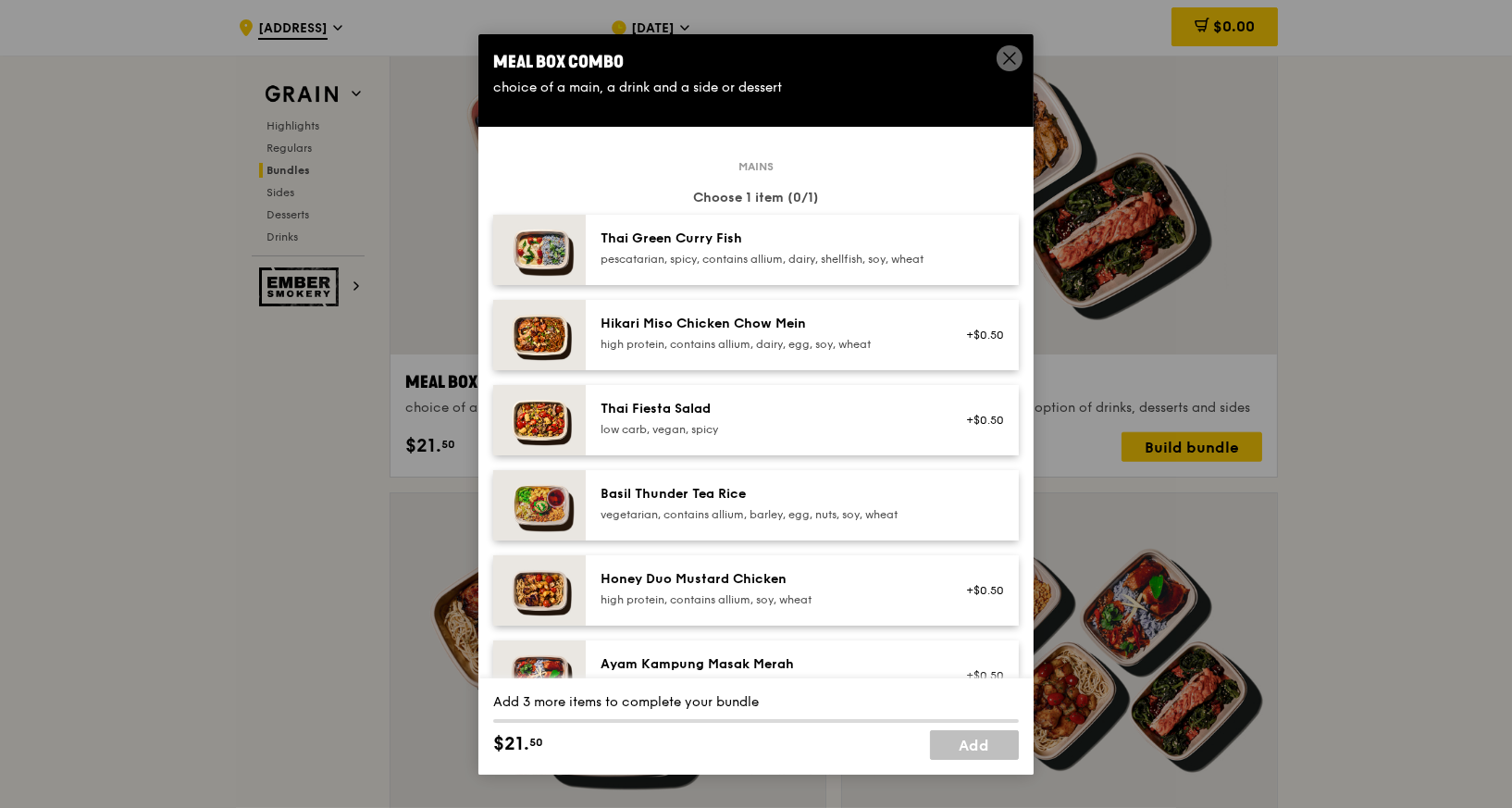 click on "Hikari Miso Chicken Chow Mein" at bounding box center [766, 324] 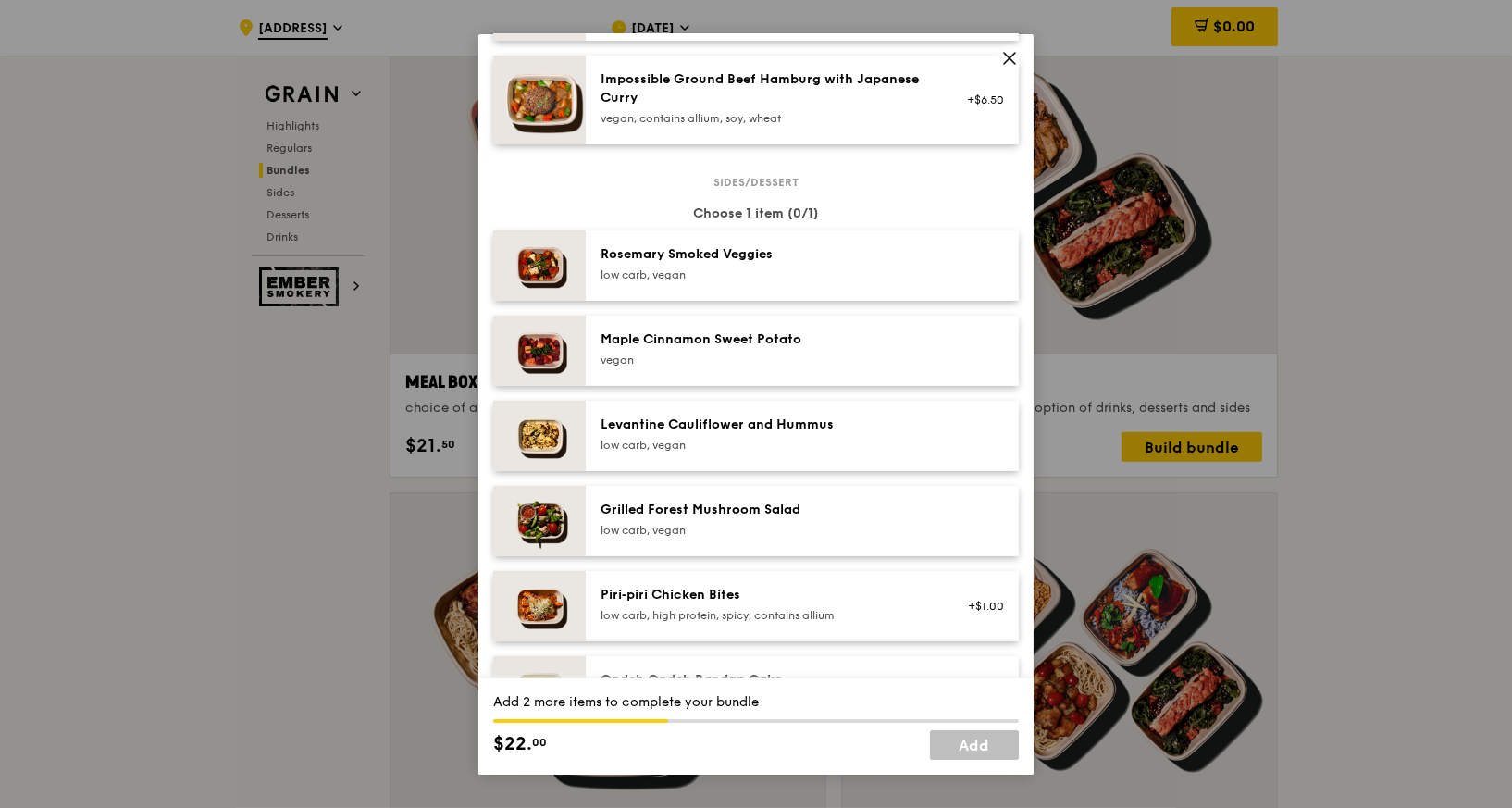 scroll, scrollTop: 864, scrollLeft: 0, axis: vertical 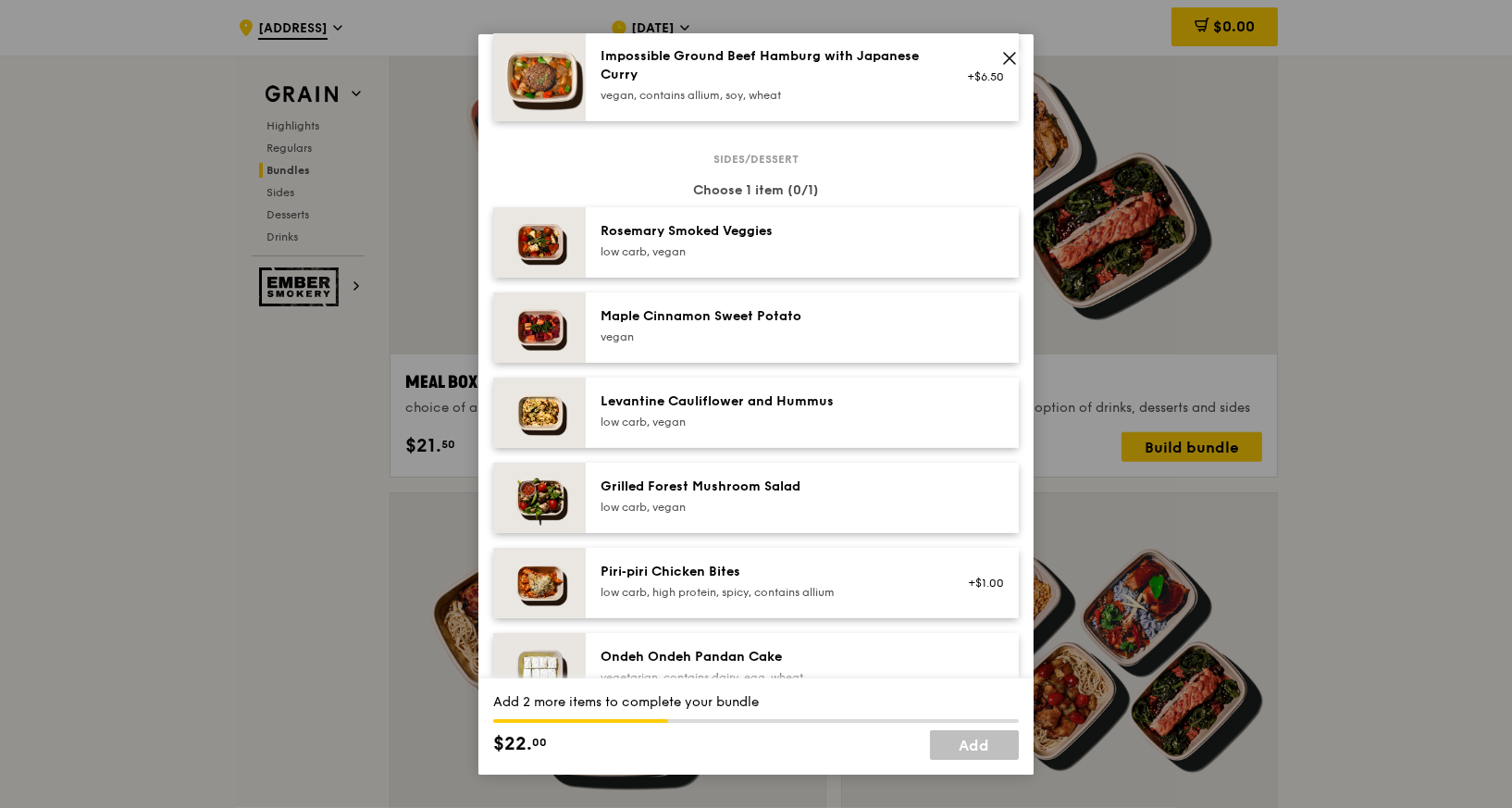 click on "Grilled Forest Mushroom Salad
low carb, vegan" at bounding box center (802, 498) 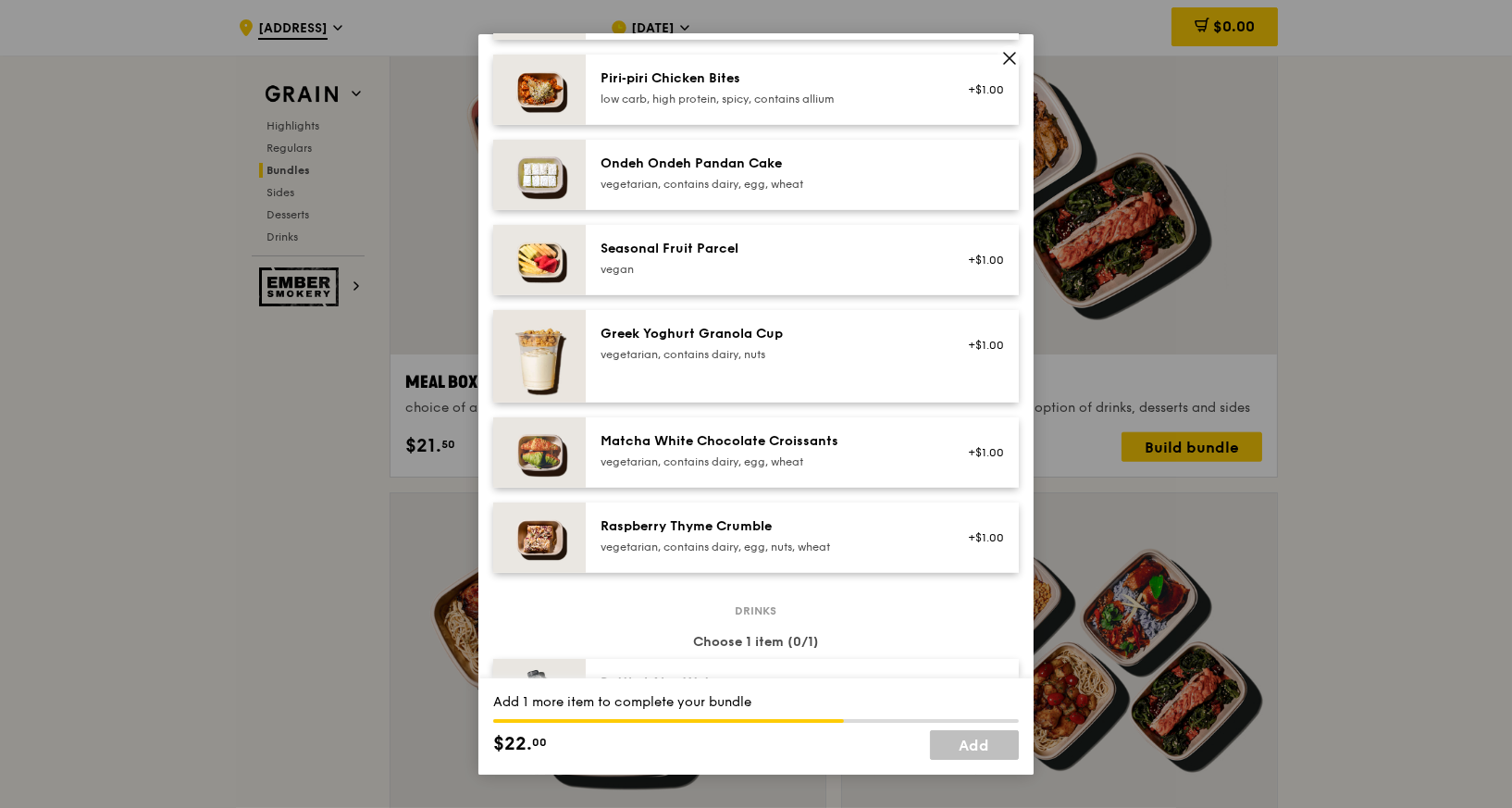 scroll, scrollTop: 1727, scrollLeft: 0, axis: vertical 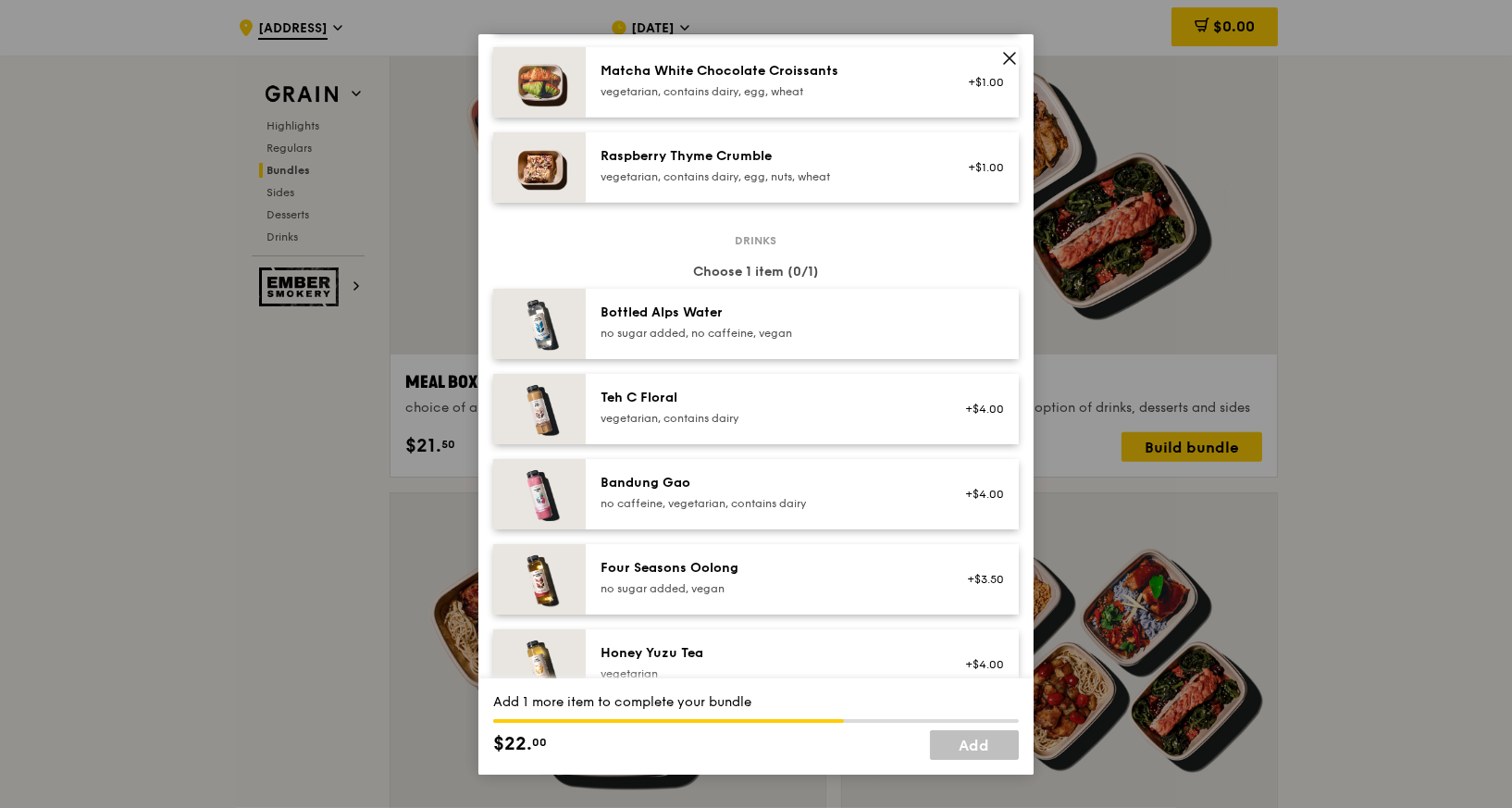 click on "Drinks
Choose 1 item (0/1)
Bottled Alps Water
no sugar added, no caffeine, vegan
Teh C Floral
vegetarian, contains dairy
+$4.00
Bandung Gao
no caffeine, vegetarian, contains dairy
+$4.00
Four Seasons Oolong
no sugar added, vegan
+$3.50
Honey Yuzu Tea
vegetarian
+$4.00
White Cold Brew
vegan
+$4.50
Black Cold Brew
no sugar added, vegan
+$4.50
Watermelime Crush
no caffeine, vegan
+$5.00
Straight Guava OJ
no caffeine, vegan
+$5.00" at bounding box center (756, 640) 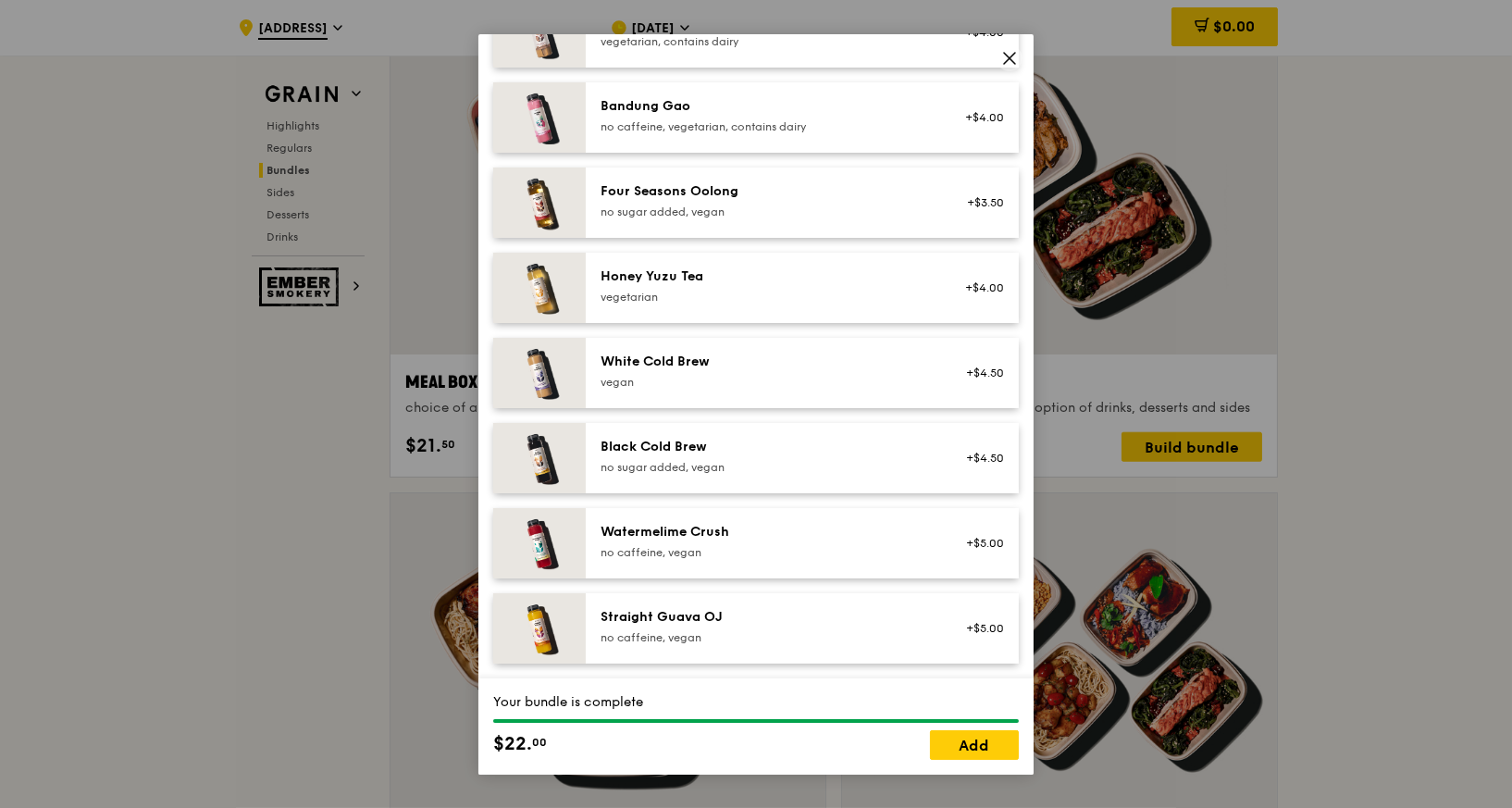 scroll, scrollTop: 2119, scrollLeft: 0, axis: vertical 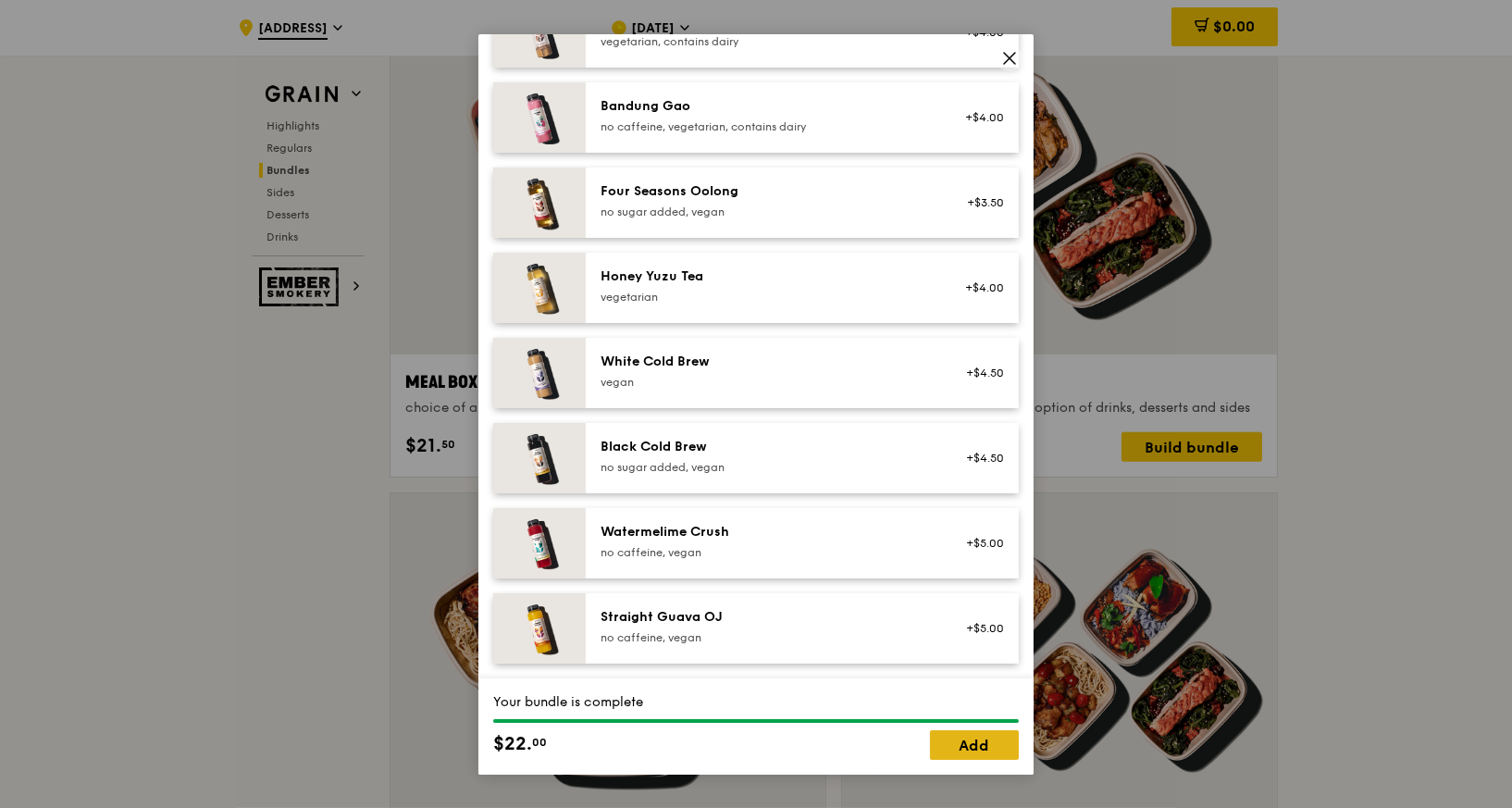click on "Add" at bounding box center [974, 745] 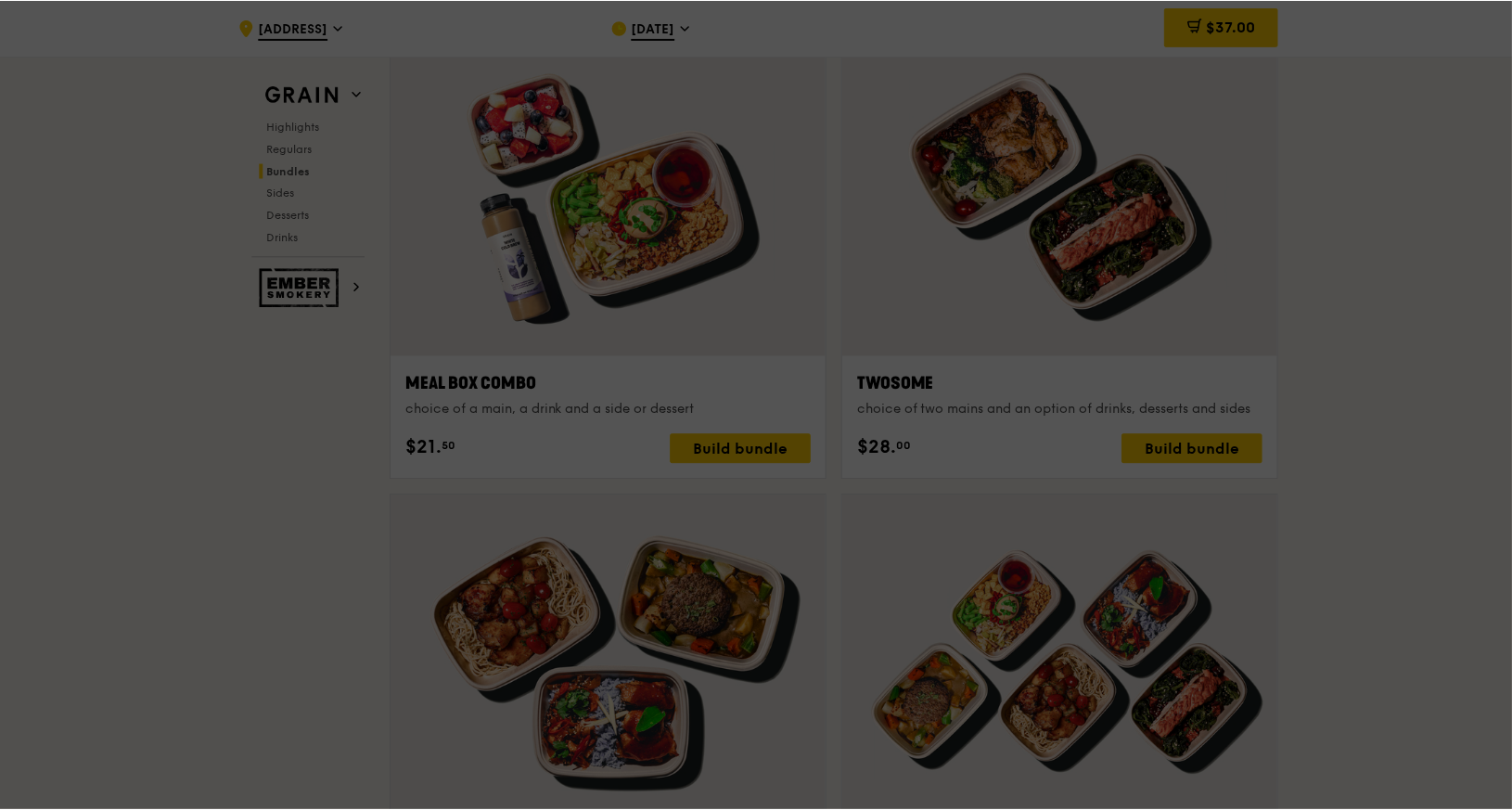 scroll, scrollTop: 2772, scrollLeft: 0, axis: vertical 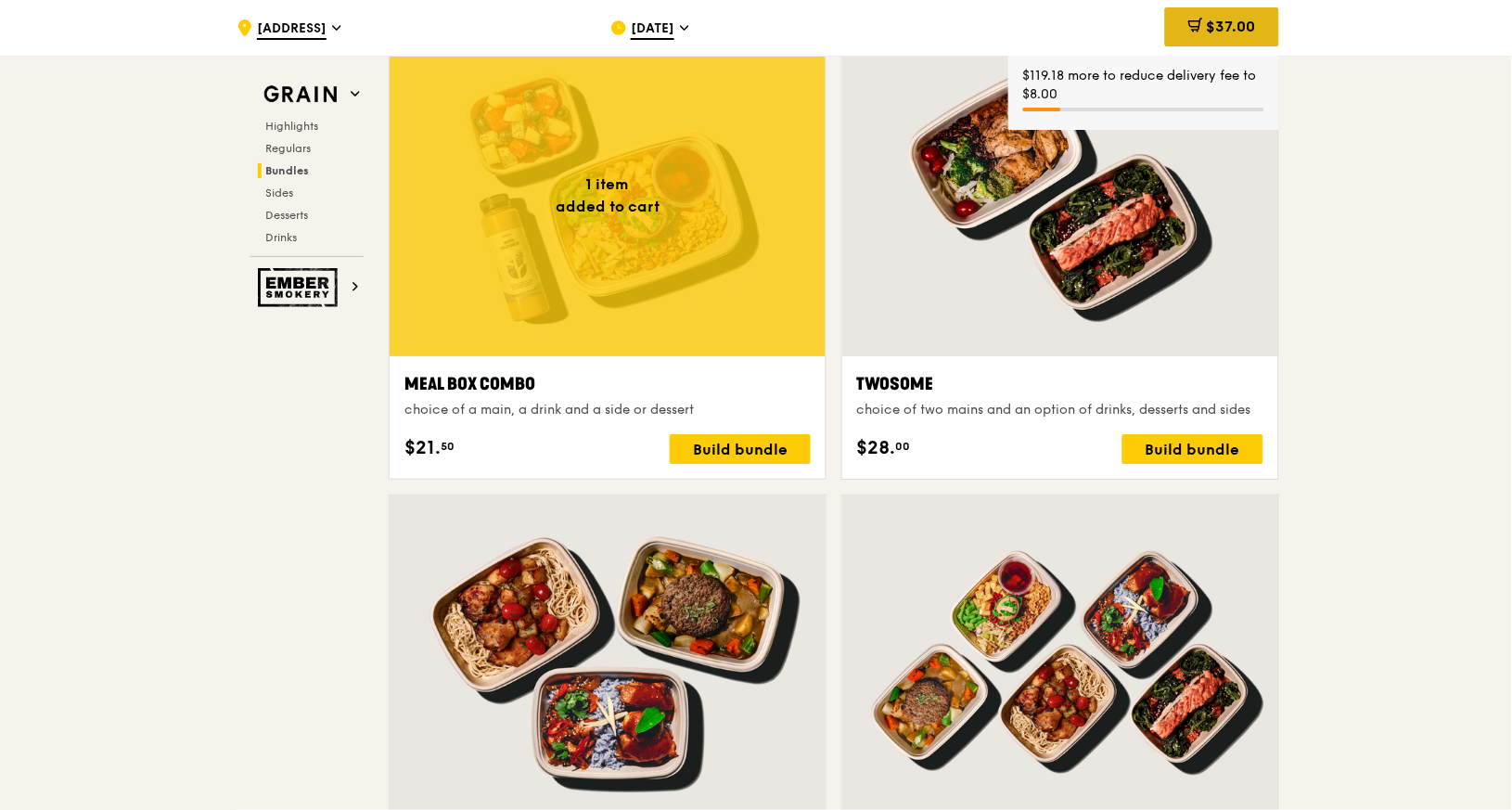 click on "$37.00" at bounding box center (1231, 26) 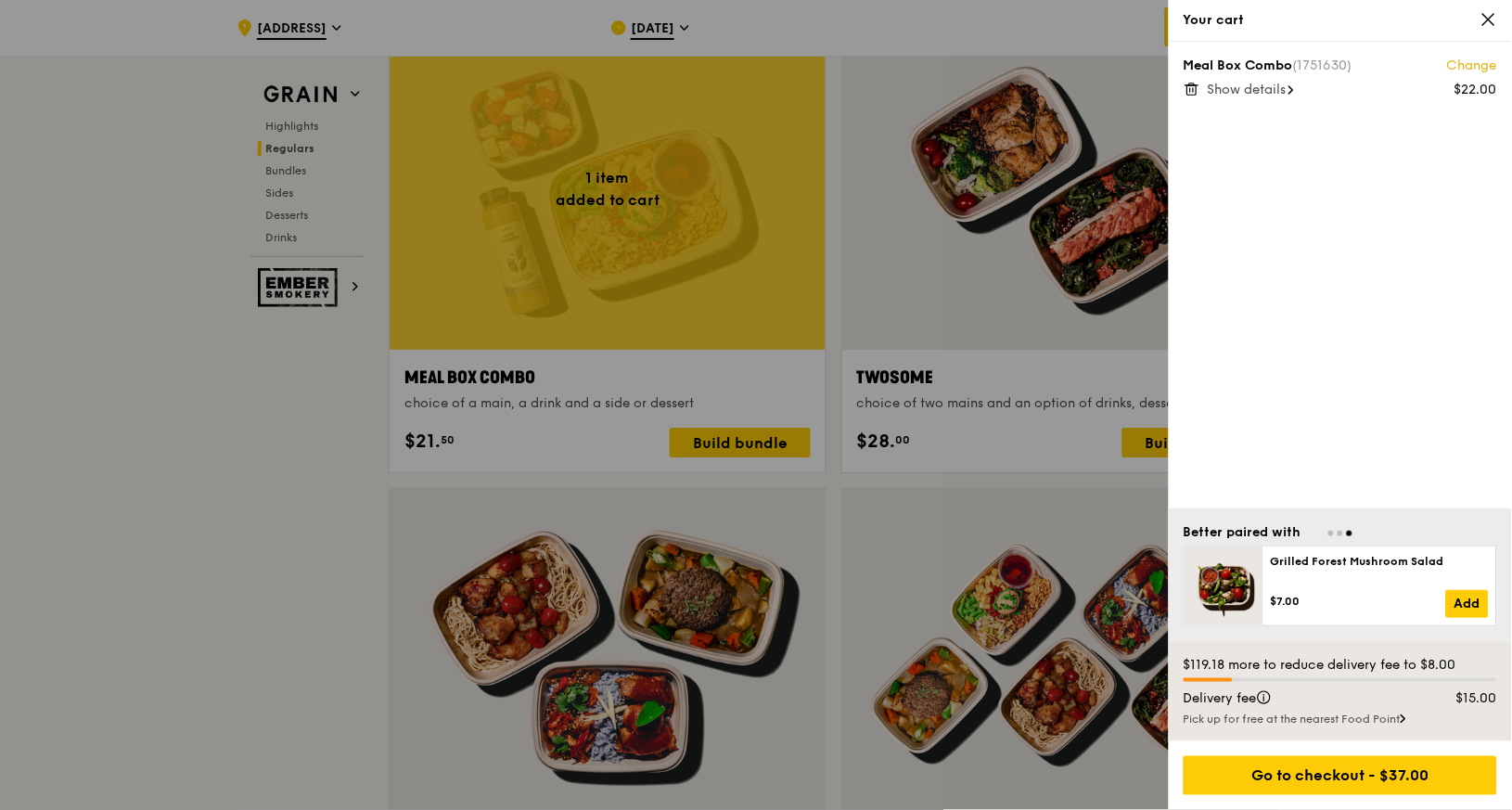 scroll, scrollTop: 2649, scrollLeft: 0, axis: vertical 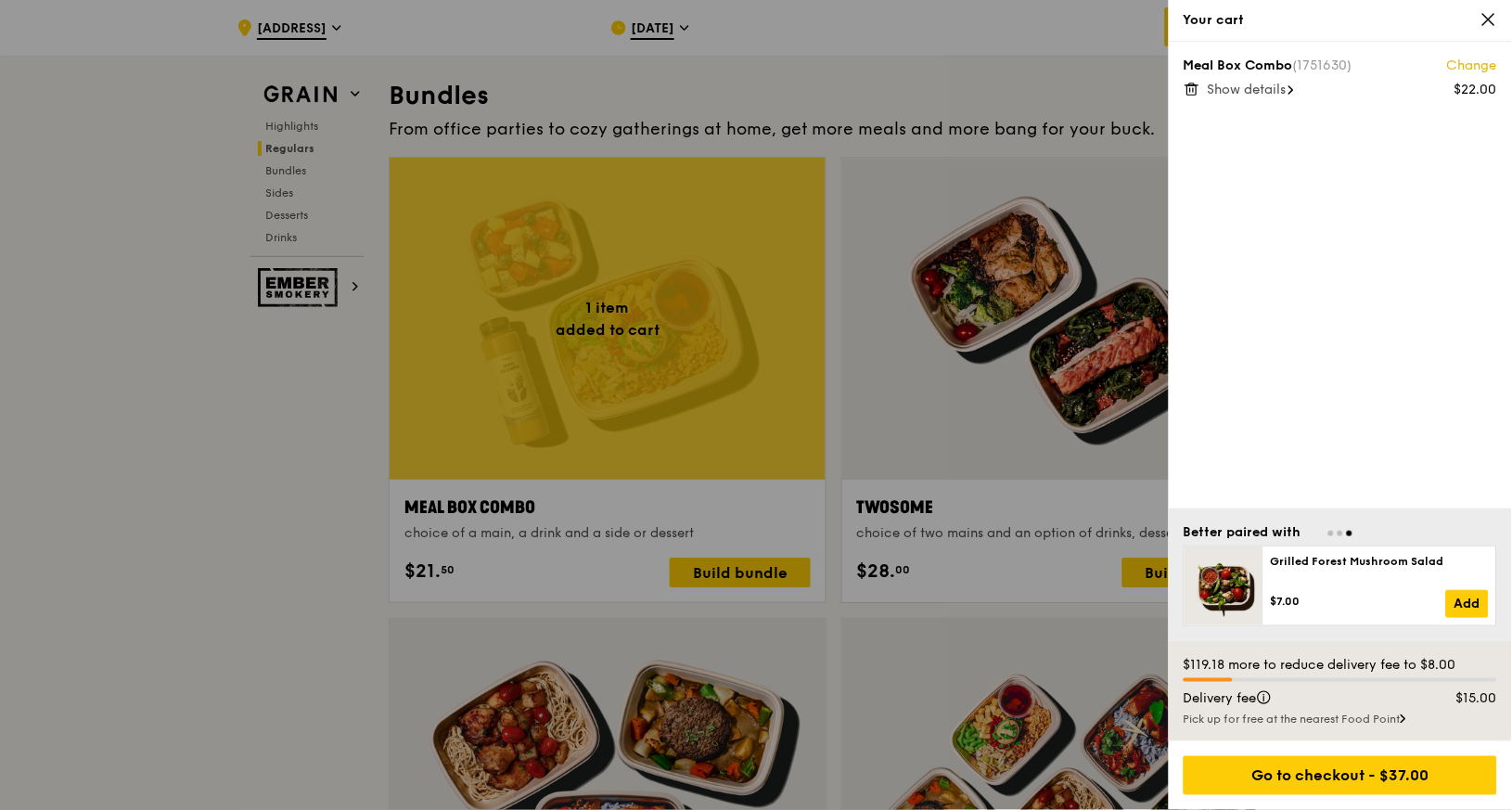 click on "Show details" at bounding box center (1247, 89) 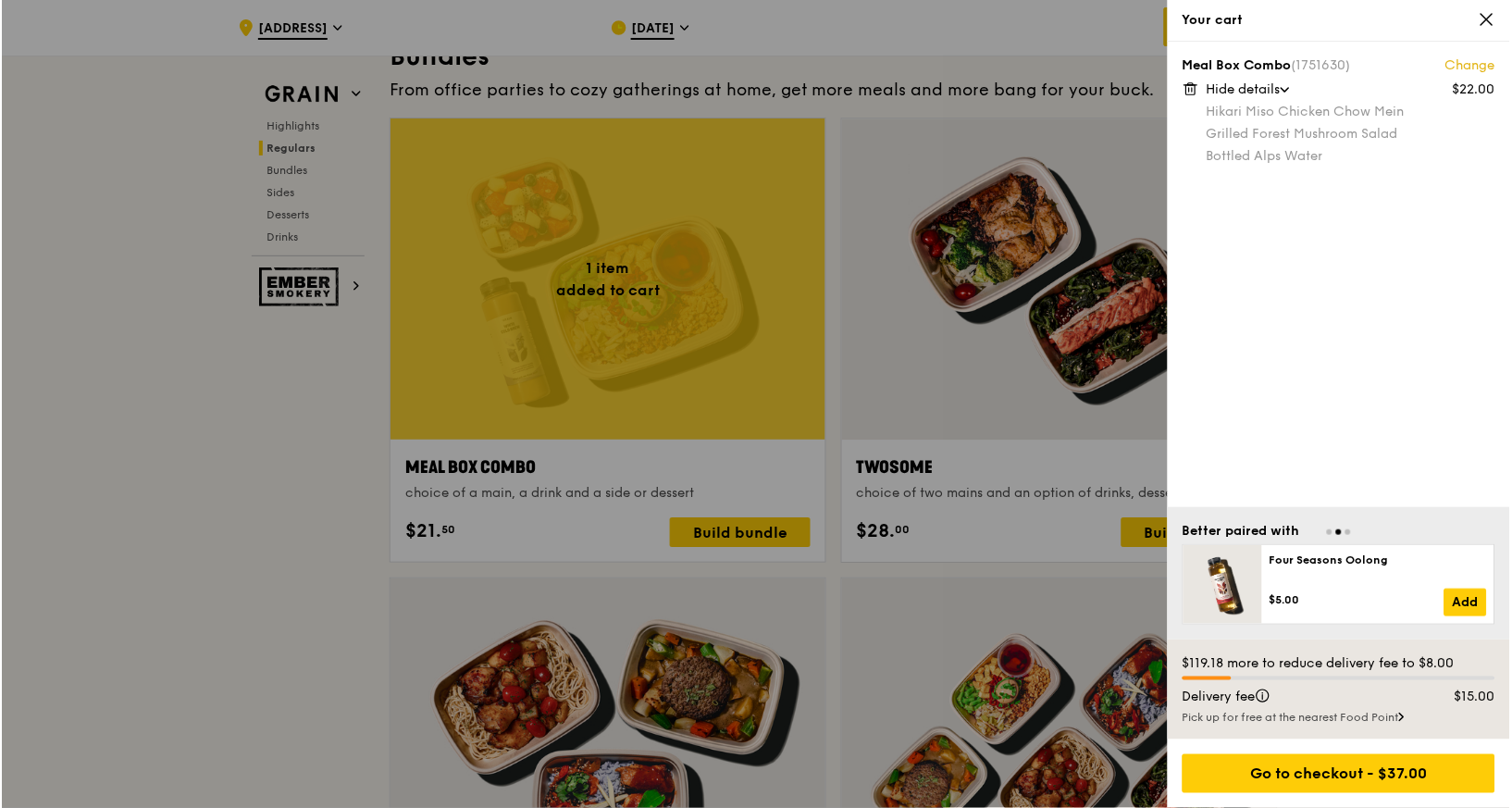 scroll, scrollTop: 2642, scrollLeft: 0, axis: vertical 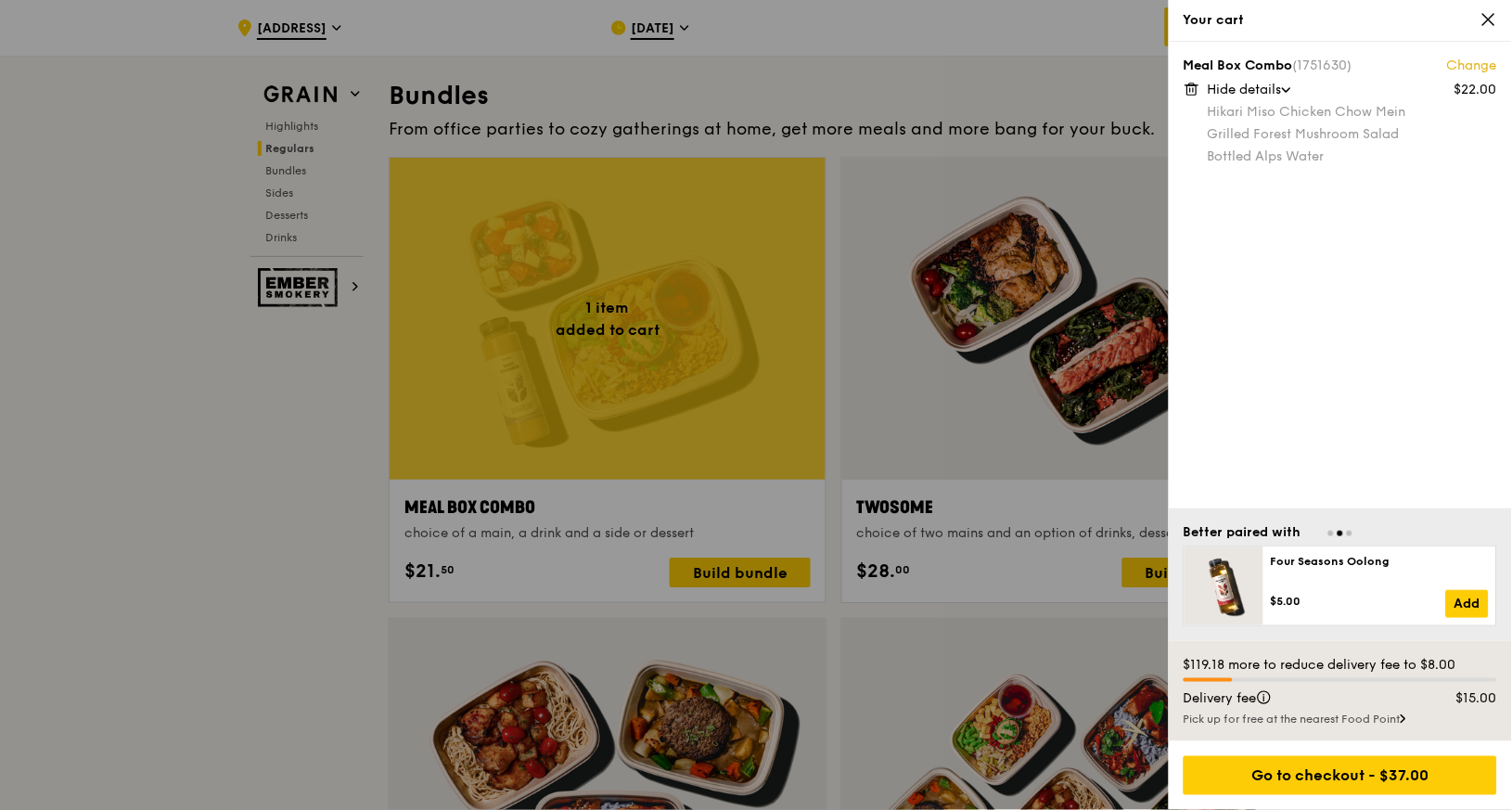 click on "Change" at bounding box center [1472, 66] 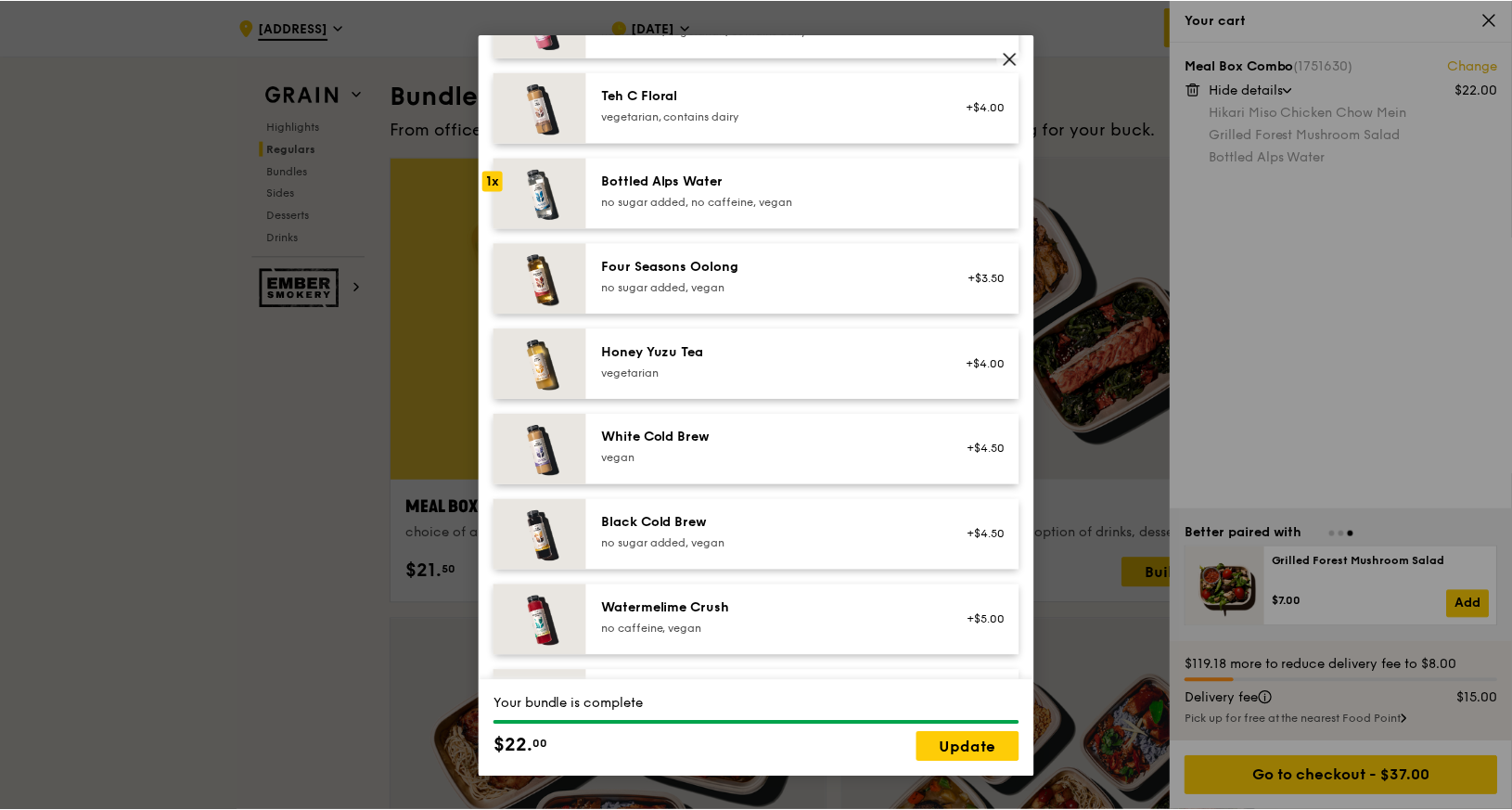 scroll, scrollTop: 2124, scrollLeft: 0, axis: vertical 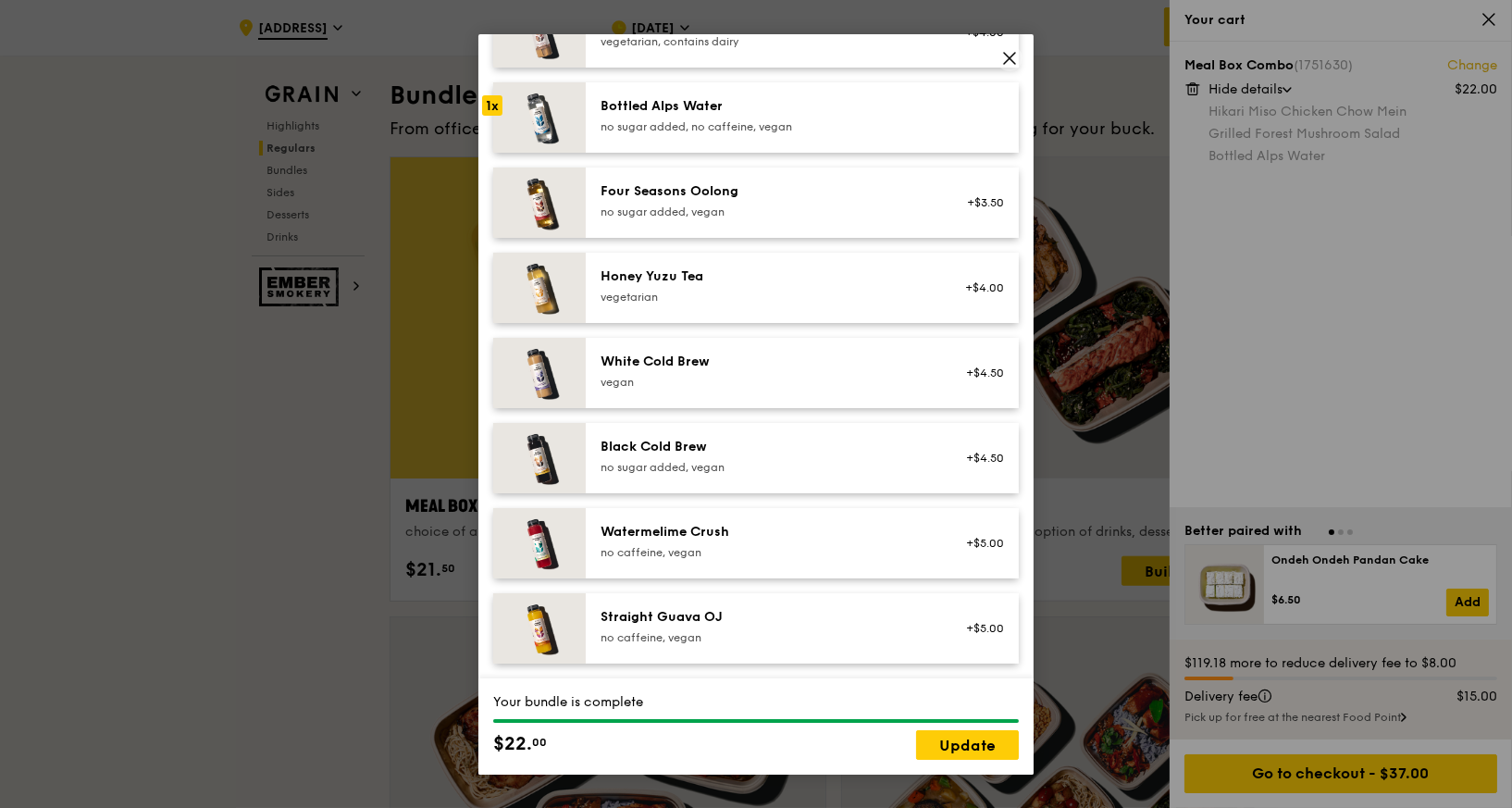 click 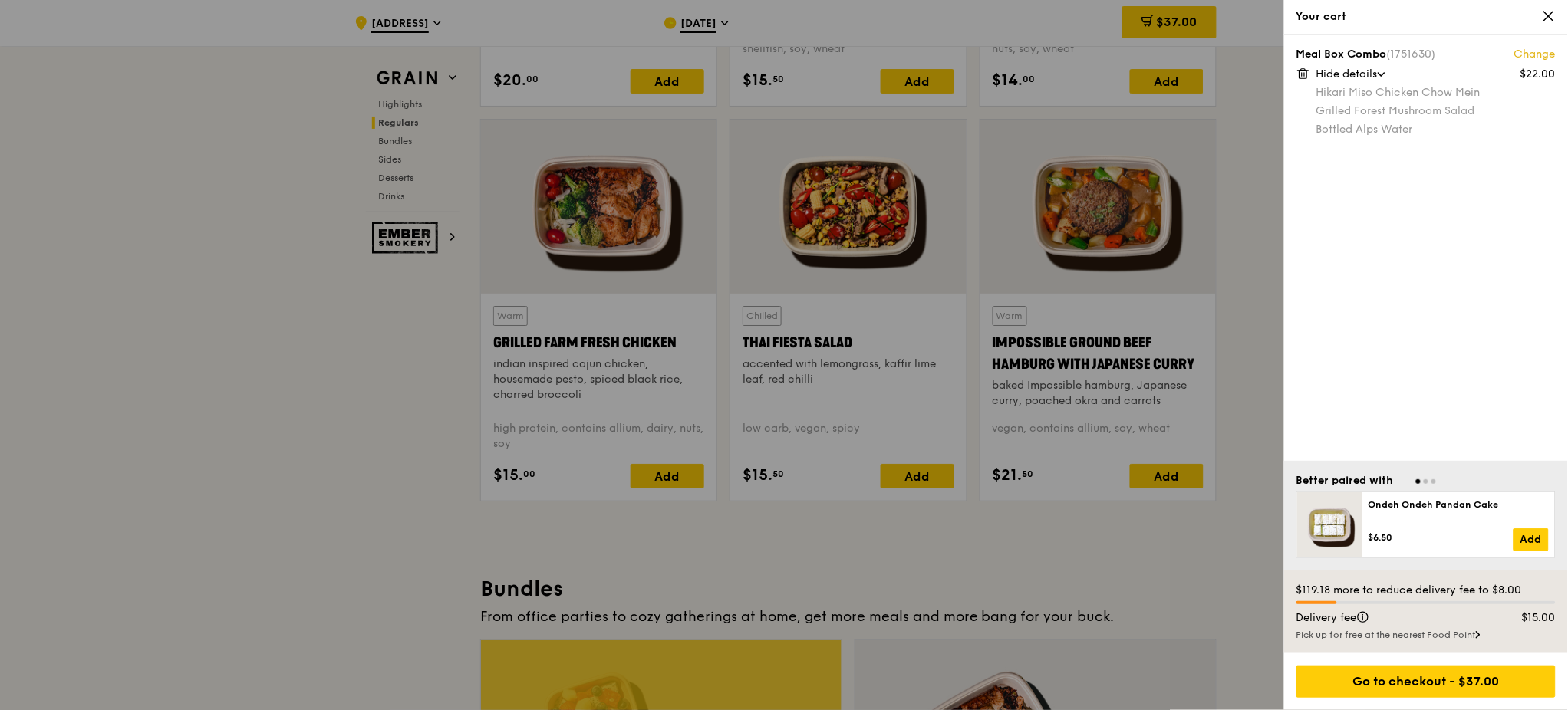 scroll, scrollTop: 1678, scrollLeft: 0, axis: vertical 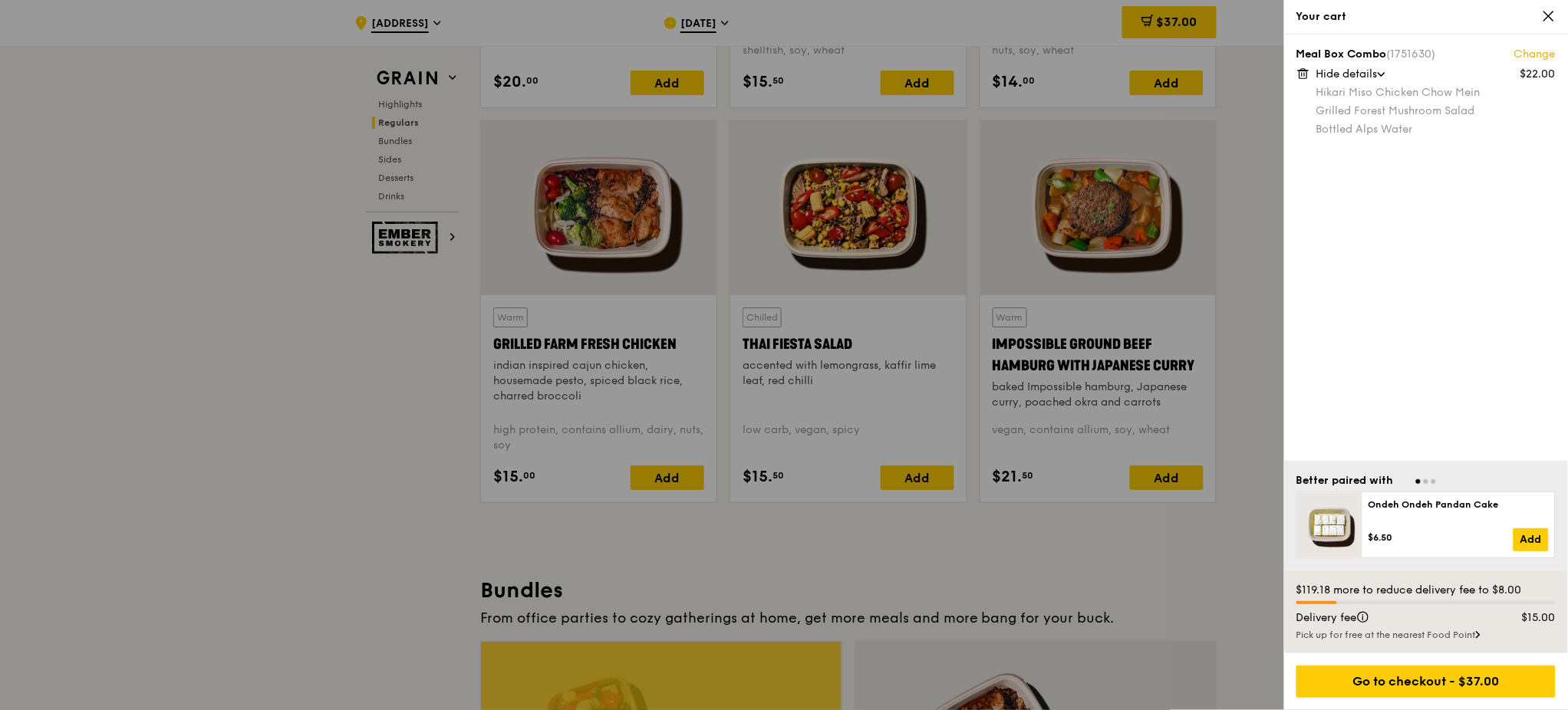 click at bounding box center (784, 355) 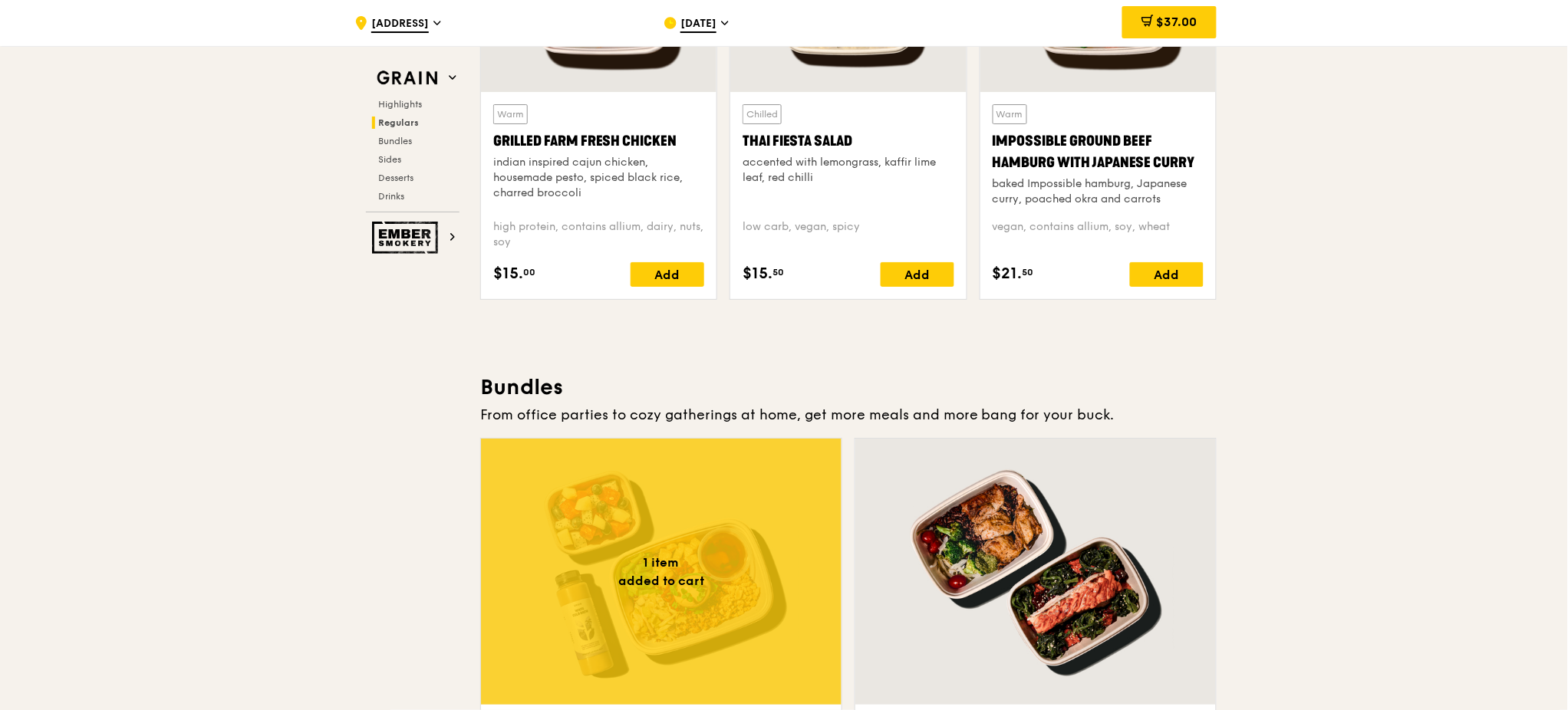 scroll, scrollTop: 1882, scrollLeft: 0, axis: vertical 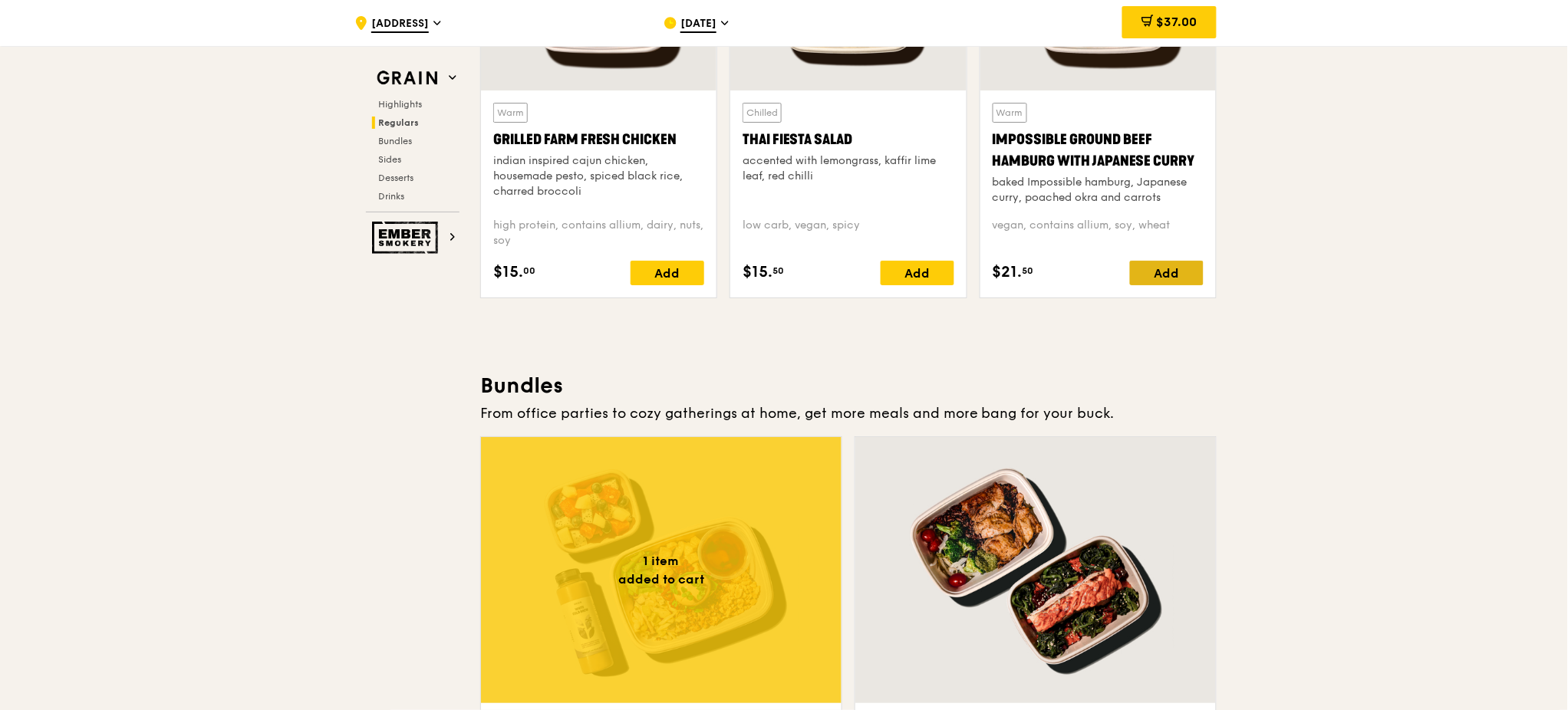 click on "Add" at bounding box center (1167, 273) 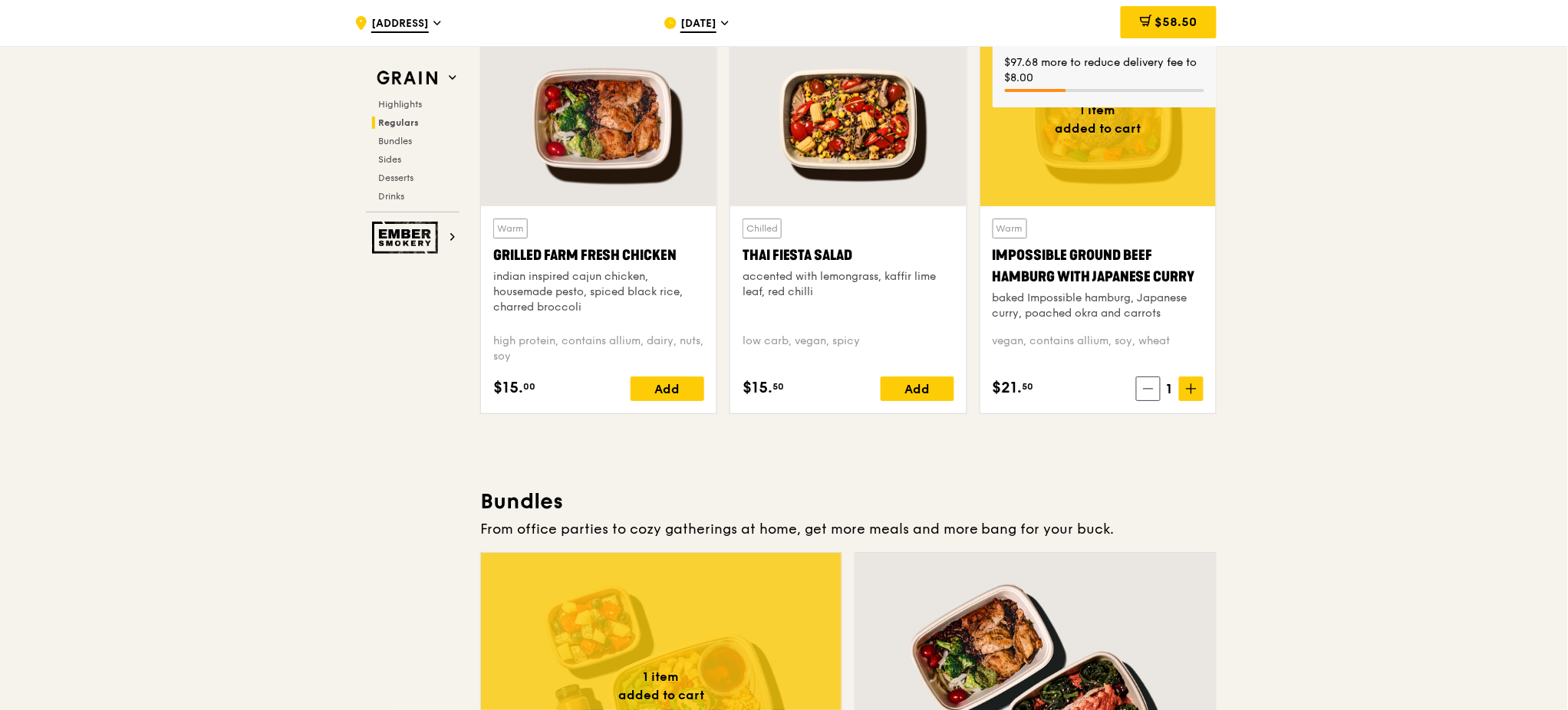 scroll, scrollTop: 1678, scrollLeft: 0, axis: vertical 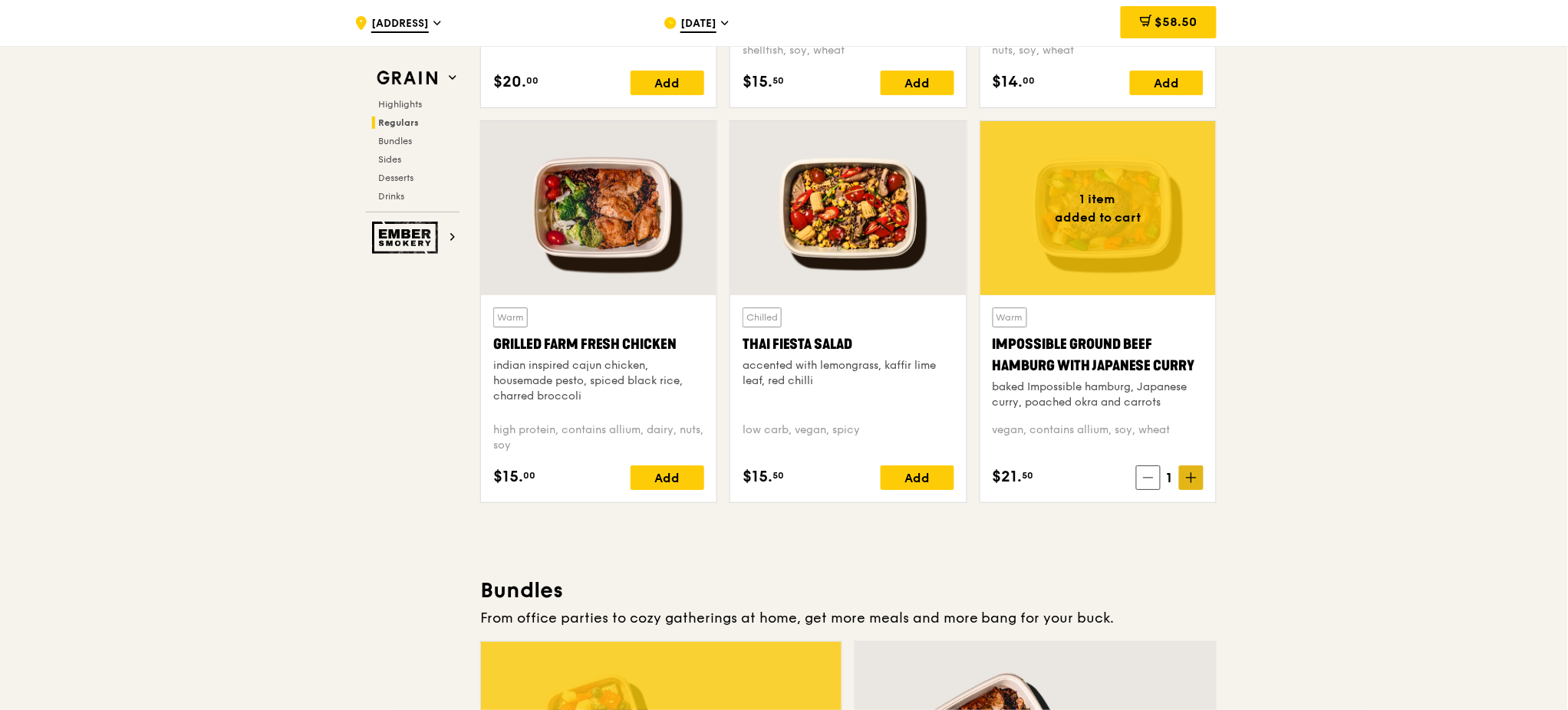 click 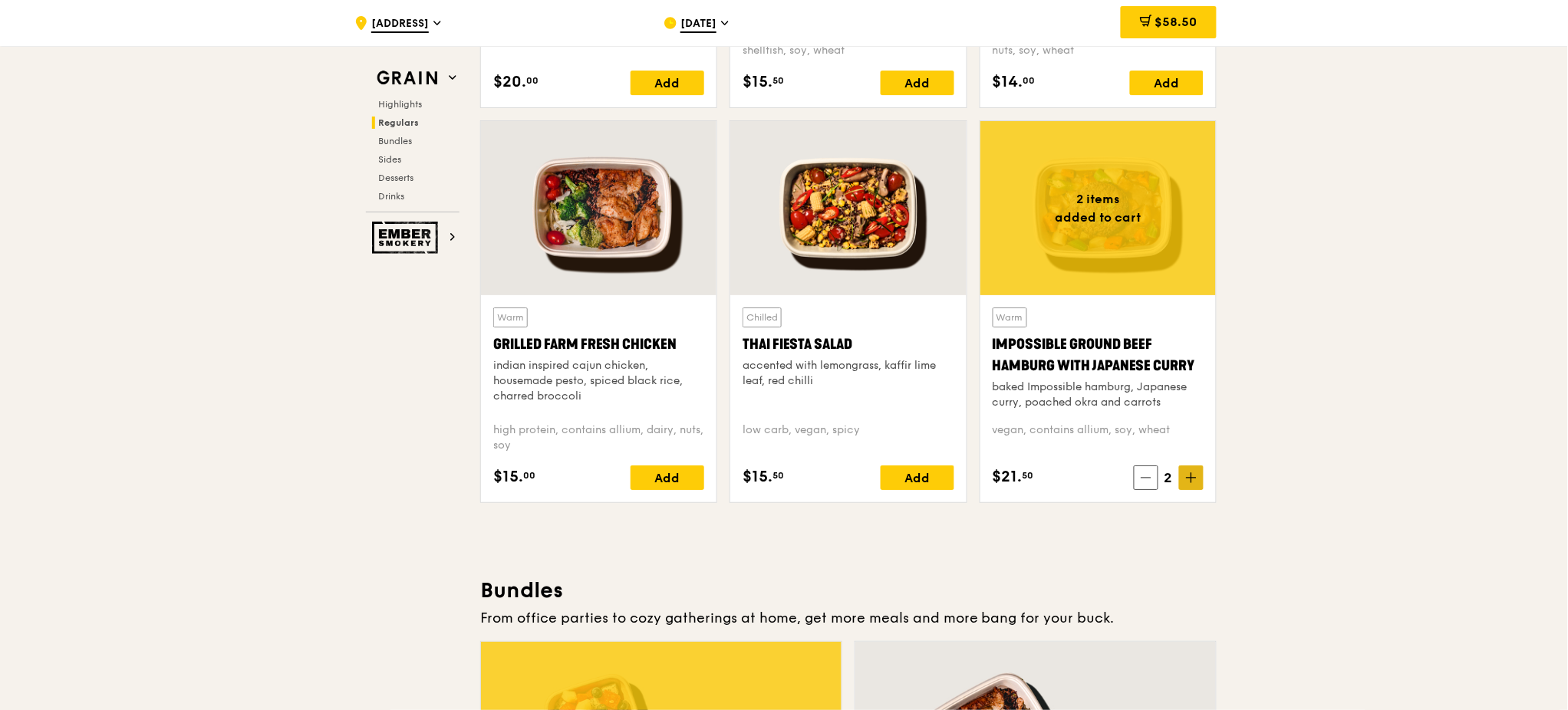 click 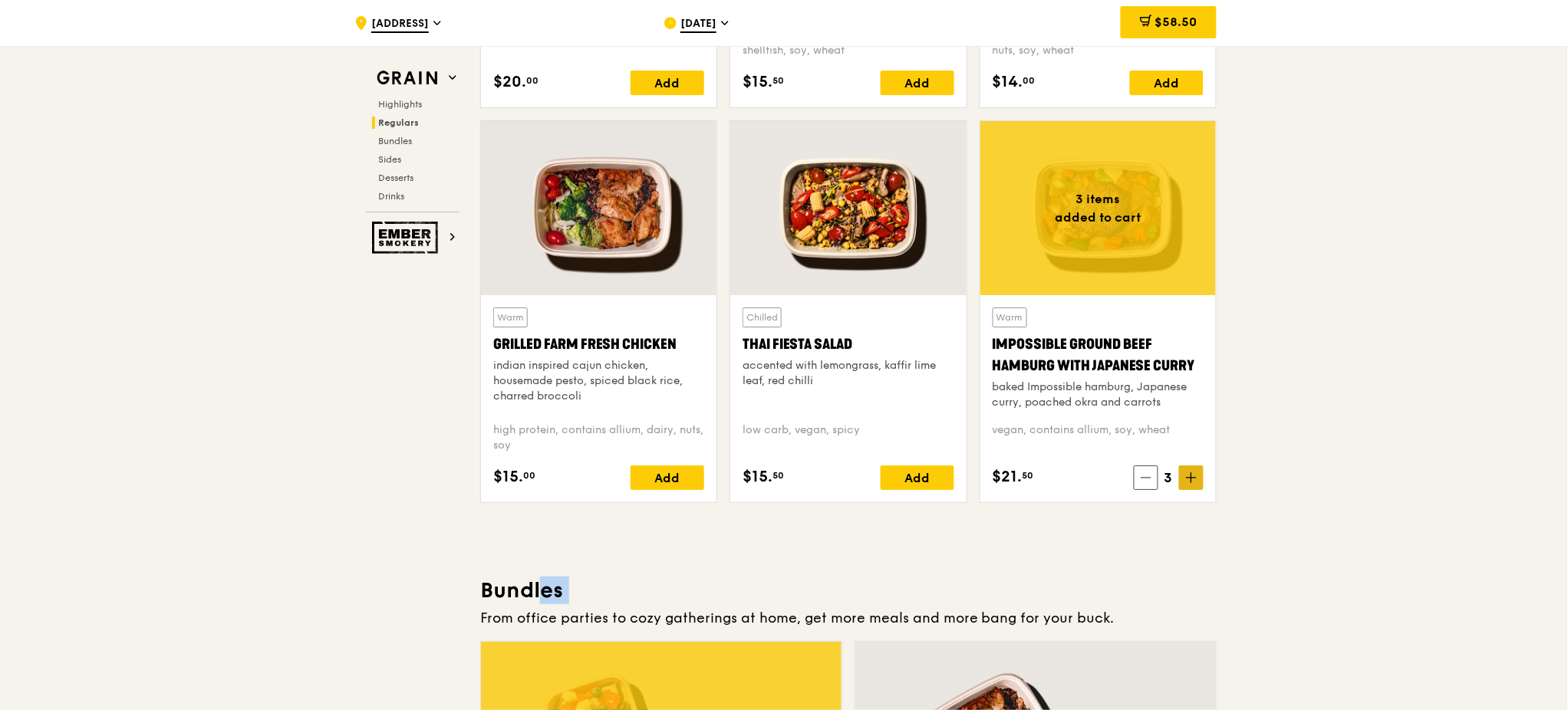 click 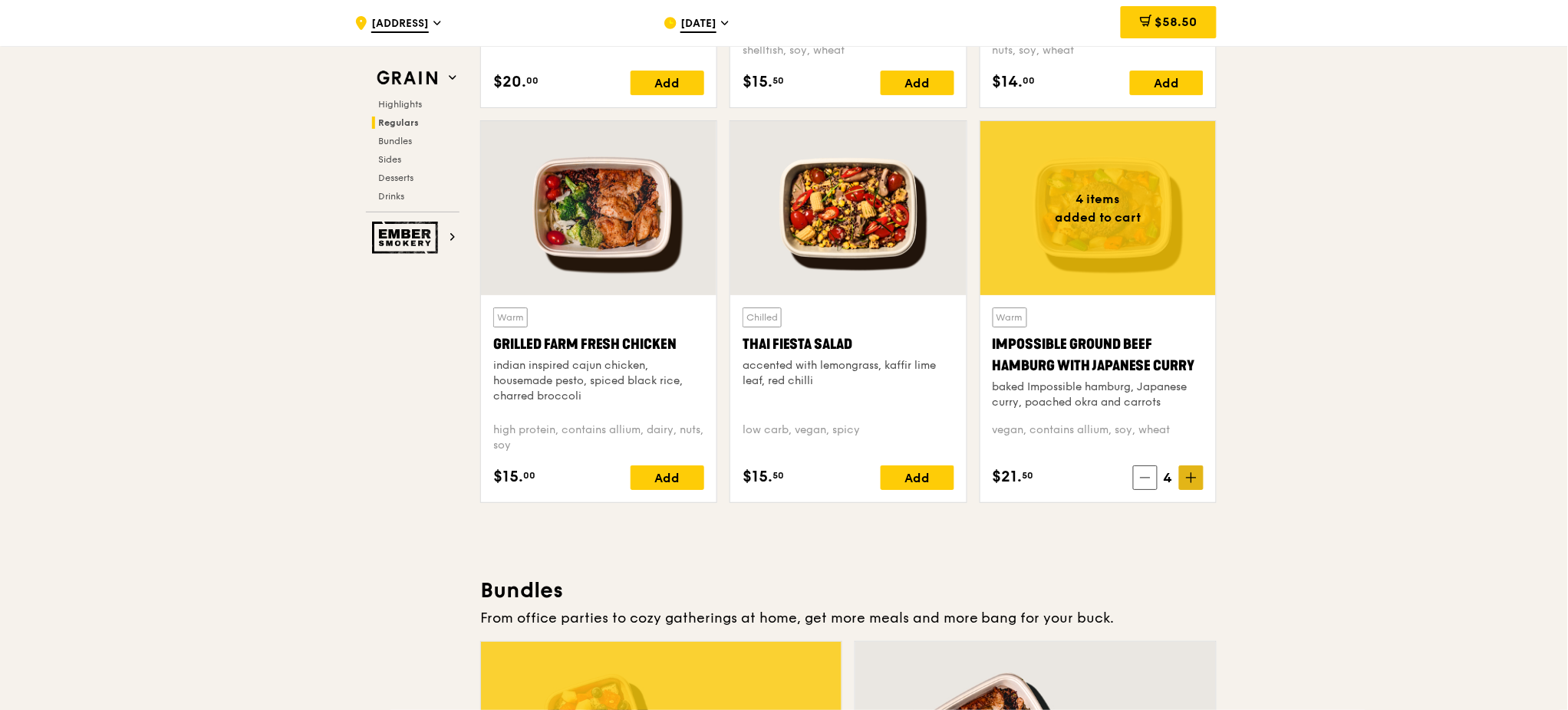 click 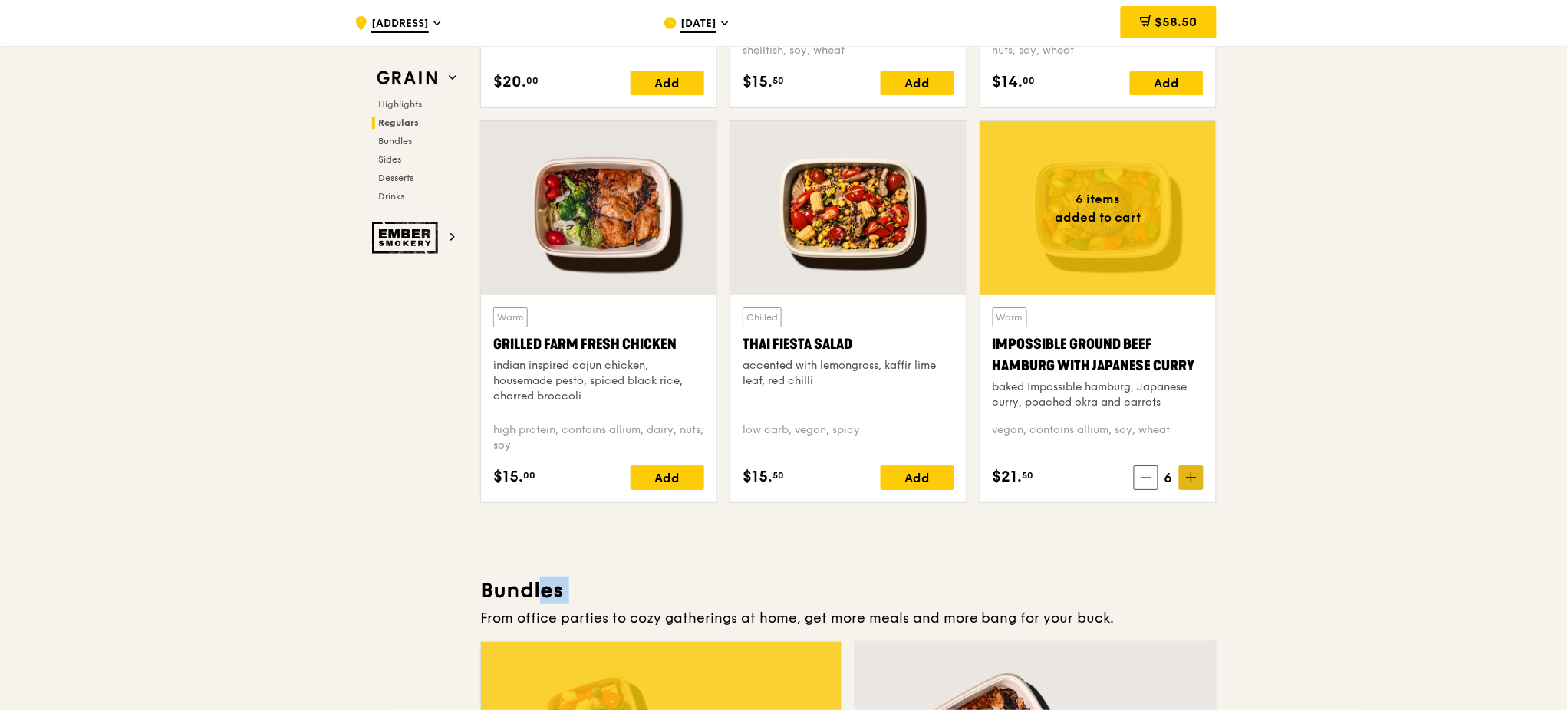 click 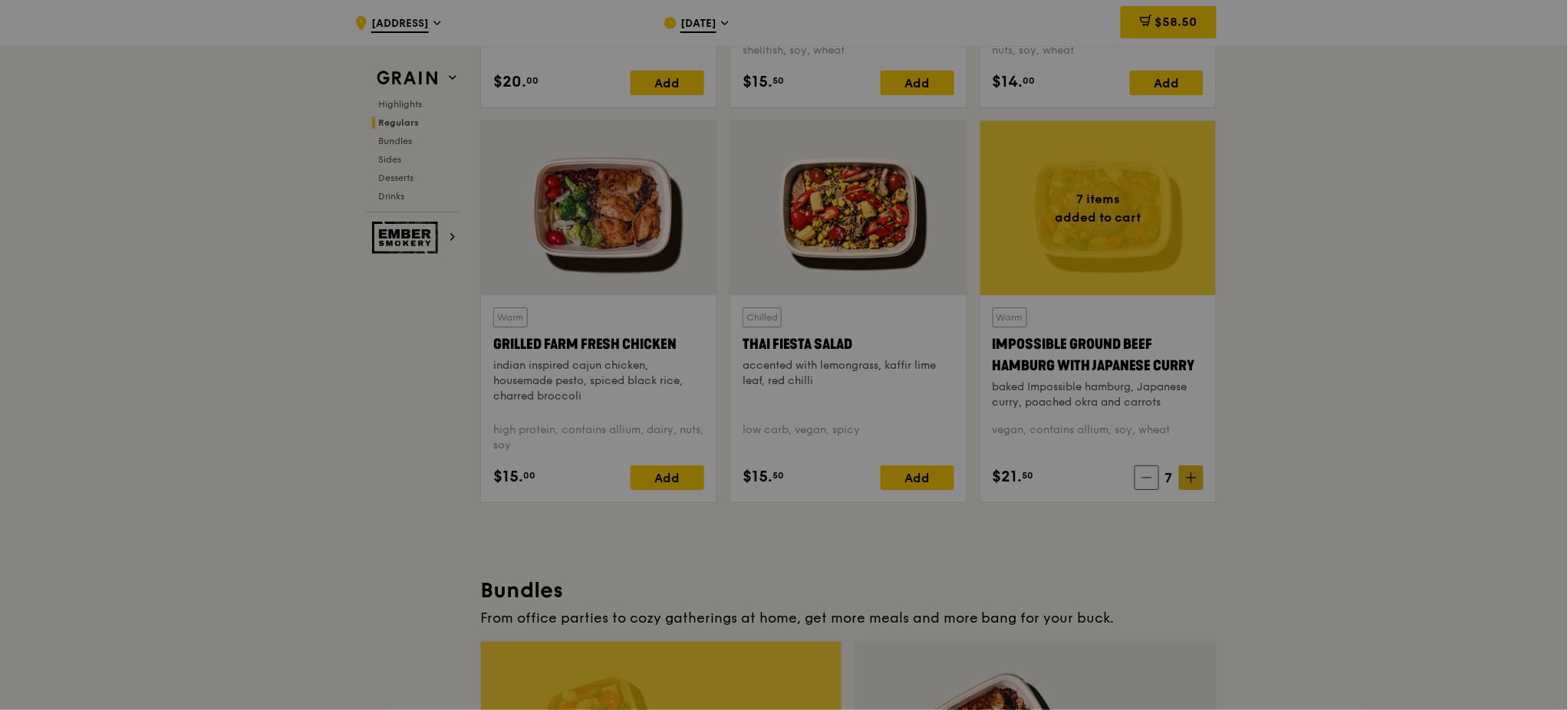 click at bounding box center [784, 355] 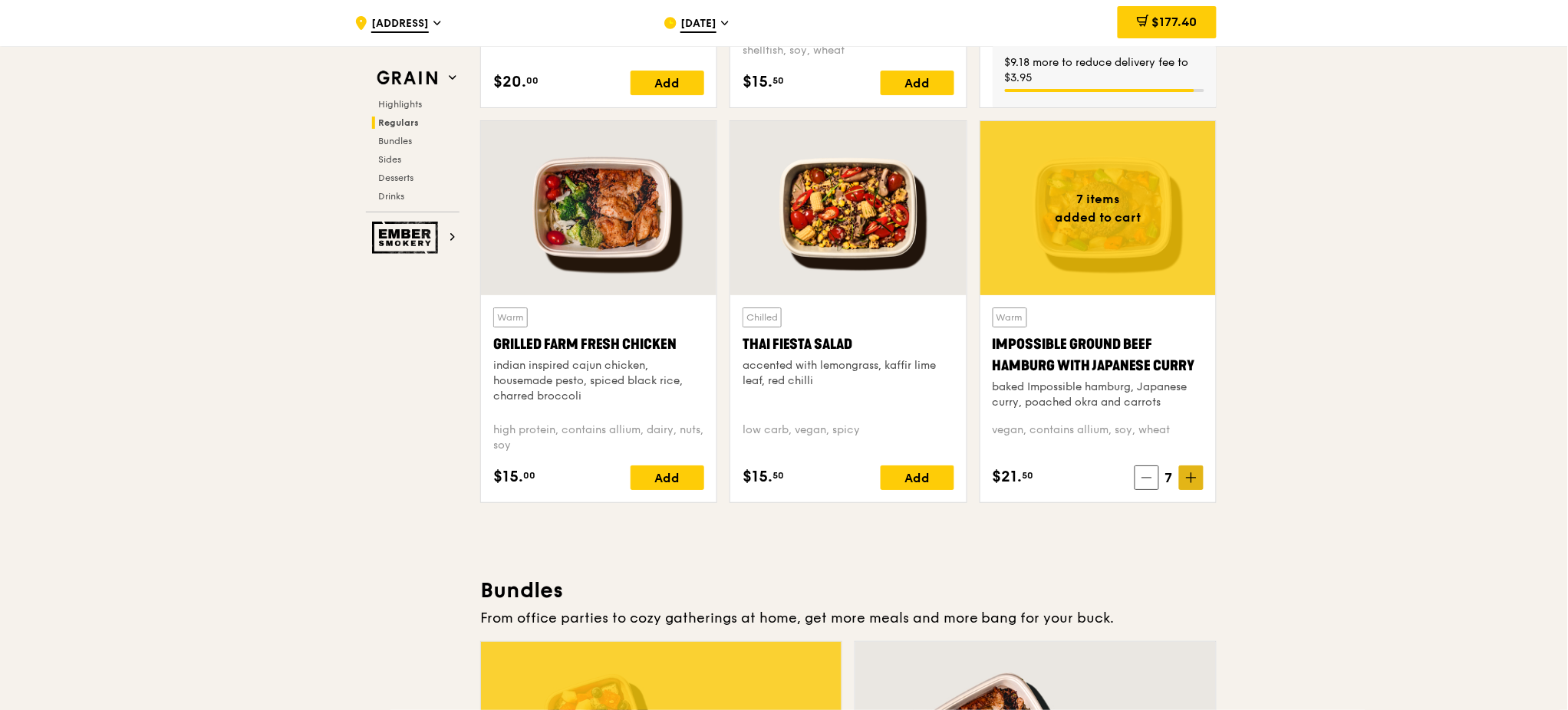 click 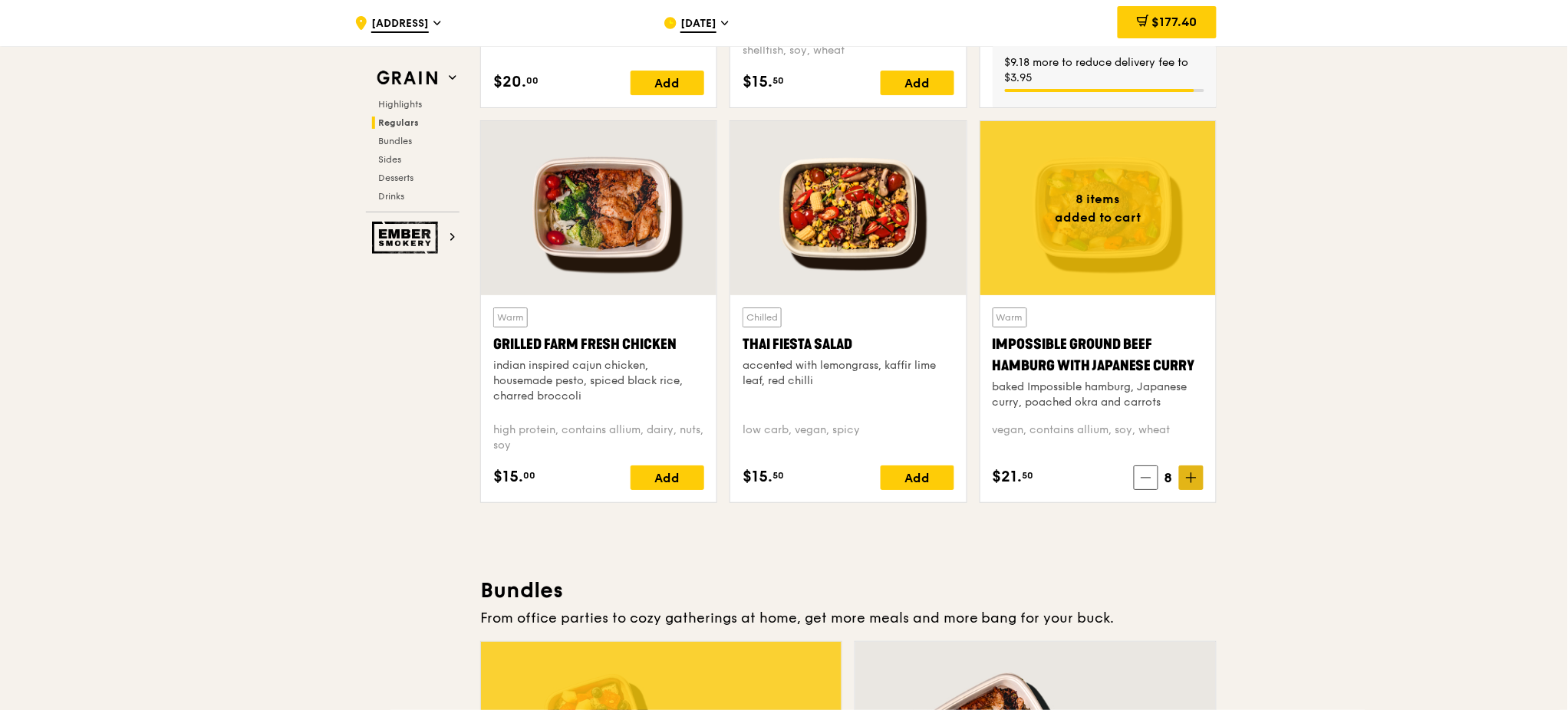 click 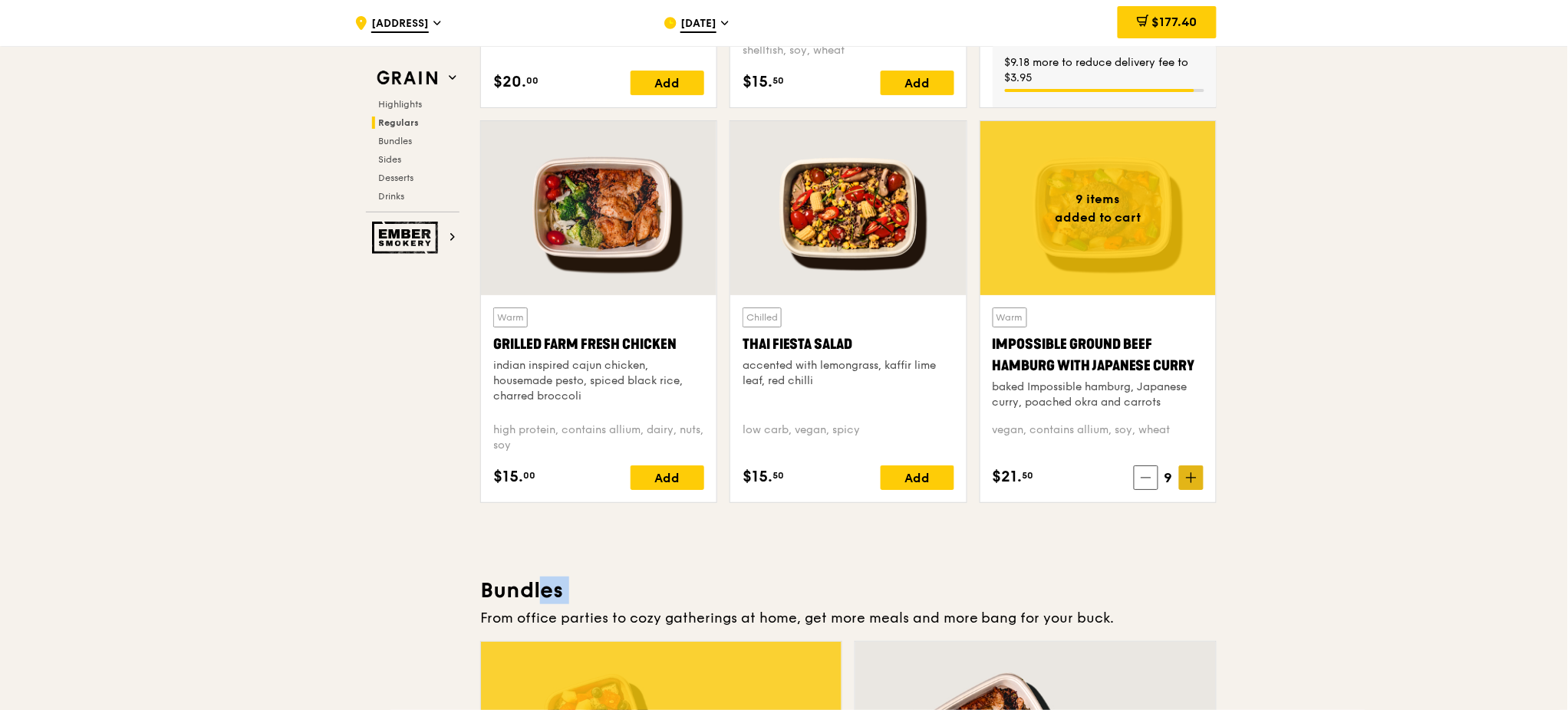 click 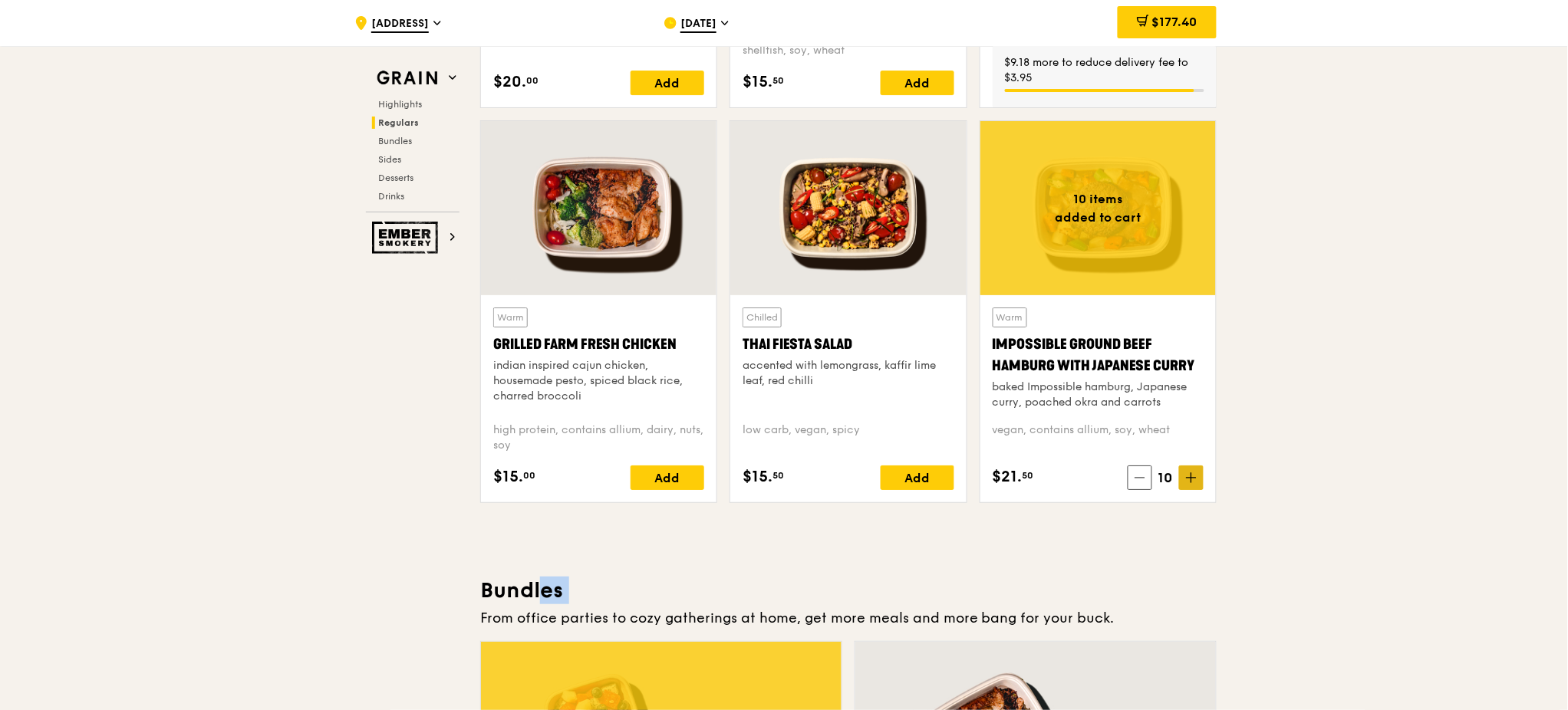 click 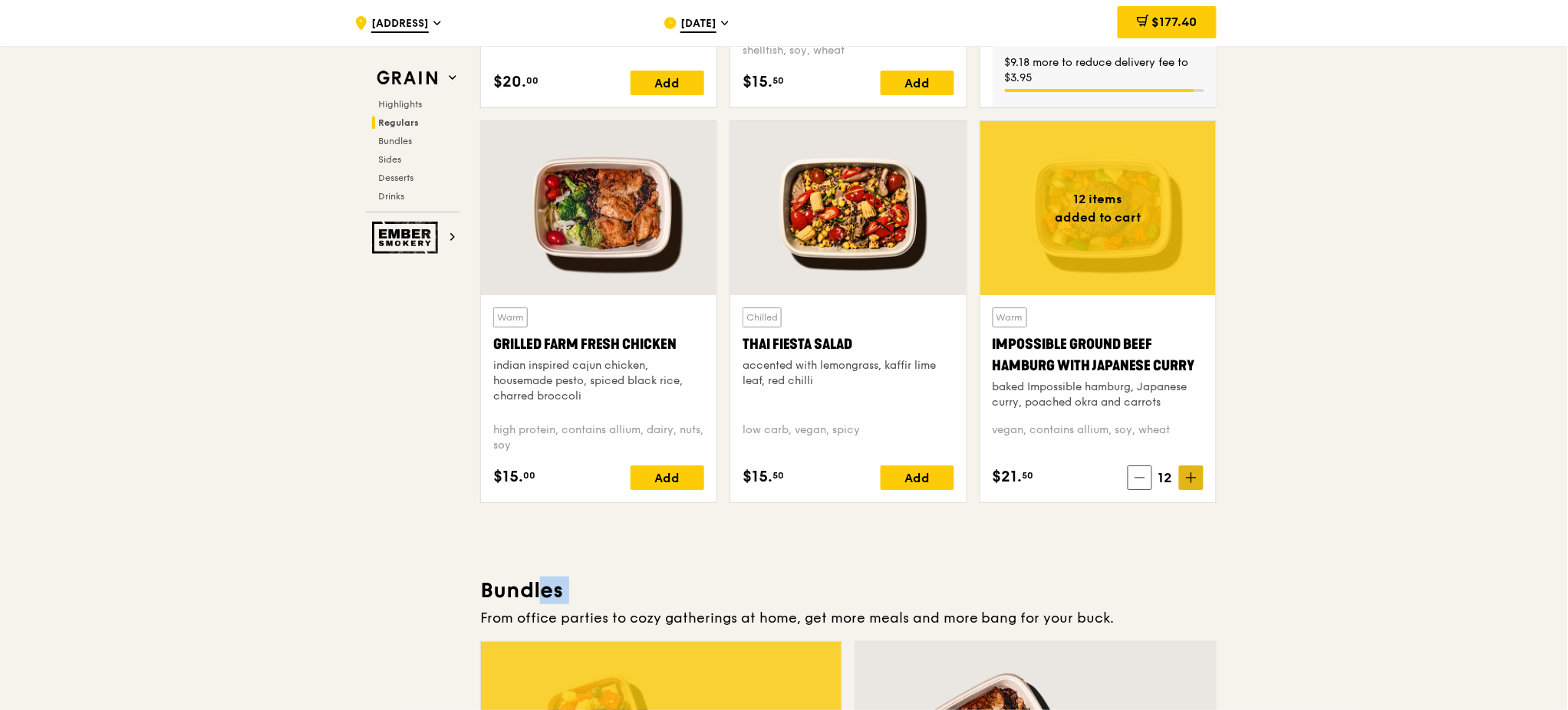 click 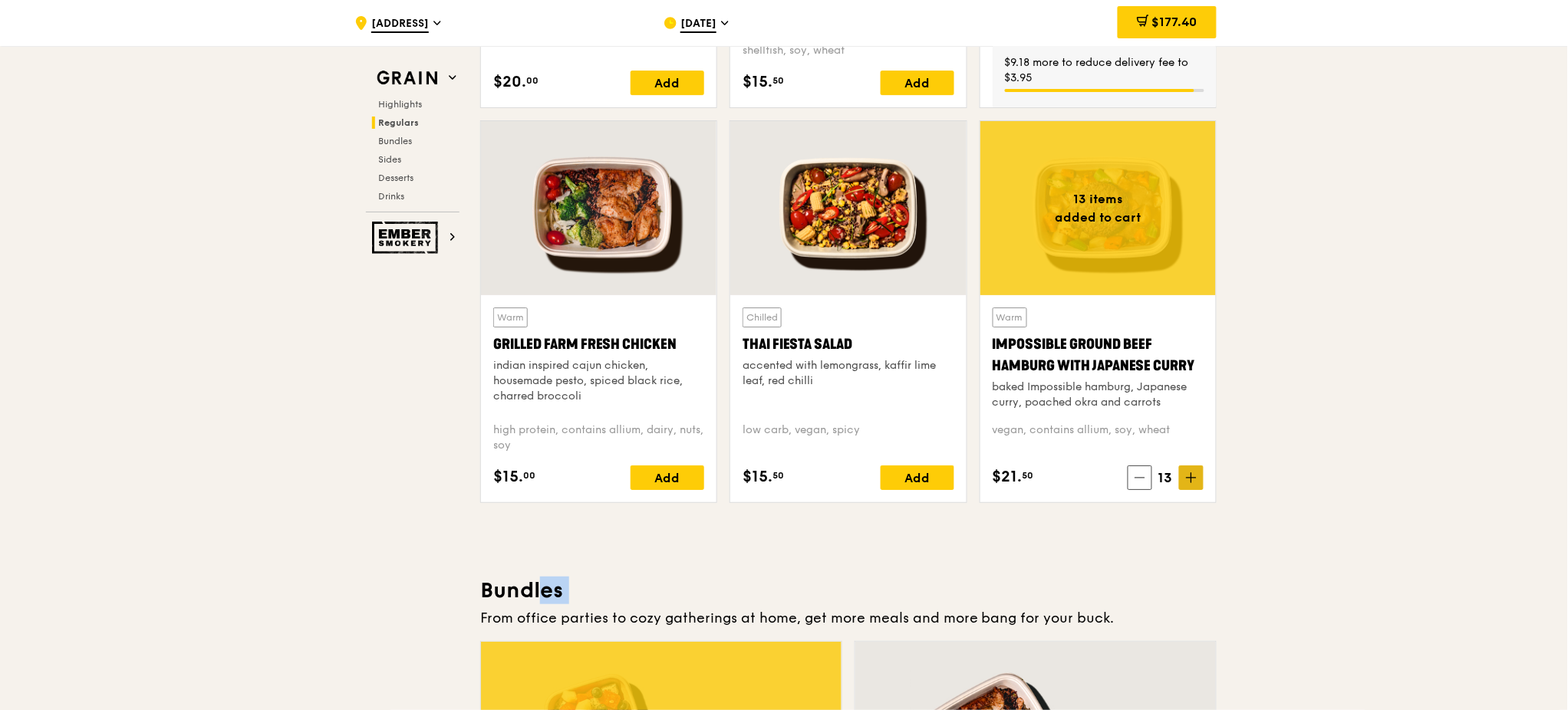 click 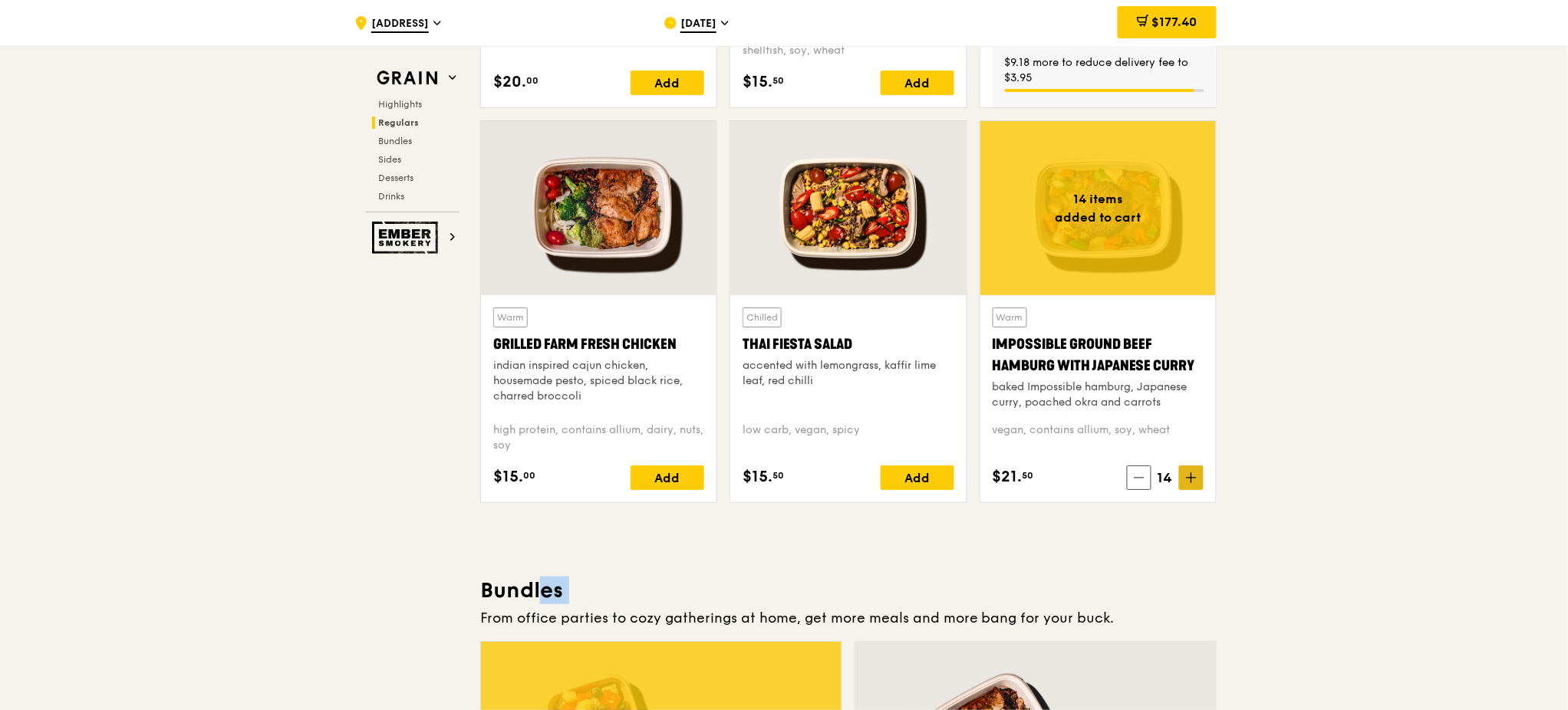 click 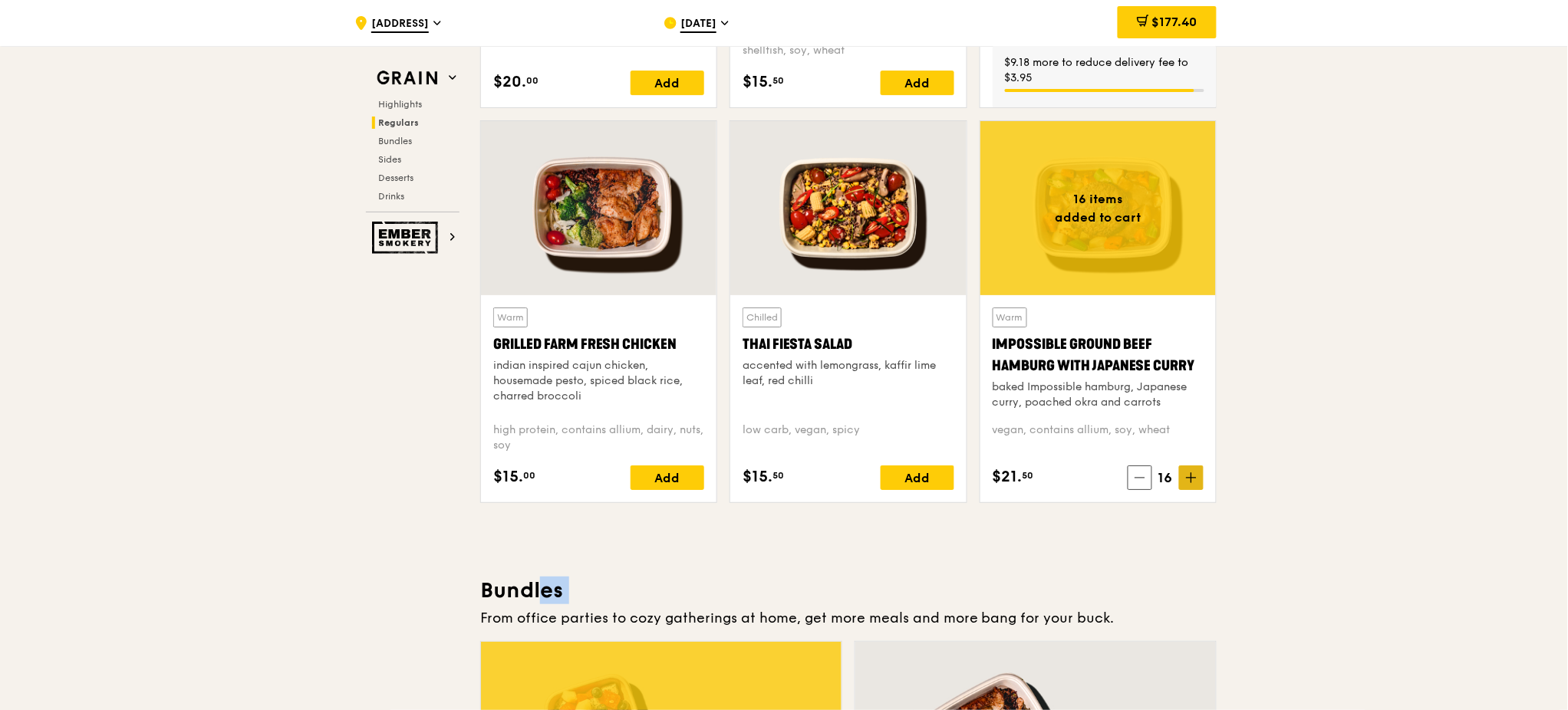 click 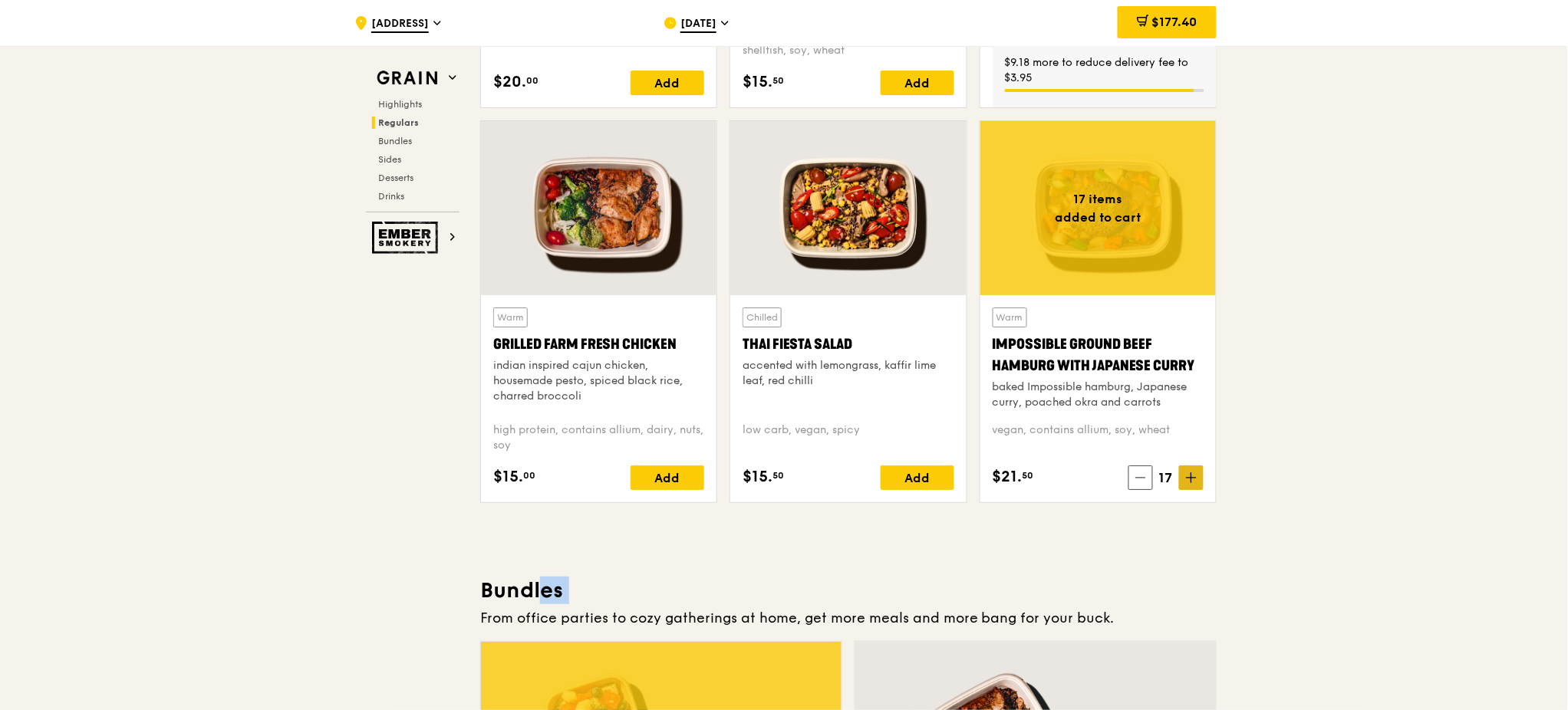 click 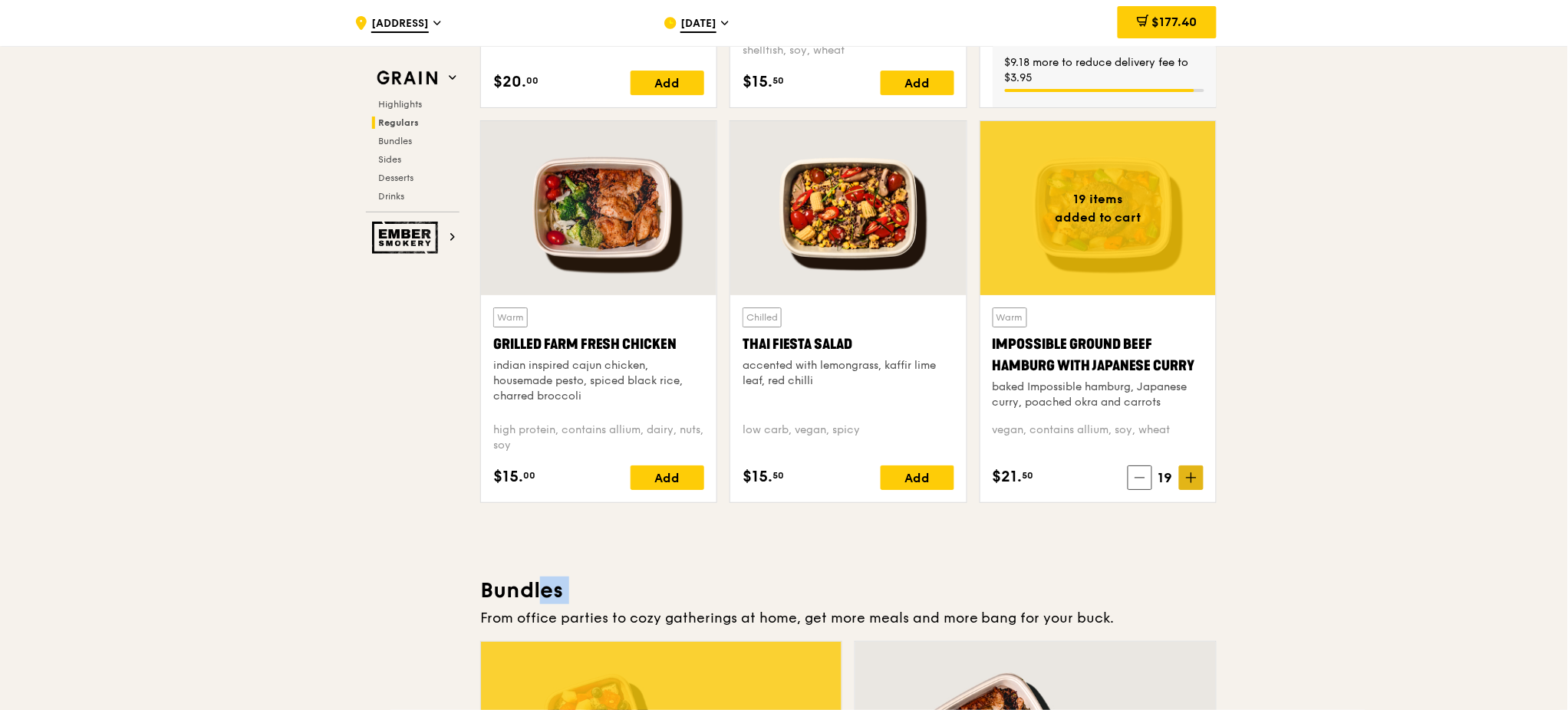 click 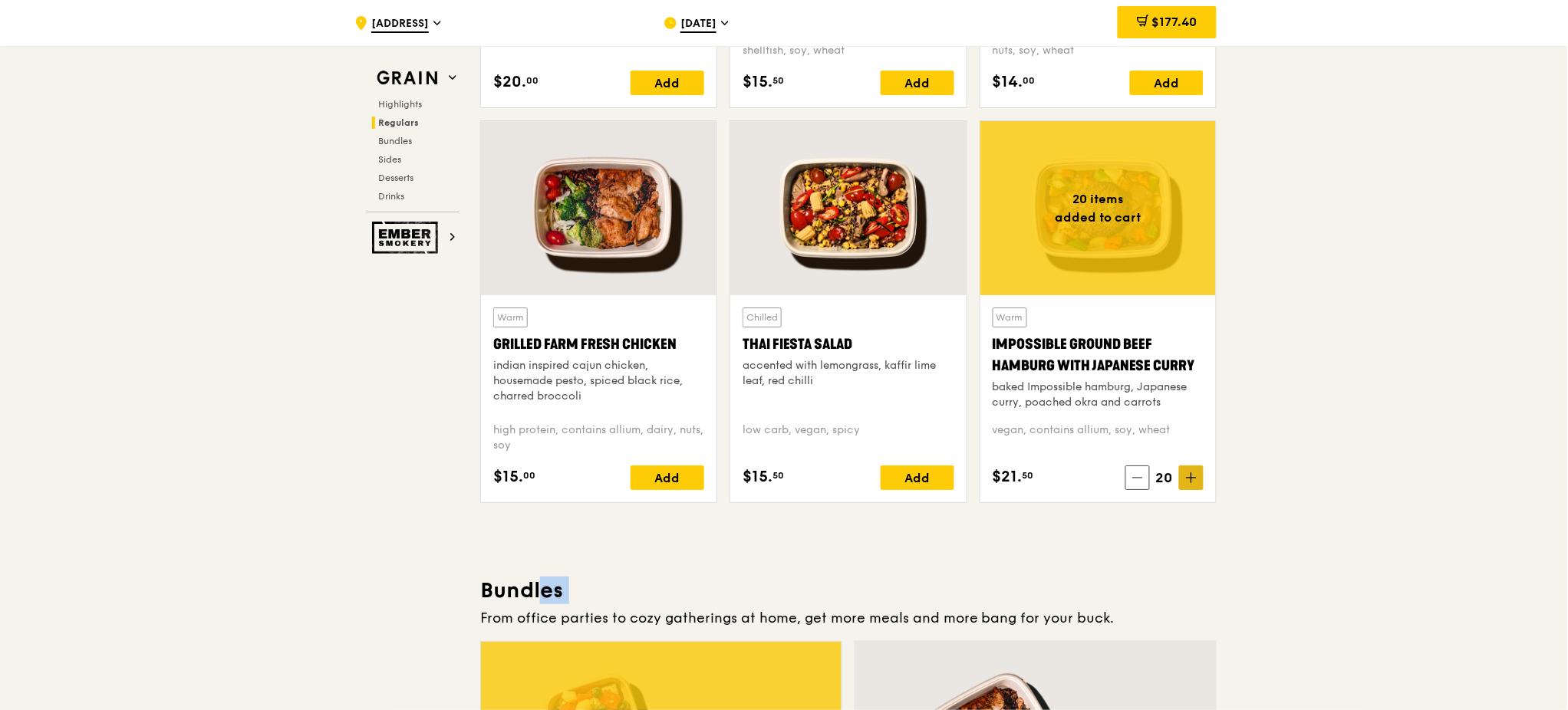 click 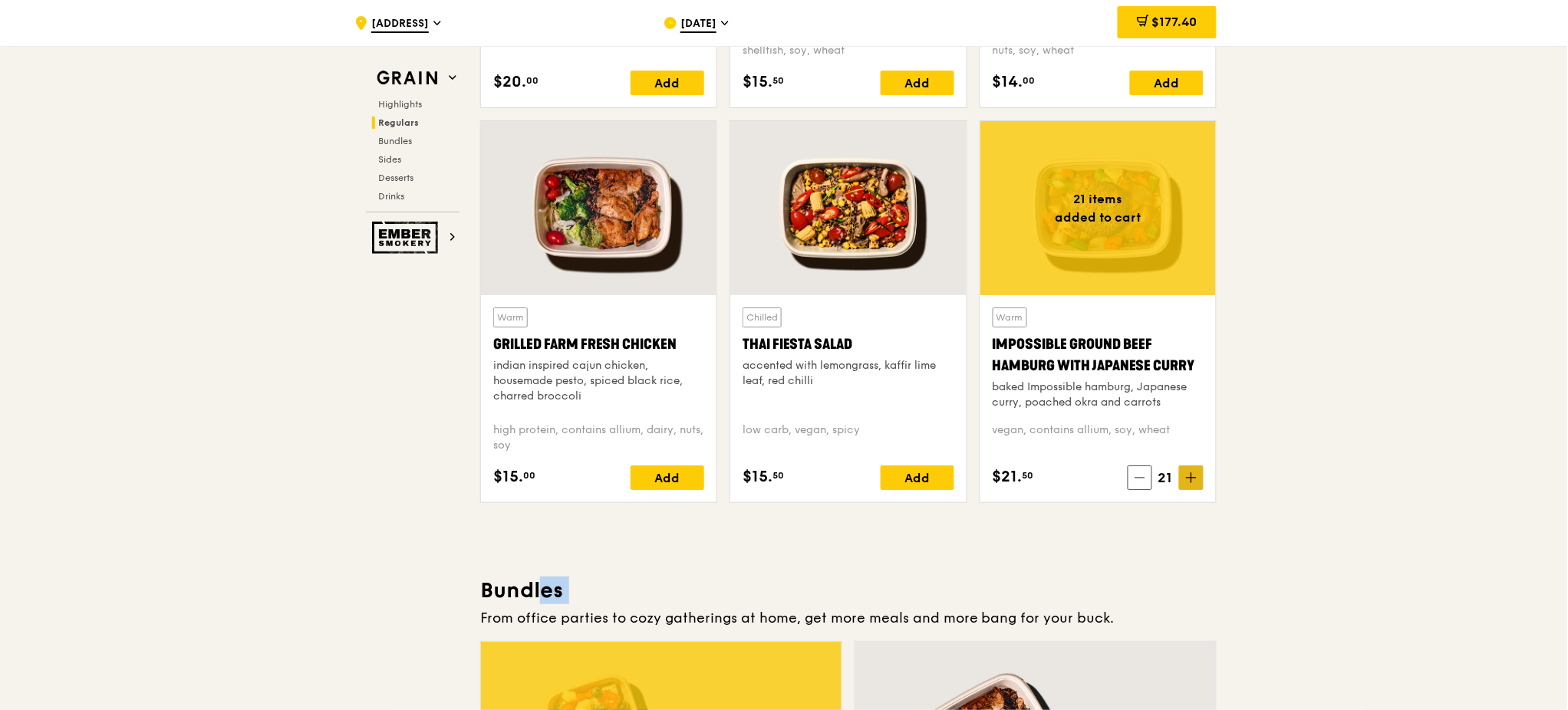 click 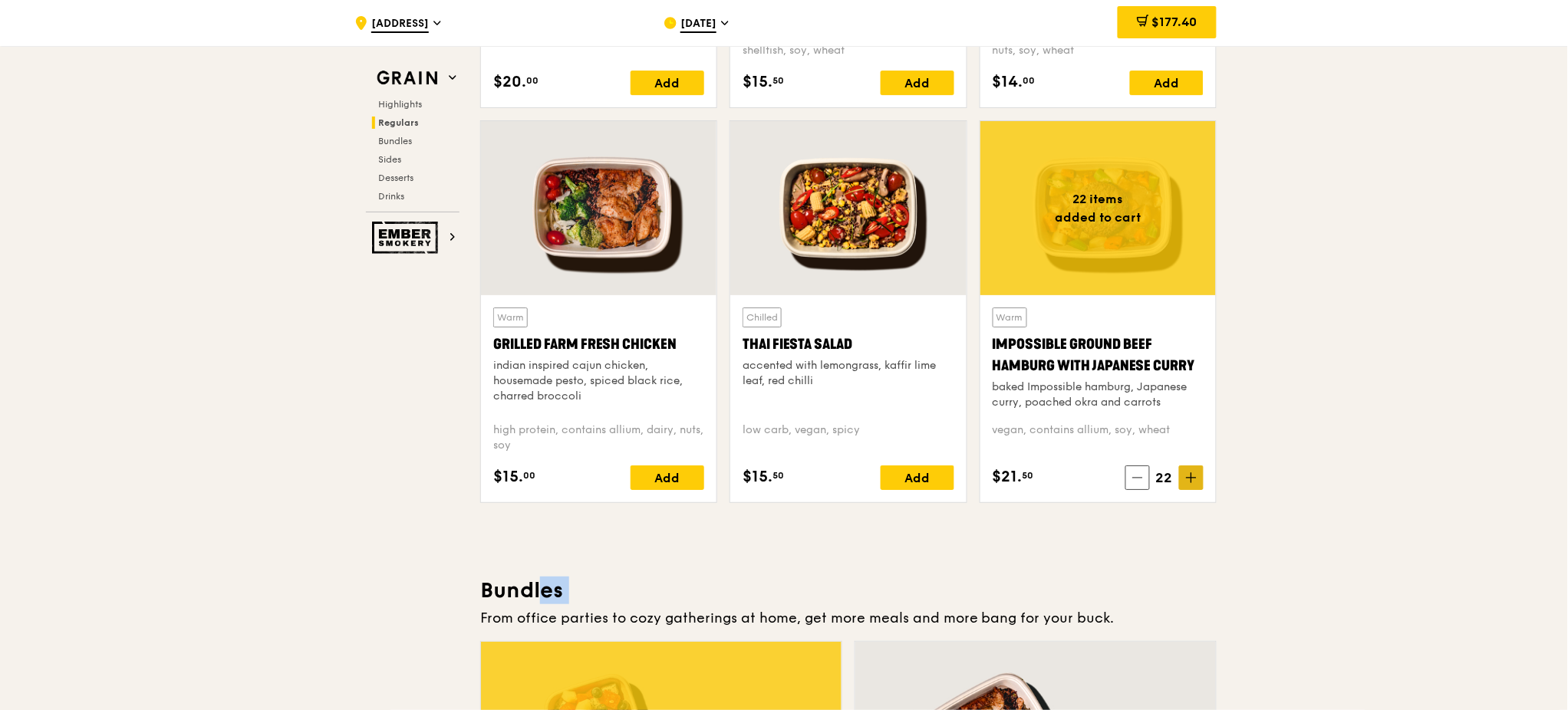 click 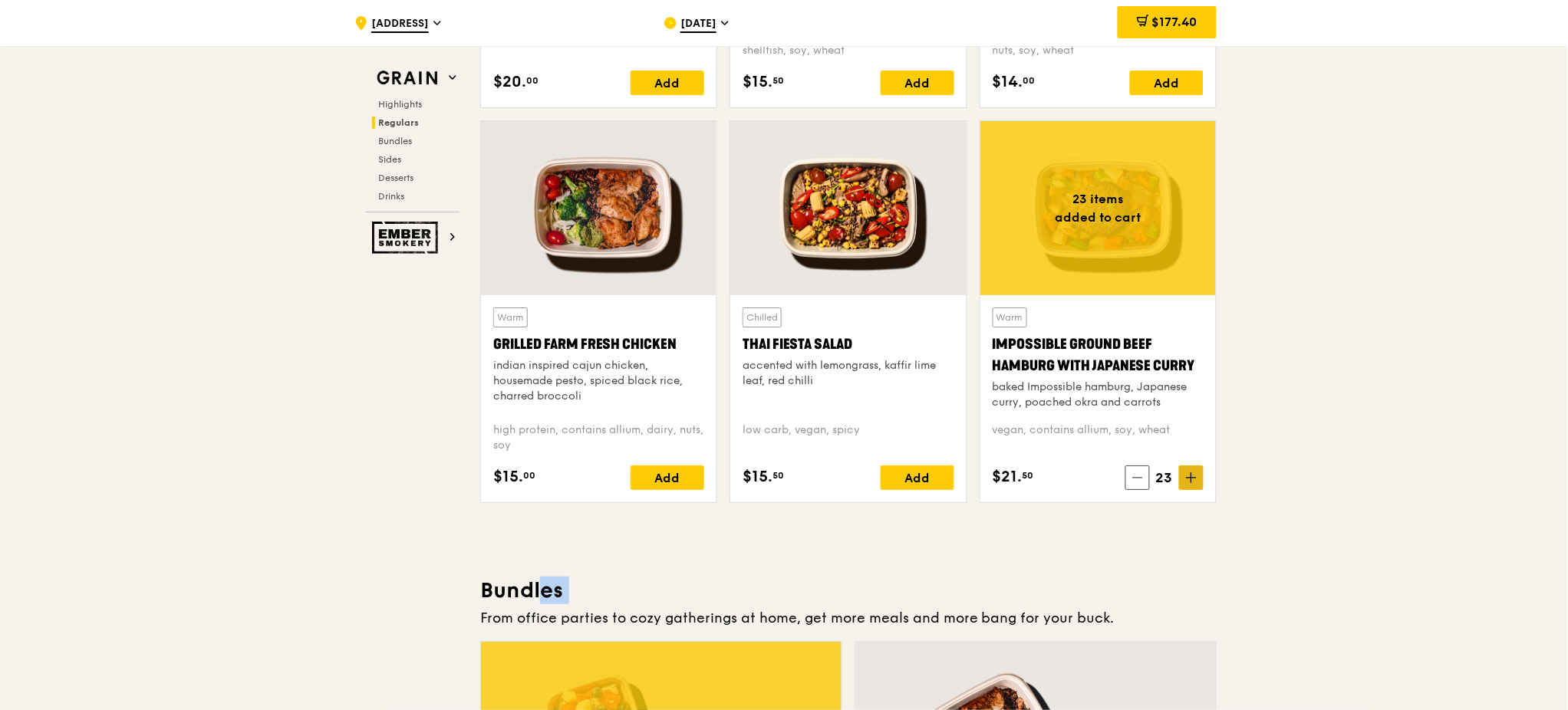 click 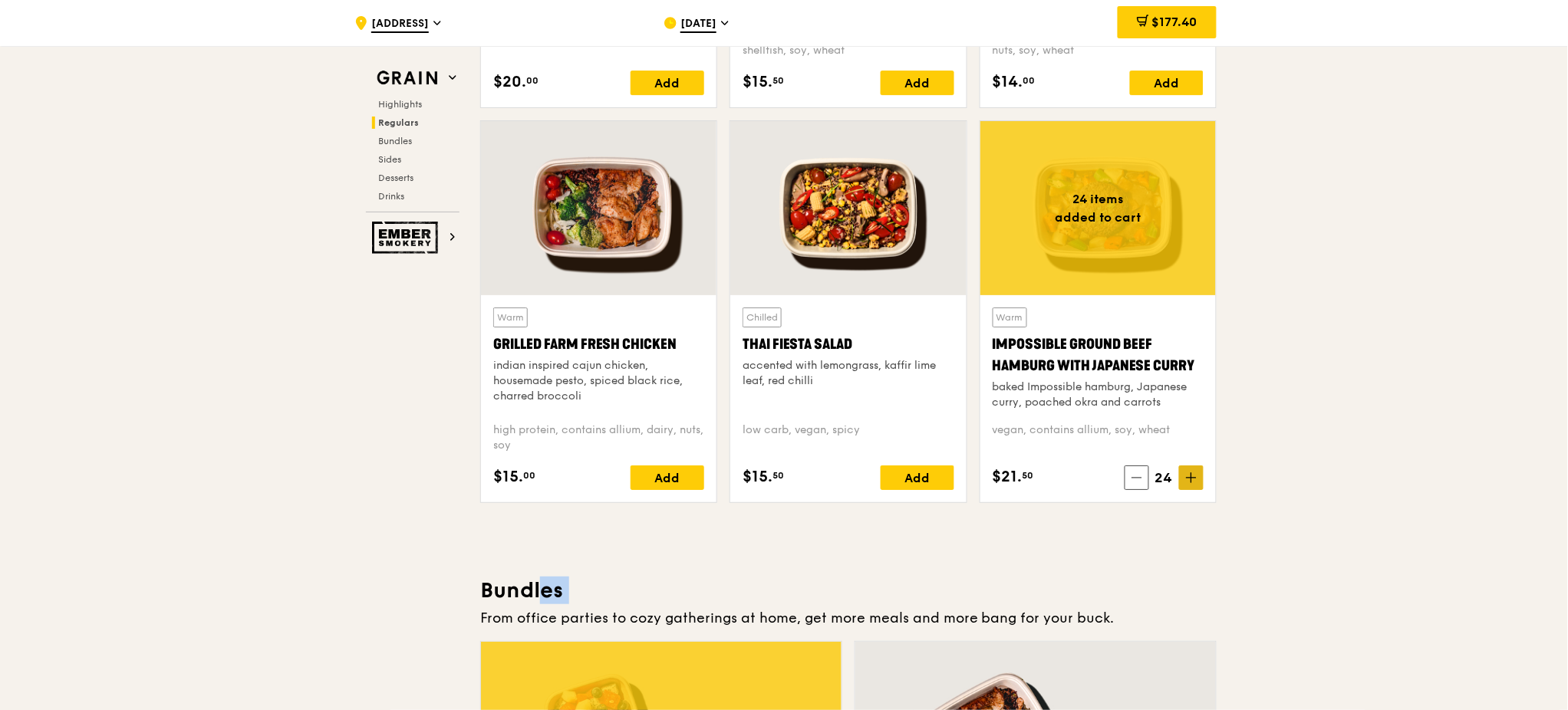 click 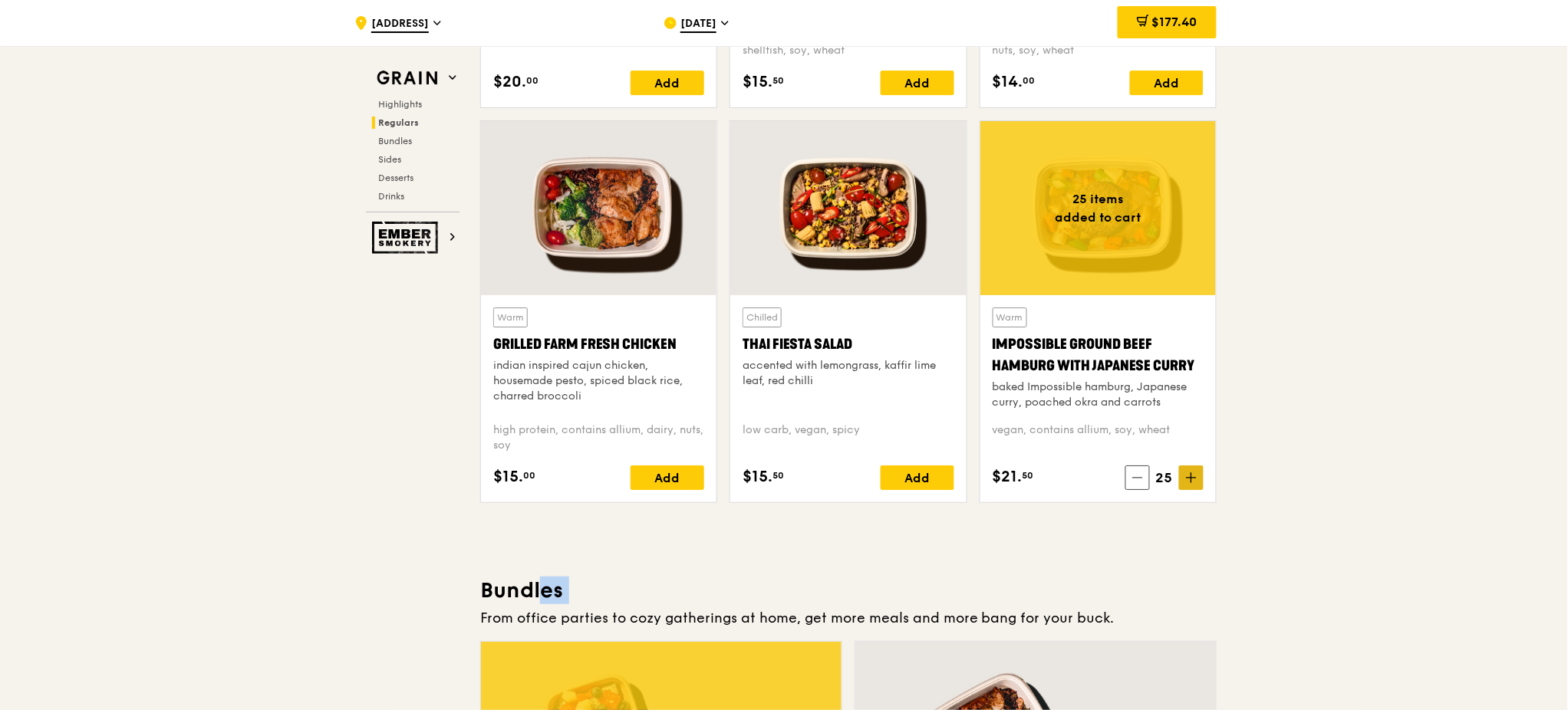 click 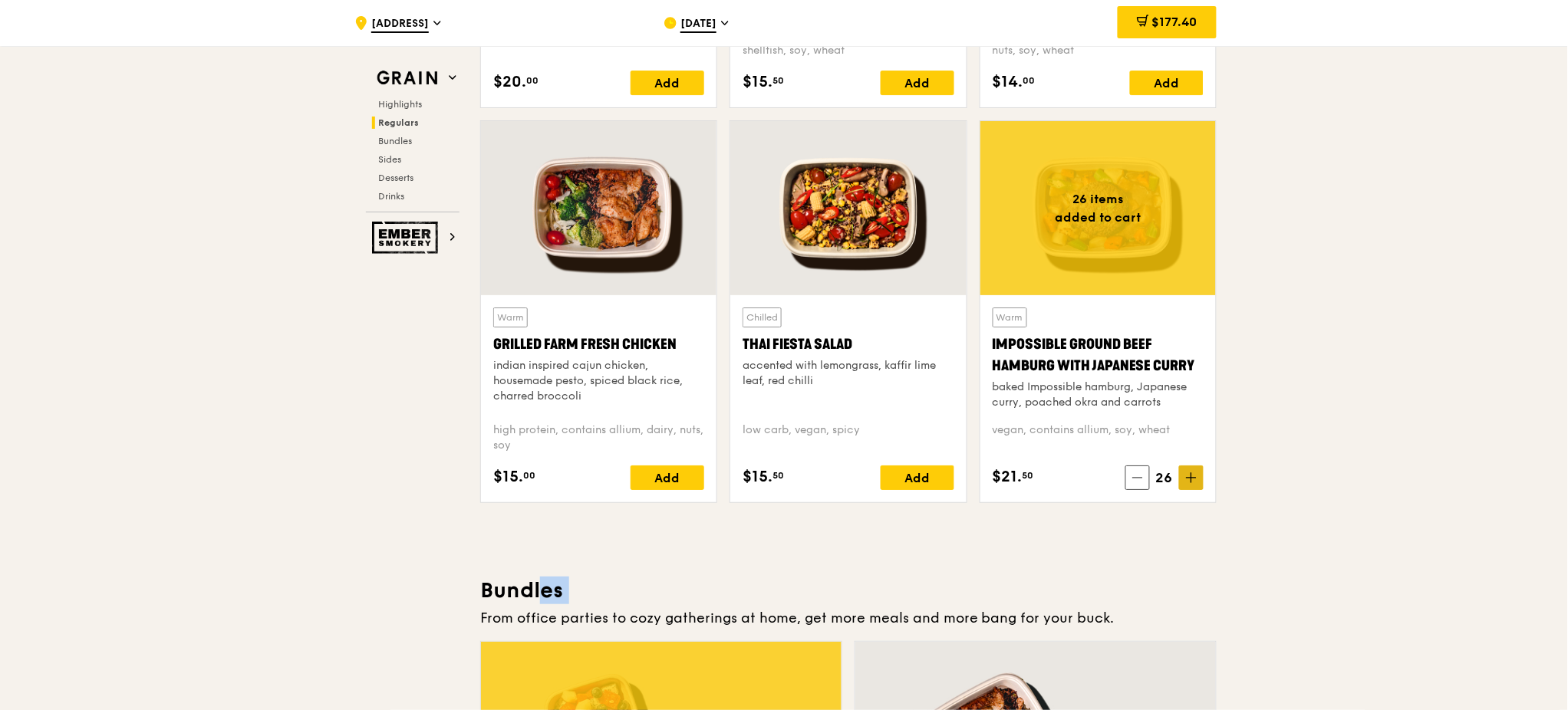 click 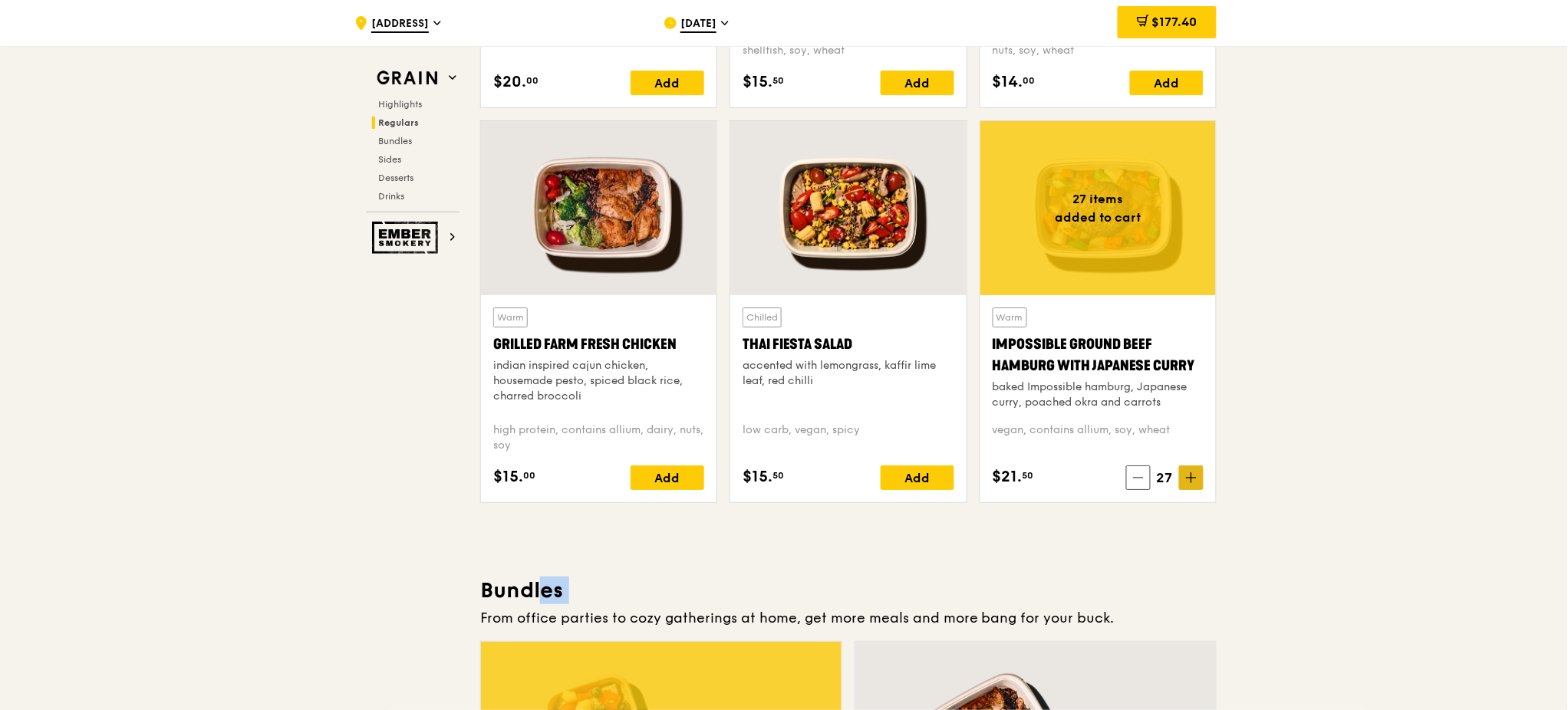click 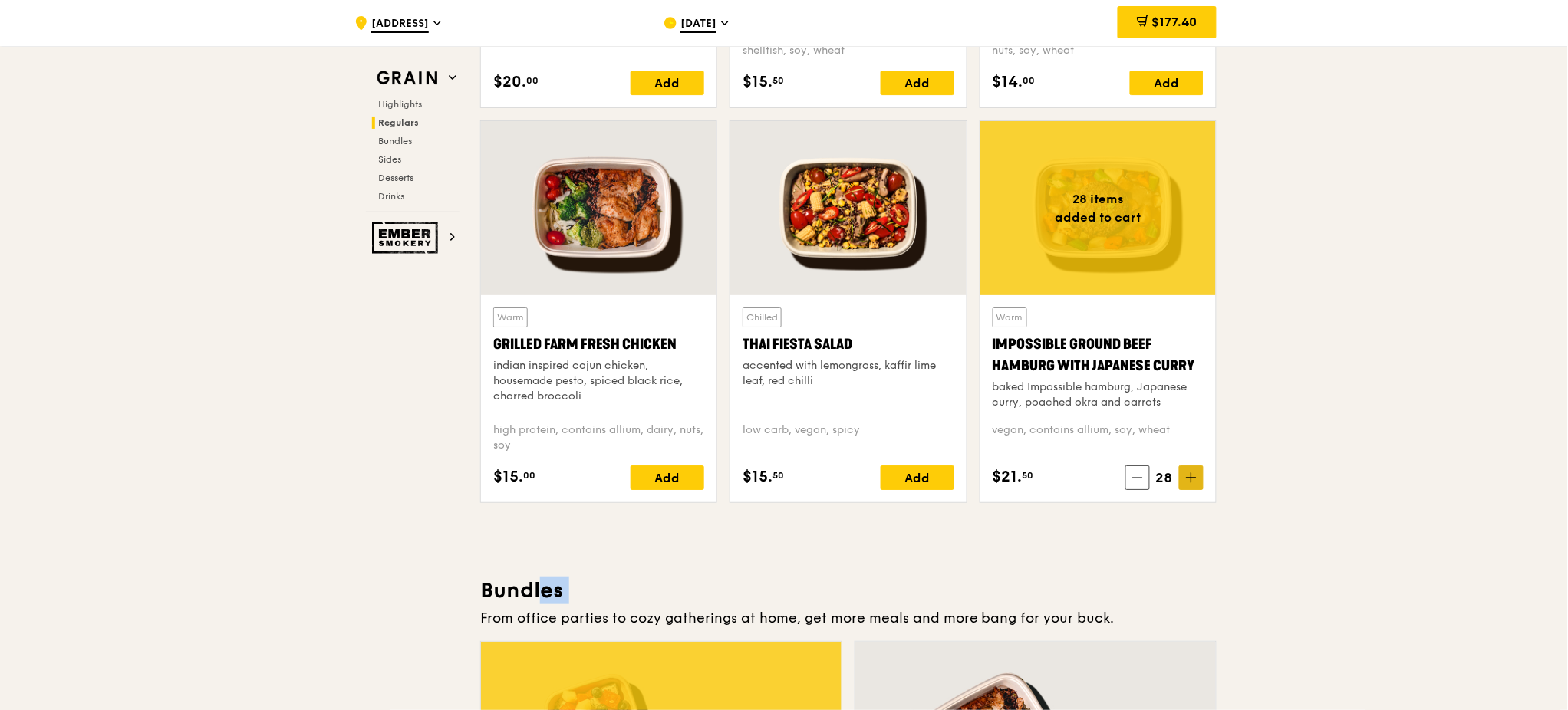 click 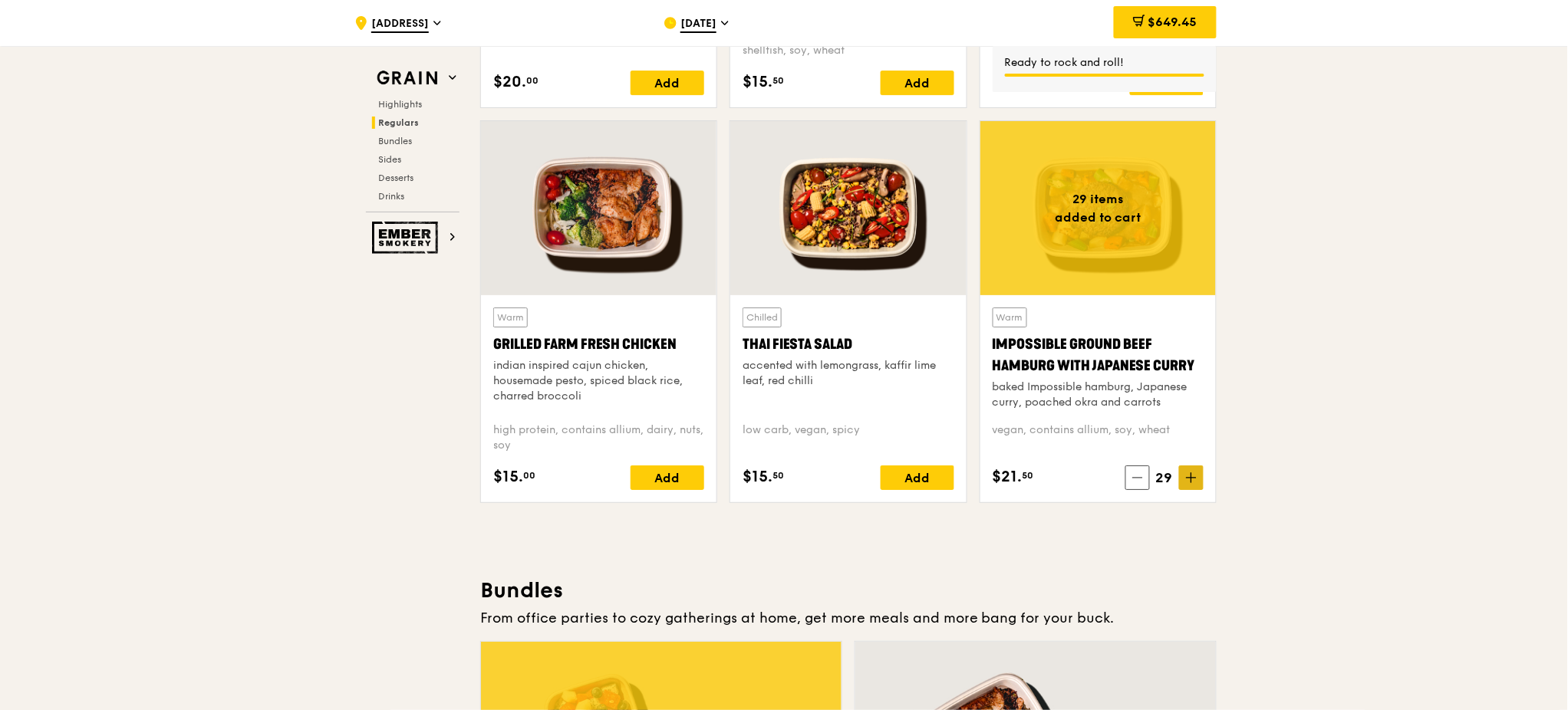 click 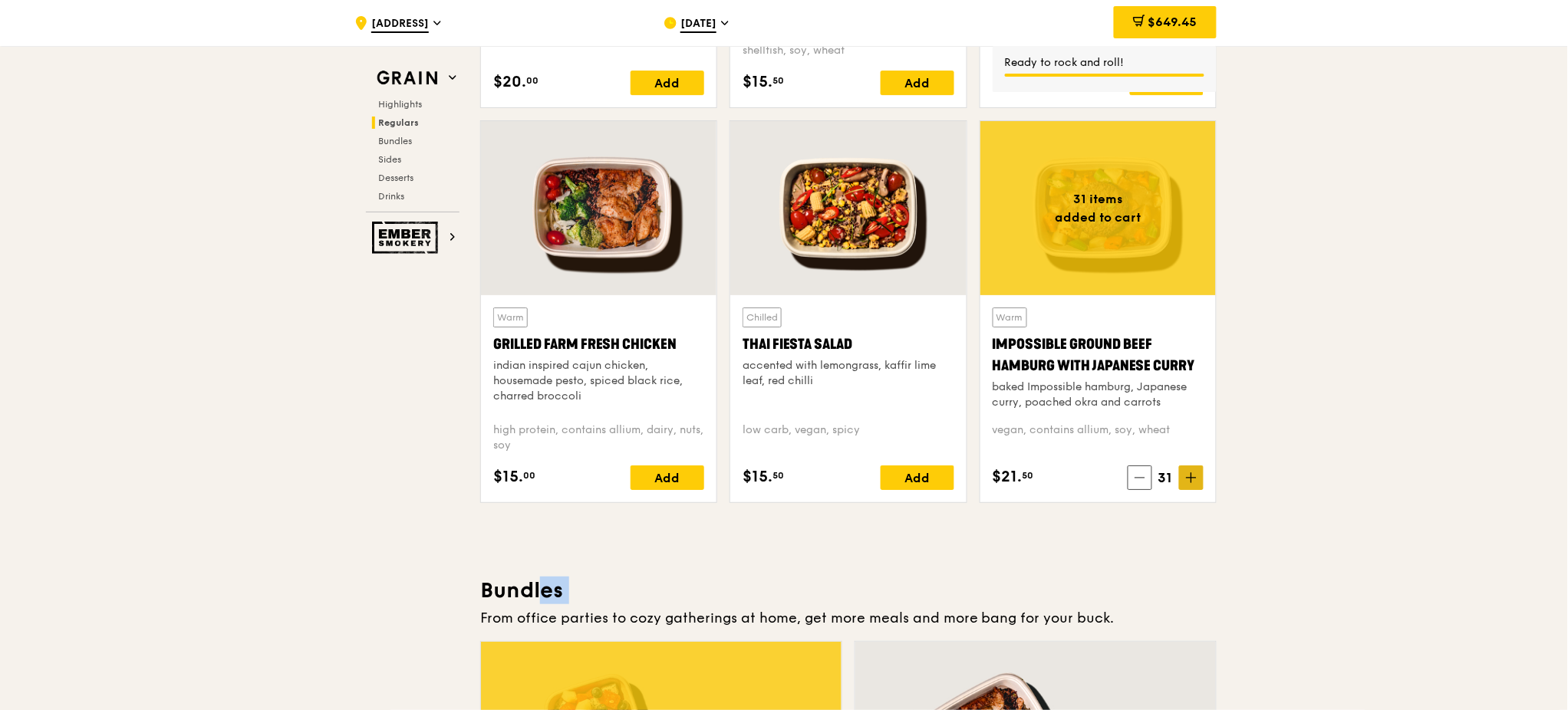 click 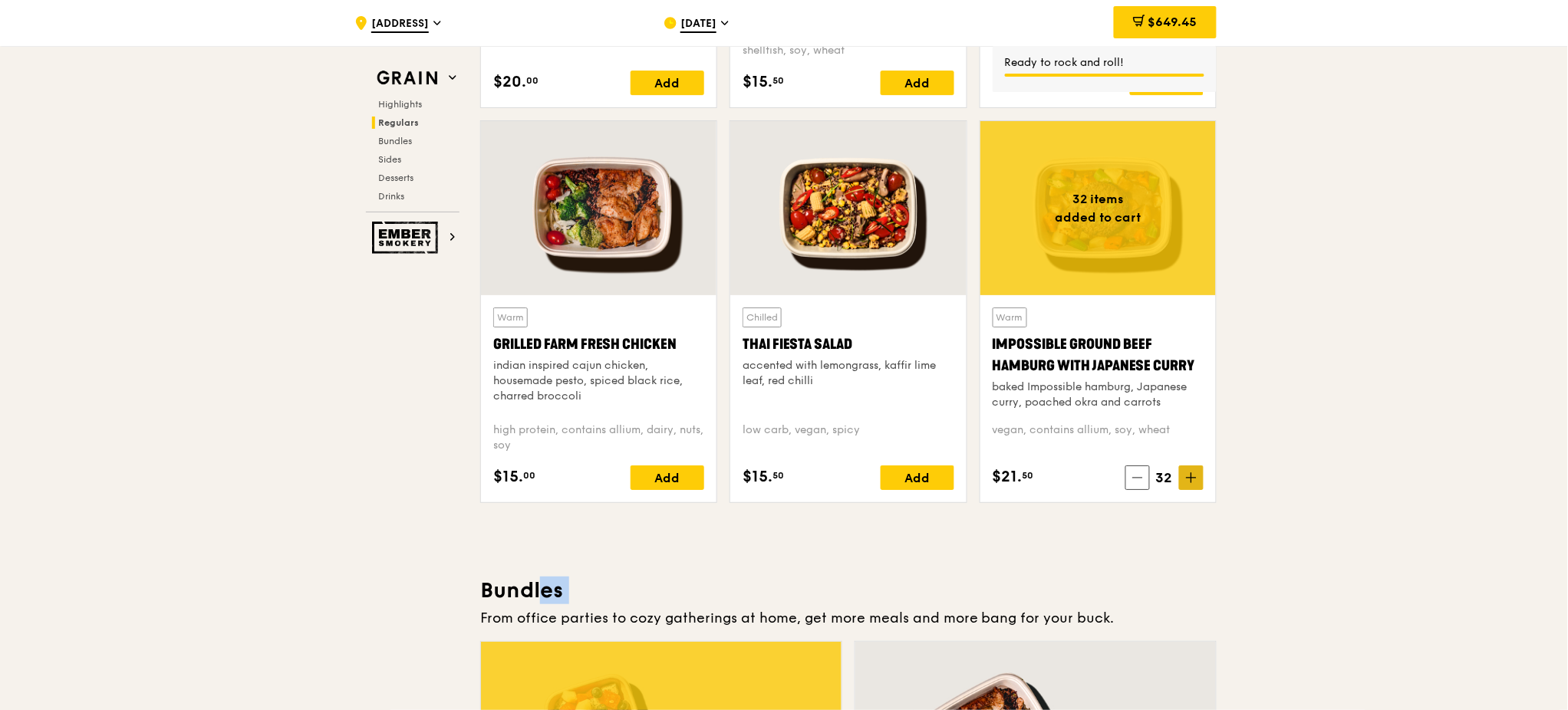 click 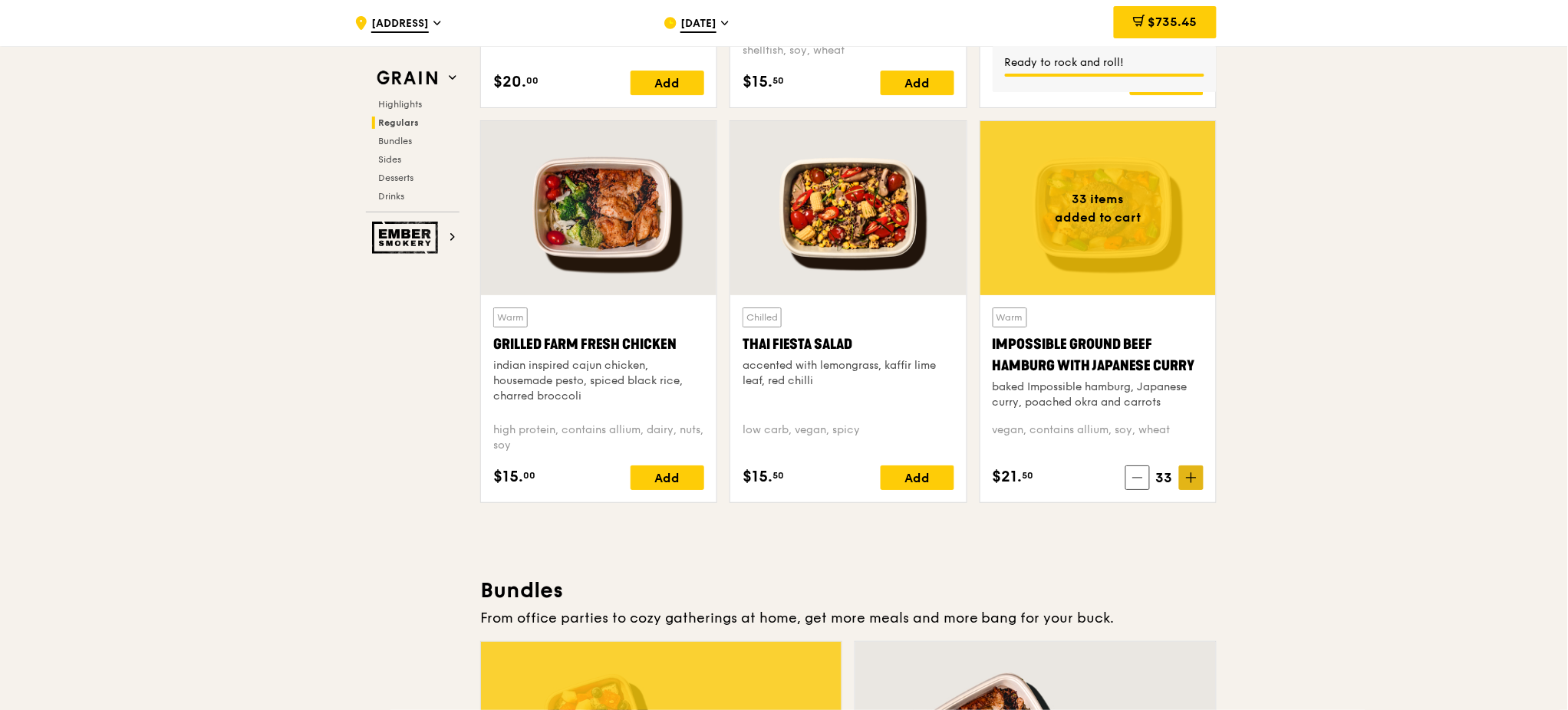 click 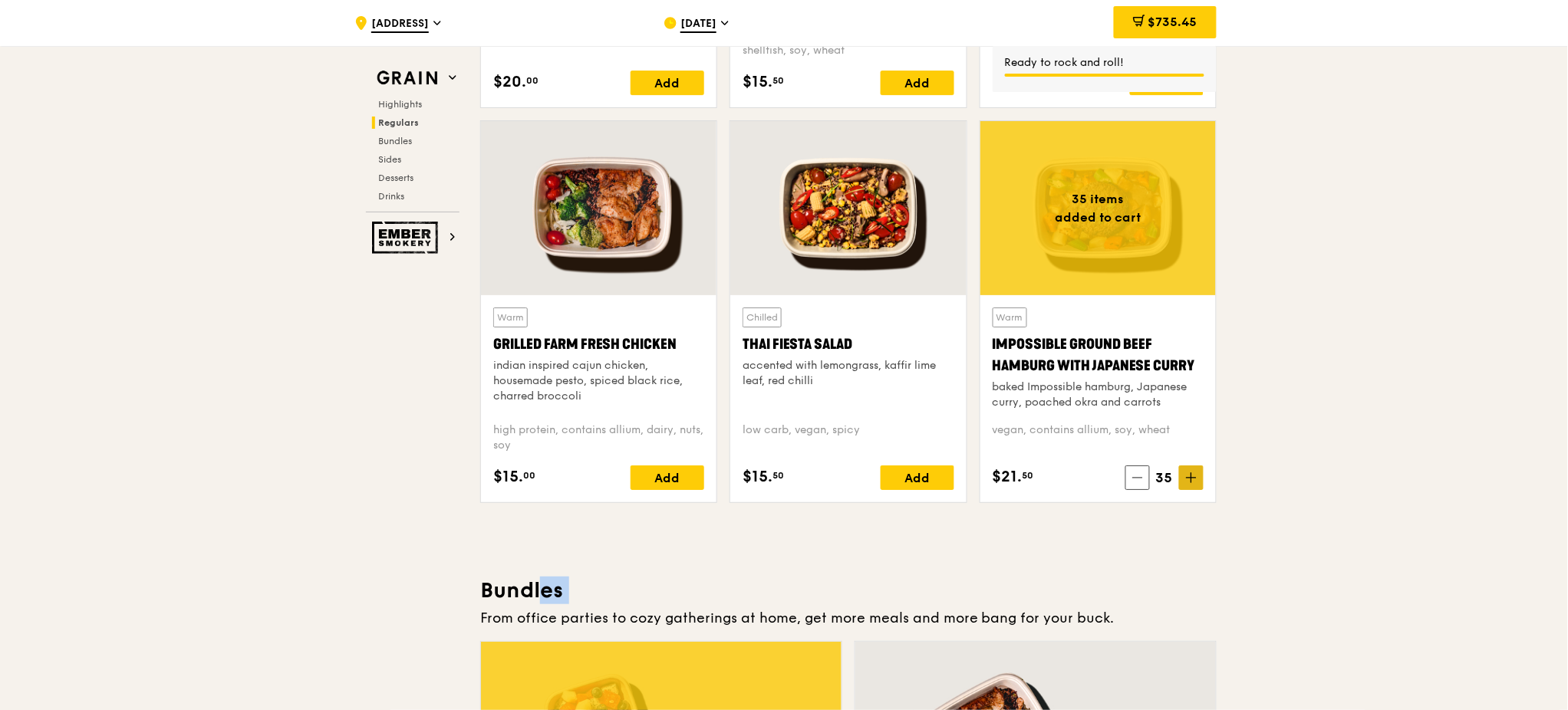 click 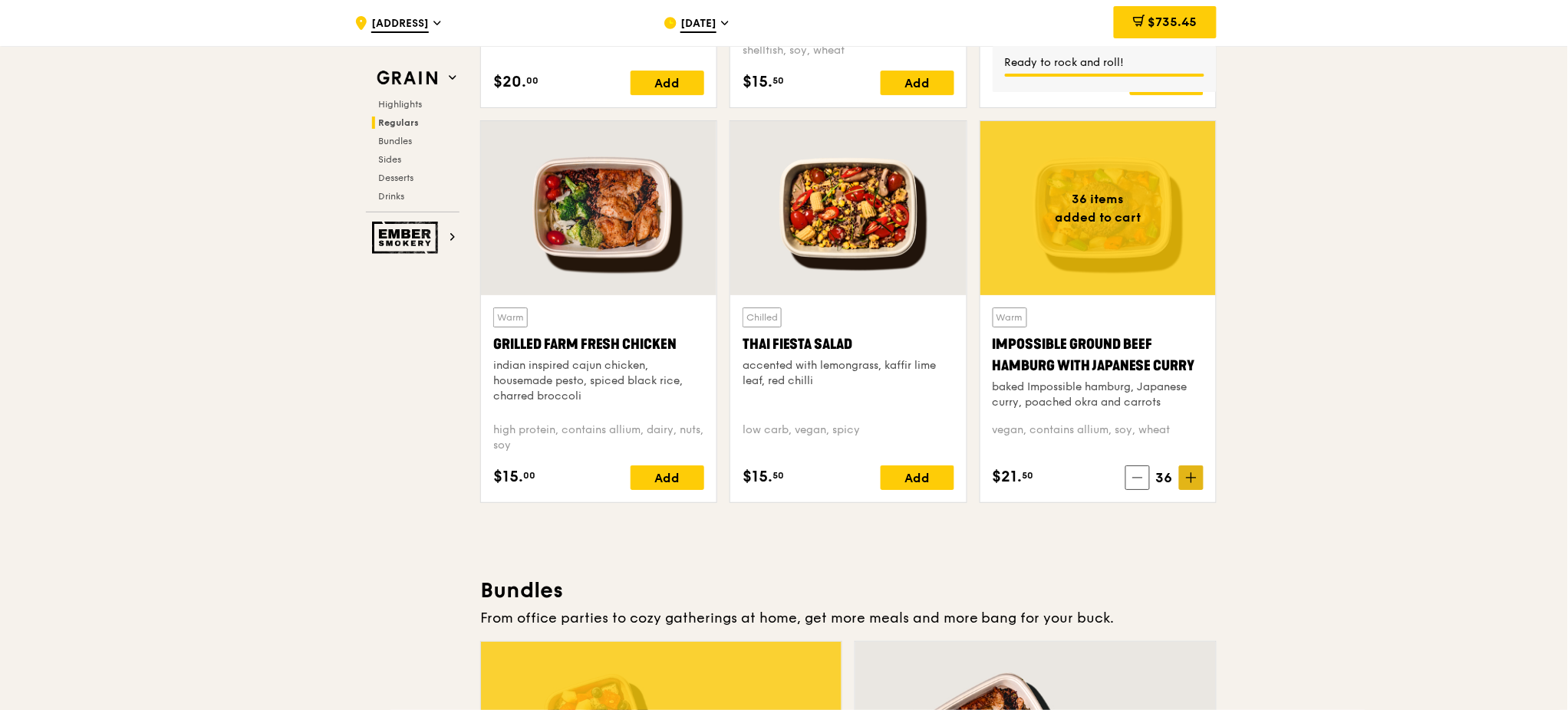 click on "Grain
Highlights
Regulars
Bundles
Sides
Desserts
Drinks
Ember Smokery
Meet the new Grain The Grain that loves to play. With ingredients. Flavours. Food. The kitchen is our happy place, where we experiment and cook up wholesome dishes that surprise and delight. And at the end of every Grain meal comes: “What will we  eat next?”
Highlights
Weekly rotating dishes inspired by flavours from around the world.
Warm
Hikari Miso Chicken Chow Mein
hong kong egg noodle, shiitake mushroom, roasted carrot
high protein, contains allium, dairy, egg, soy, wheat
$15.
50
Add
Warm
Thai Green Curry Fish
thai style green curry, seared dory, butterfly blue pea rice
pescatarian, spicy, contains allium, dairy, shellfish, soy, wheat
$14.
00
Add
Regulars" at bounding box center (784, 1621) 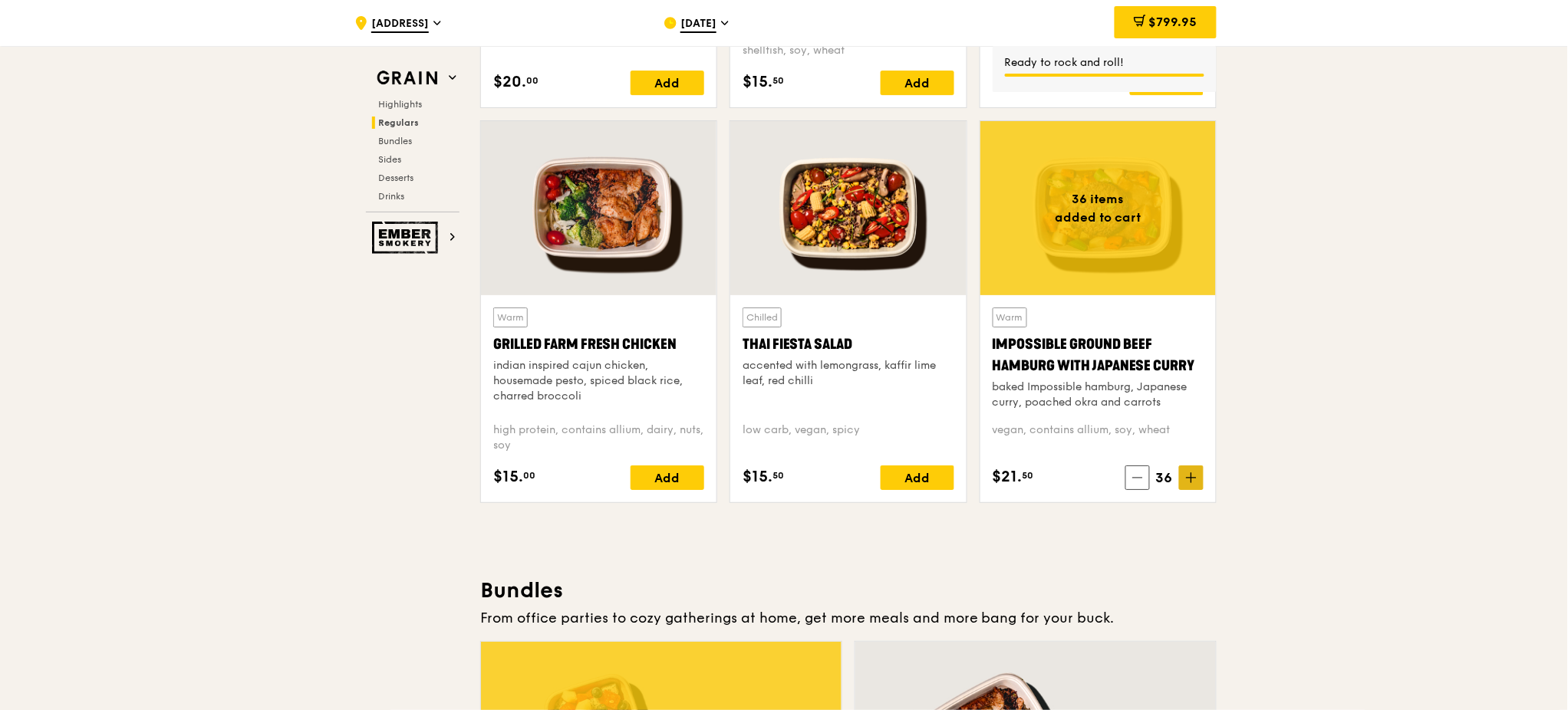 click 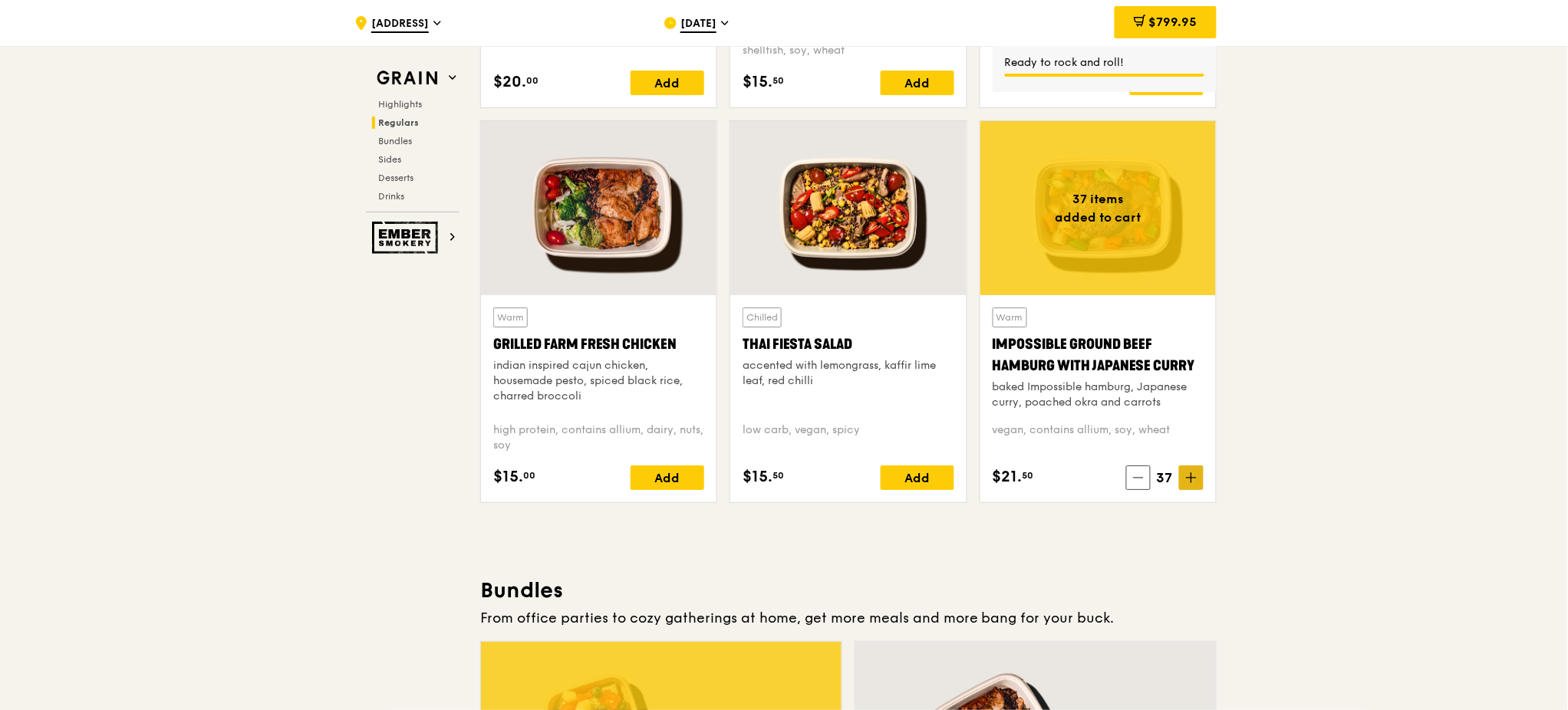 click 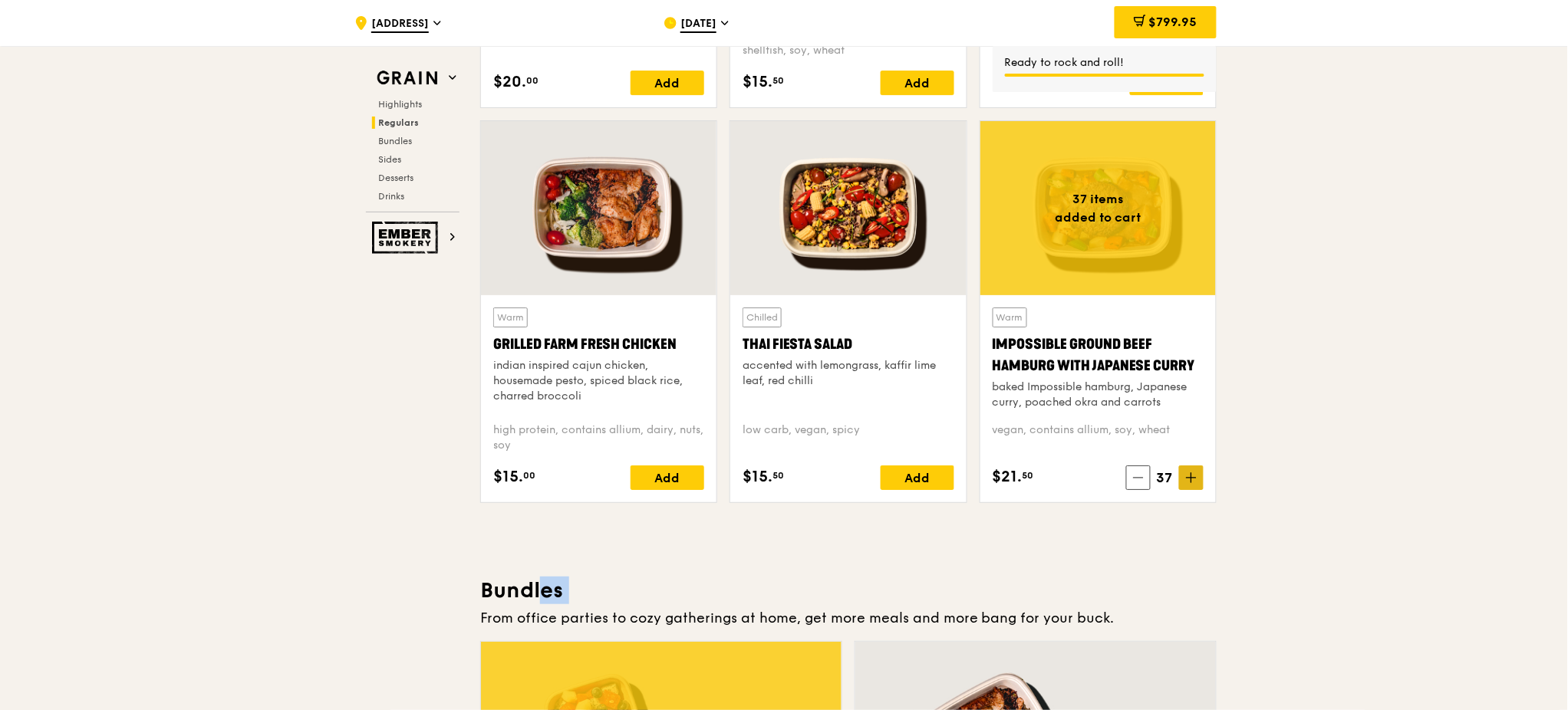 click 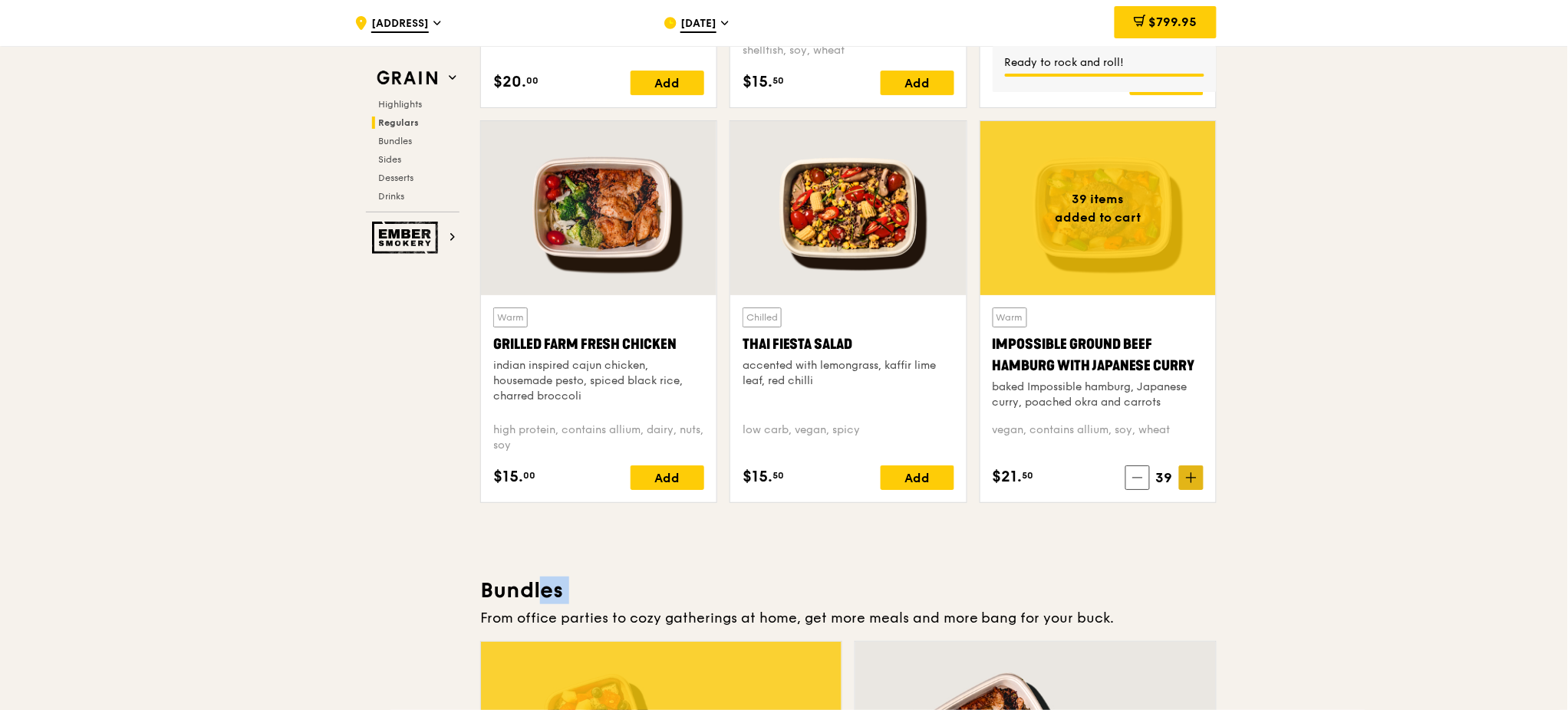 click 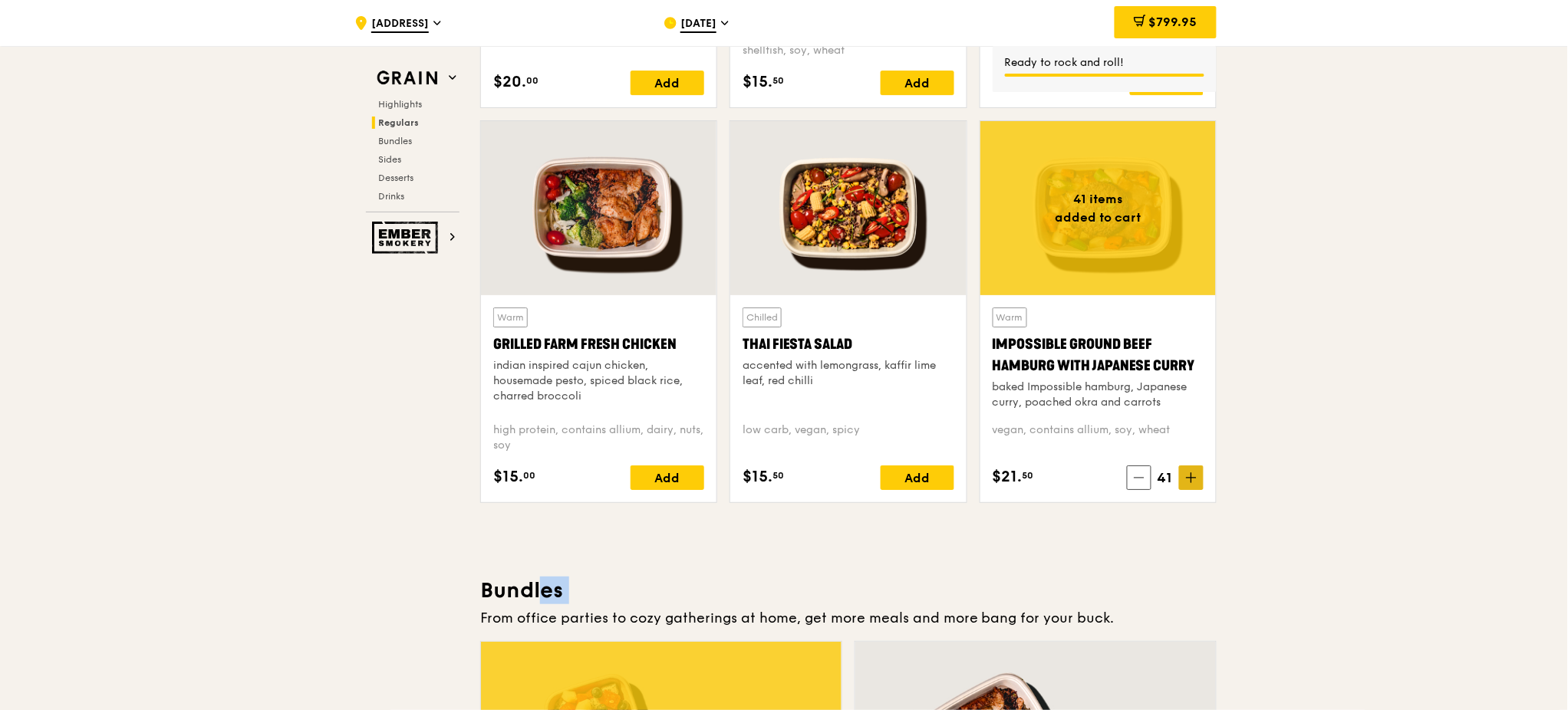 click 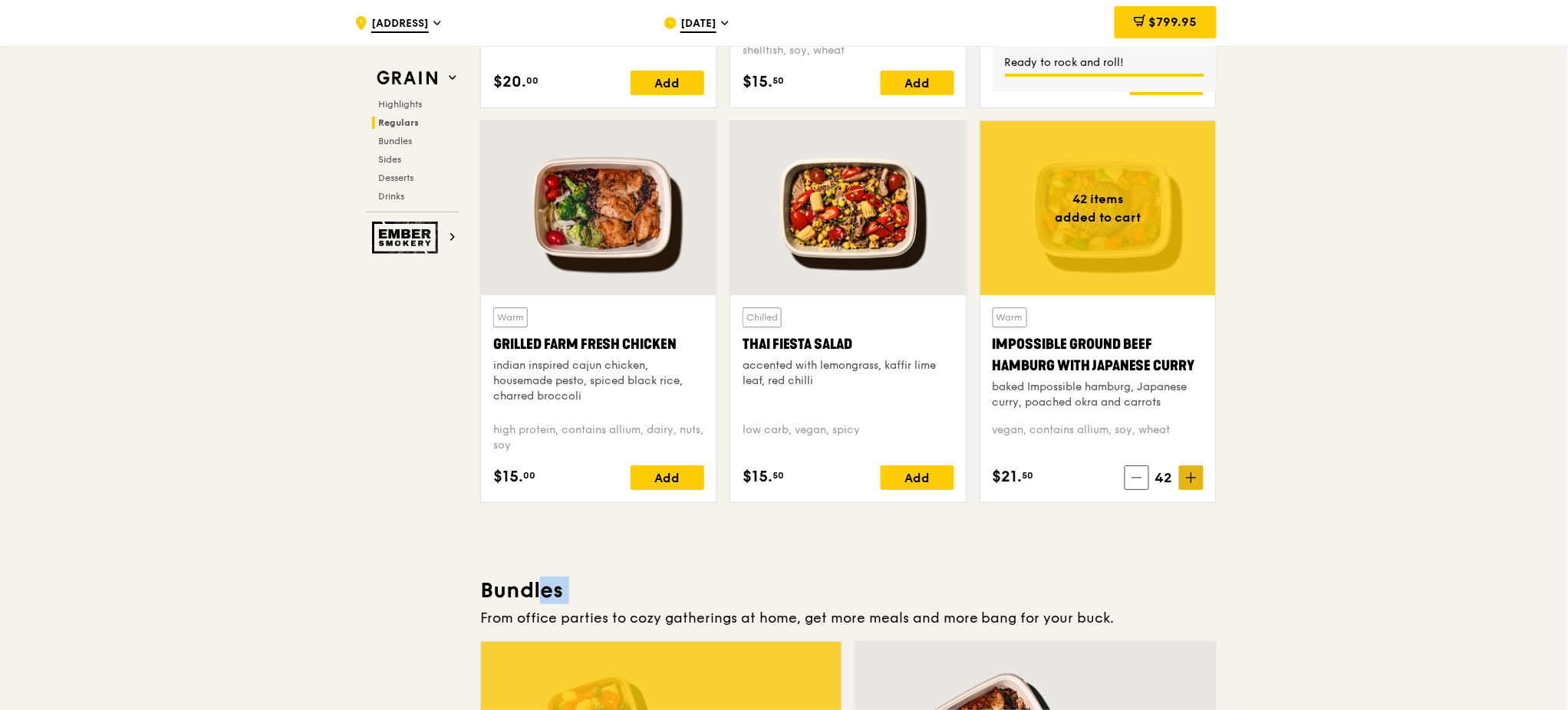 click 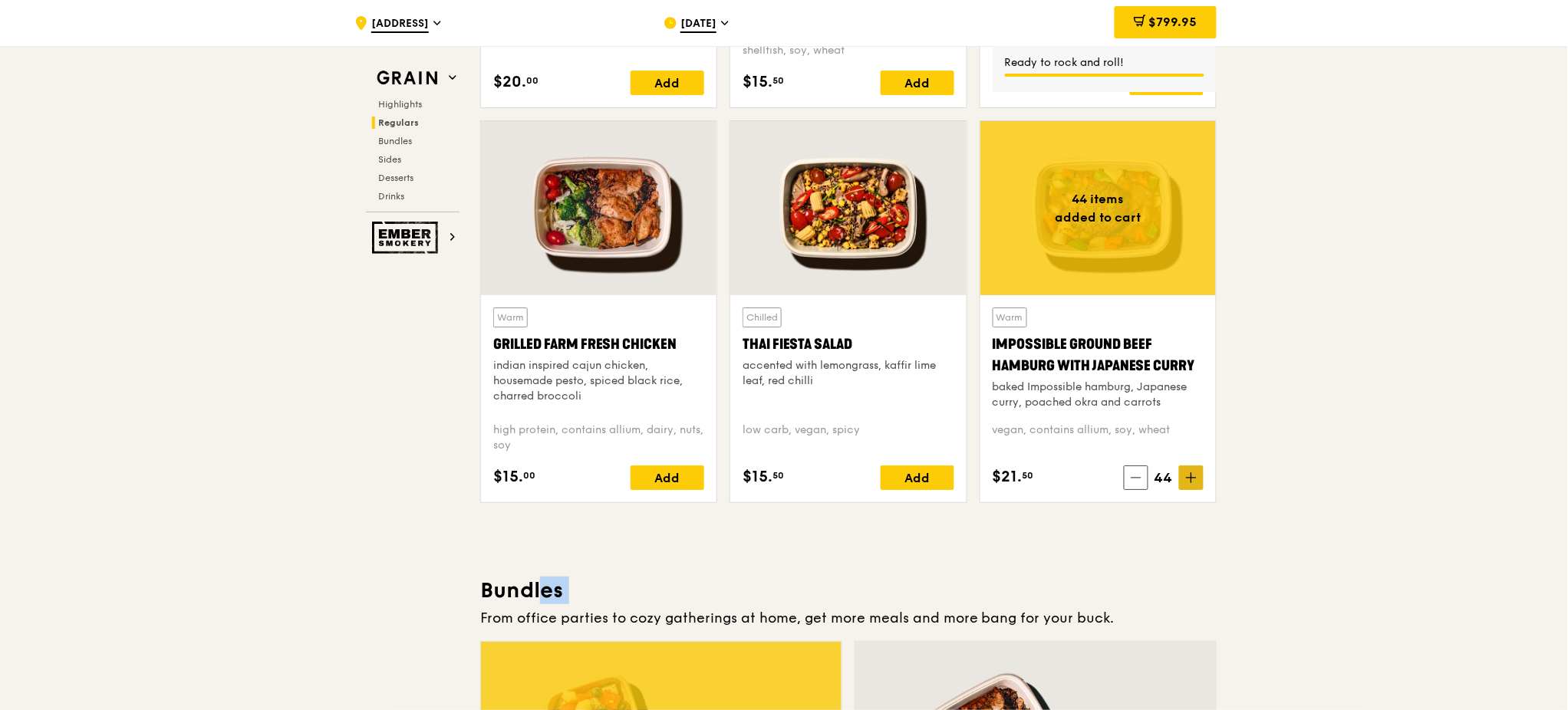 click 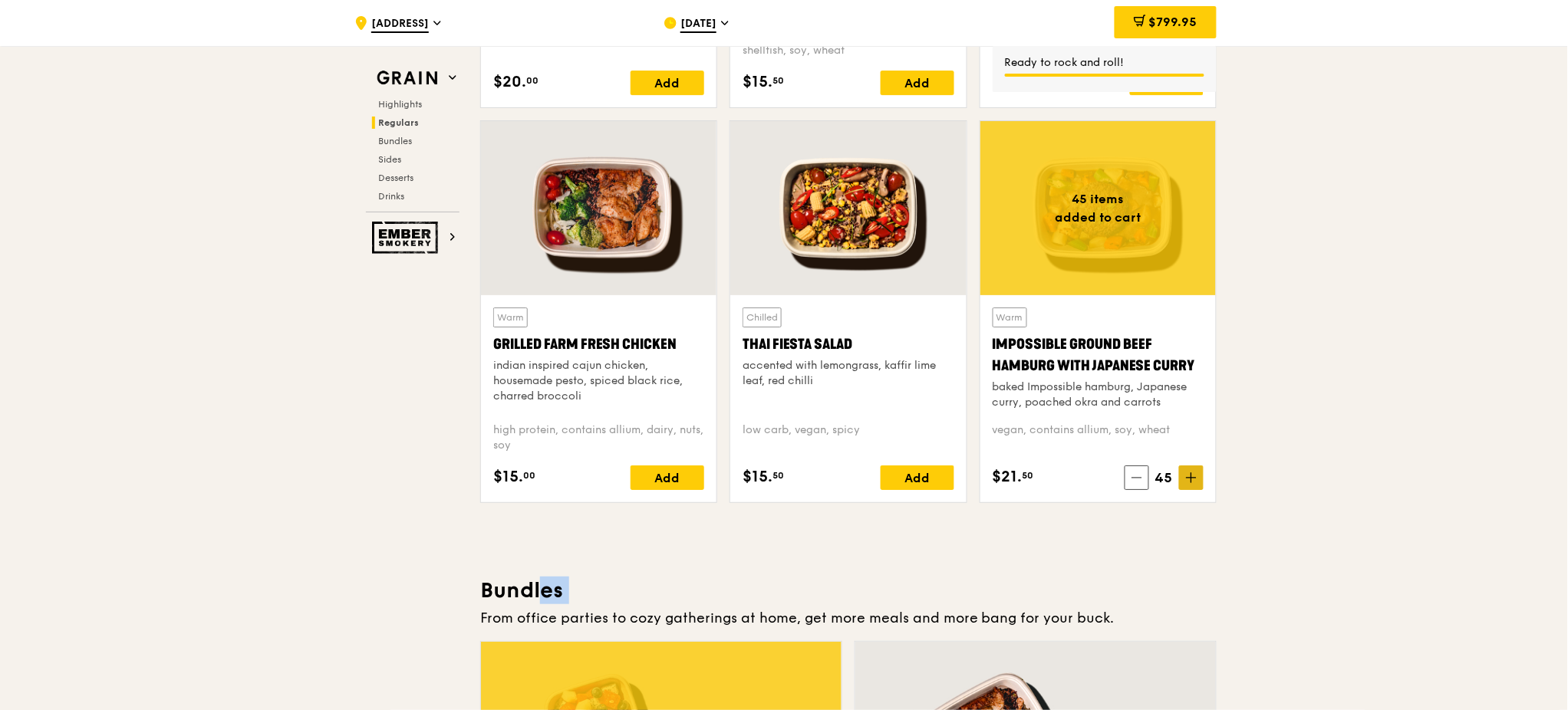 click 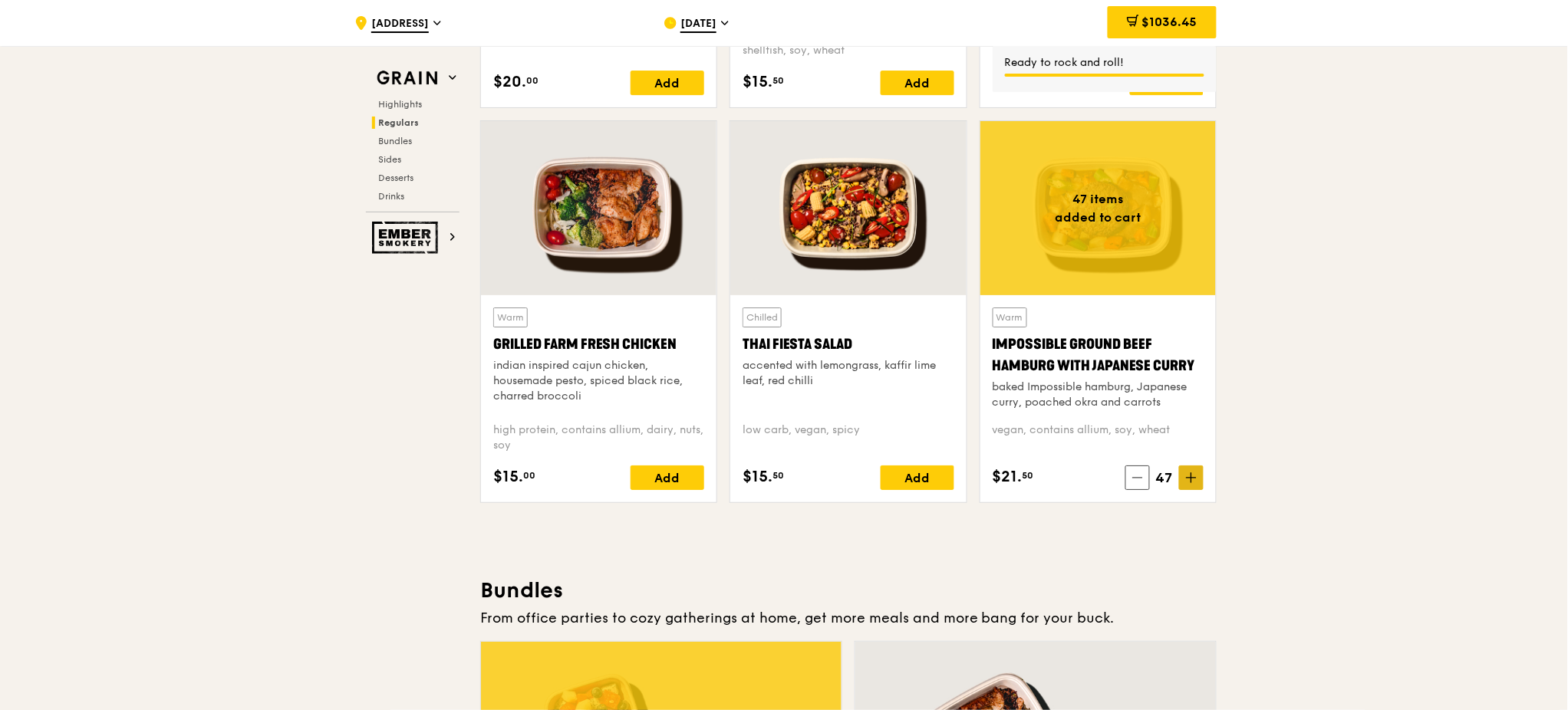 click 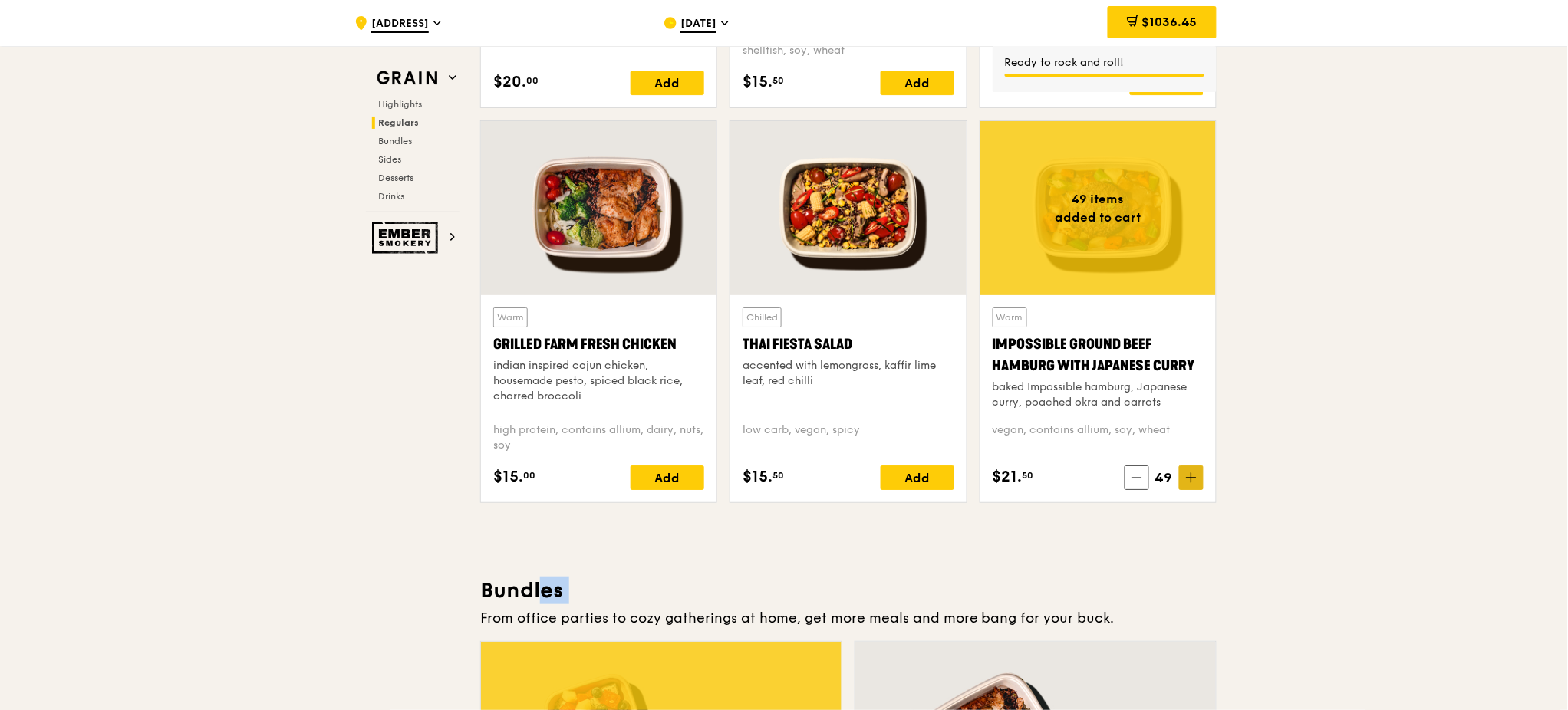 click 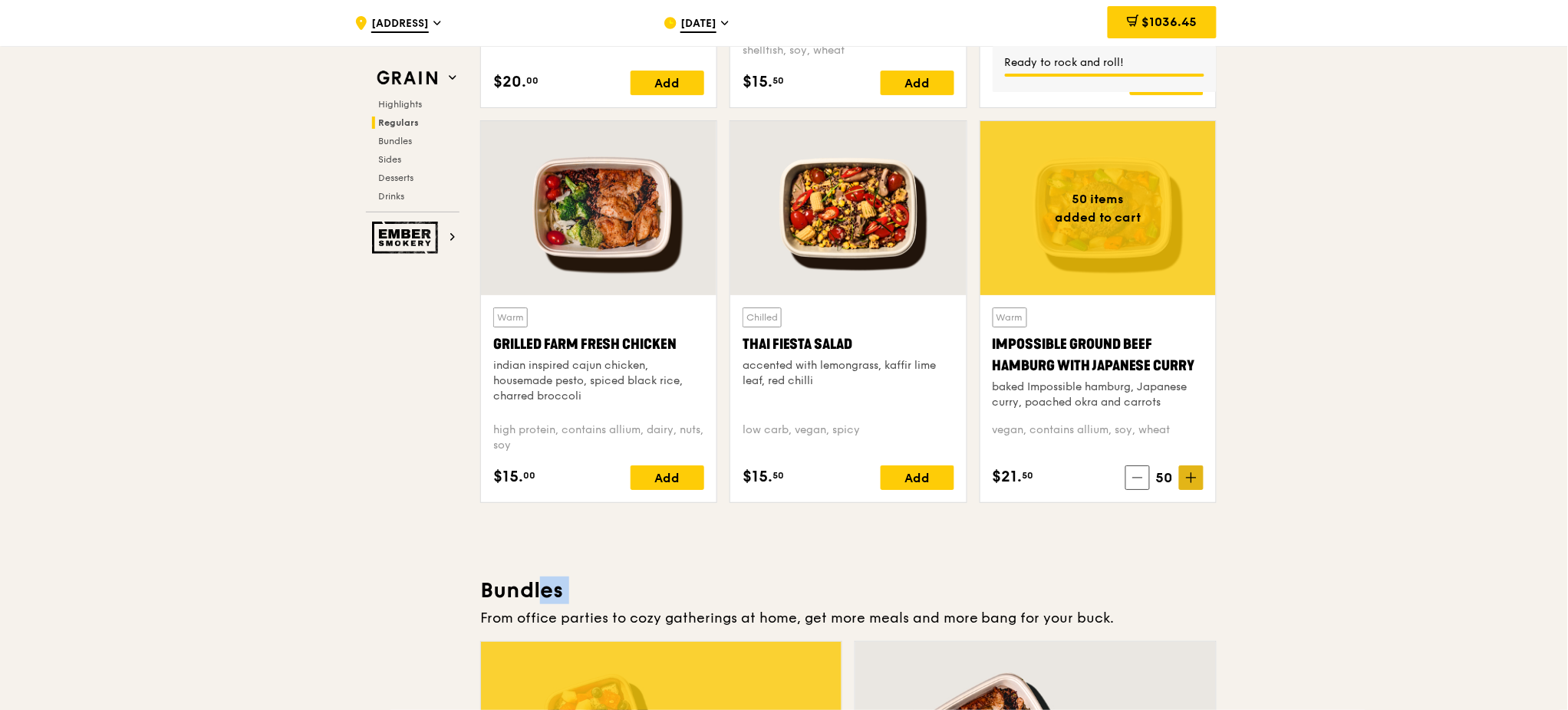 click 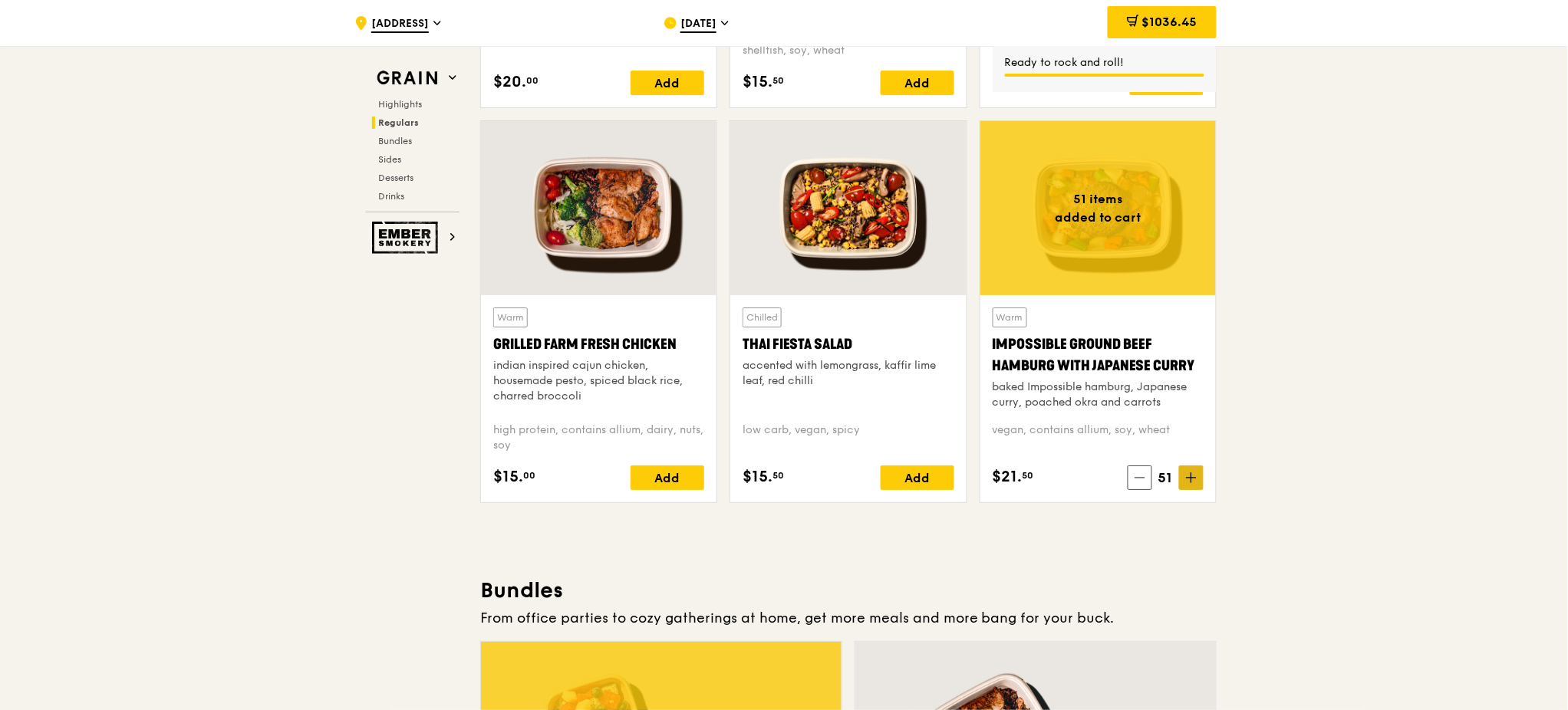 click on "Grain
Highlights
Regulars
Bundles
Sides
Desserts
Drinks
Ember Smokery
Meet the new Grain The Grain that loves to play. With ingredients. Flavours. Food. The kitchen is our happy place, where we experiment and cook up wholesome dishes that surprise and delight. And at the end of every Grain meal comes: “What will we  eat next?”
Highlights
Weekly rotating dishes inspired by flavours from around the world.
Warm
Hikari Miso Chicken Chow Mein
hong kong egg noodle, shiitake mushroom, roasted carrot
high protein, contains allium, dairy, egg, soy, wheat
$15.
50
Add
Warm
Thai Green Curry Fish
thai style green curry, seared dory, butterfly blue pea rice
pescatarian, spicy, contains allium, dairy, shellfish, soy, wheat
$14.
00
Add
Regulars" at bounding box center [784, 1621] 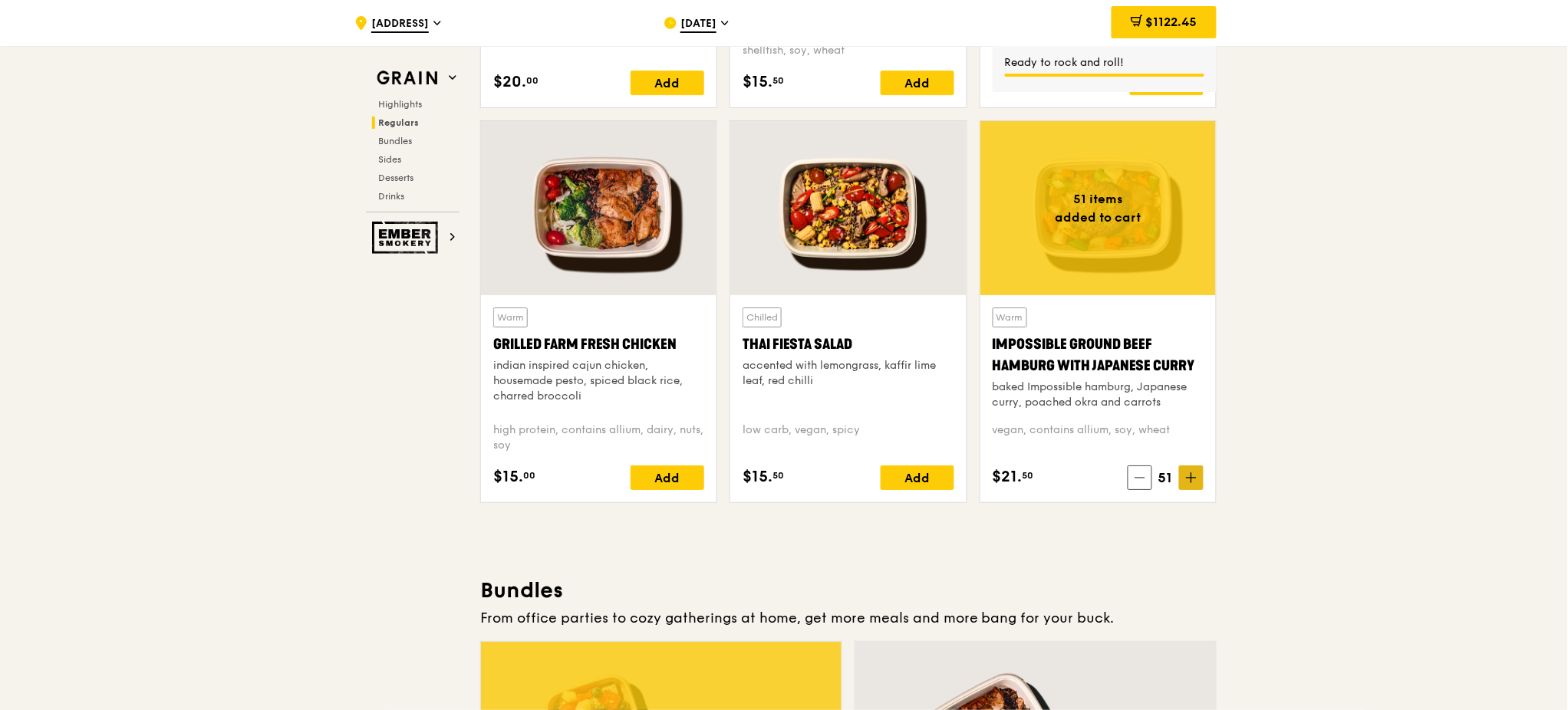 click 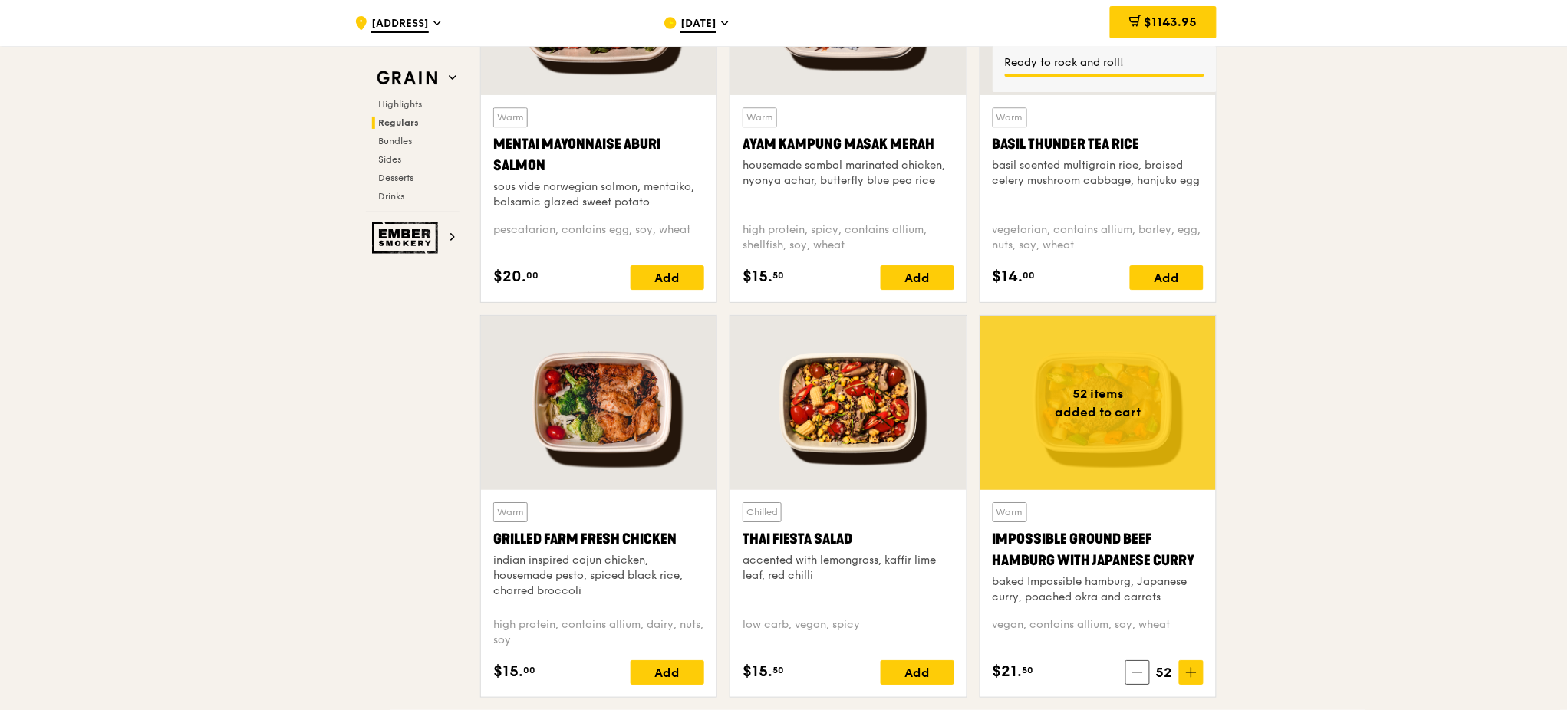 scroll, scrollTop: 1474, scrollLeft: 0, axis: vertical 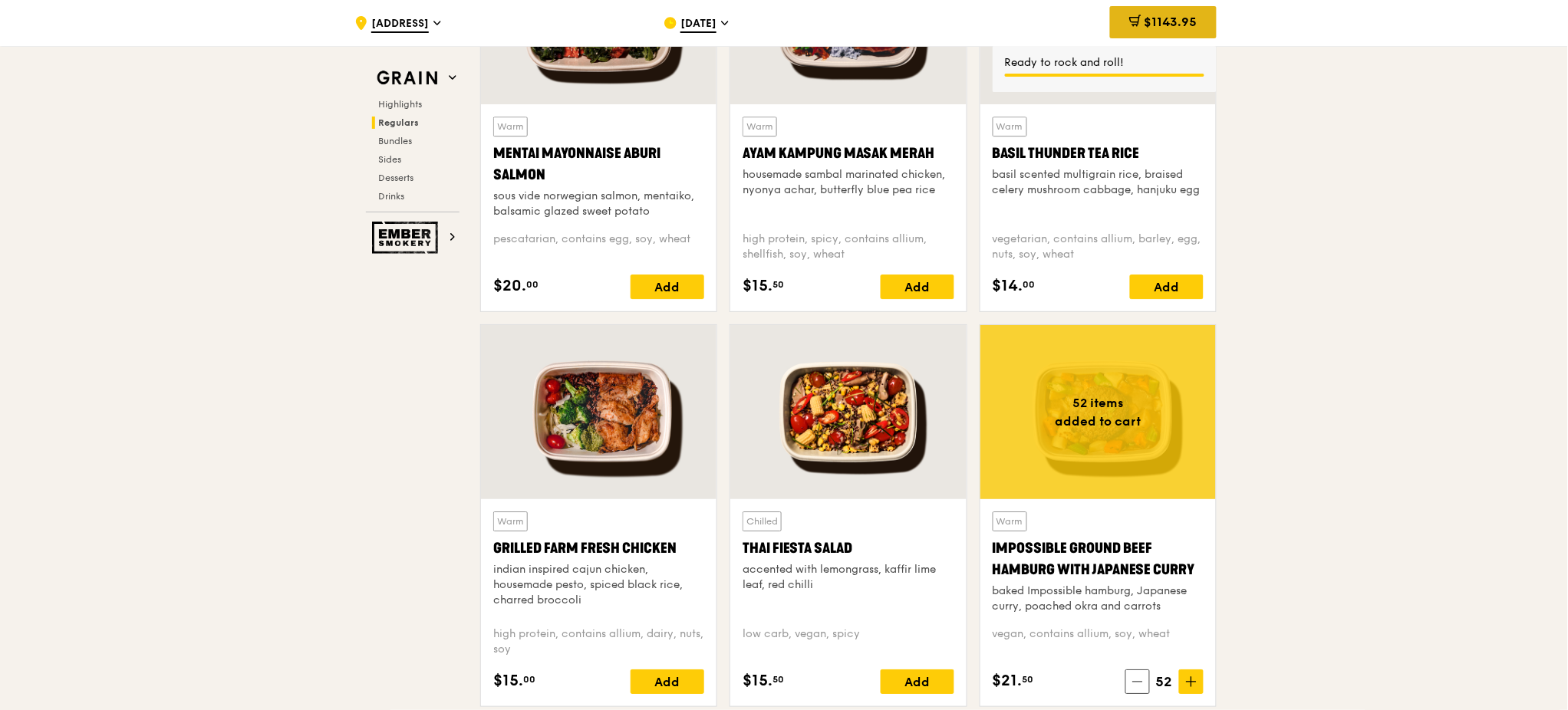 click on "$1143.95" at bounding box center [1171, 21] 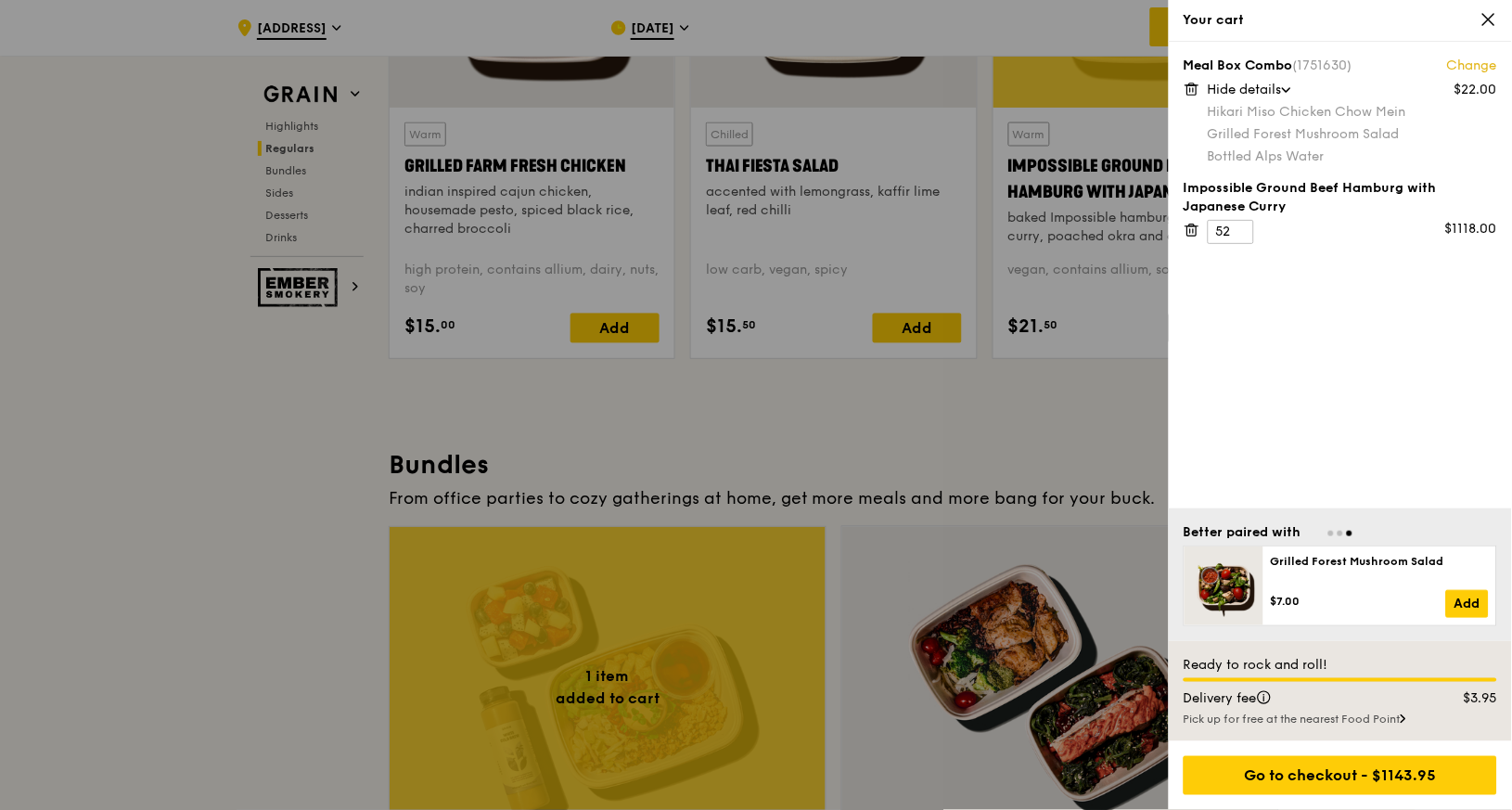 scroll, scrollTop: 2278, scrollLeft: 0, axis: vertical 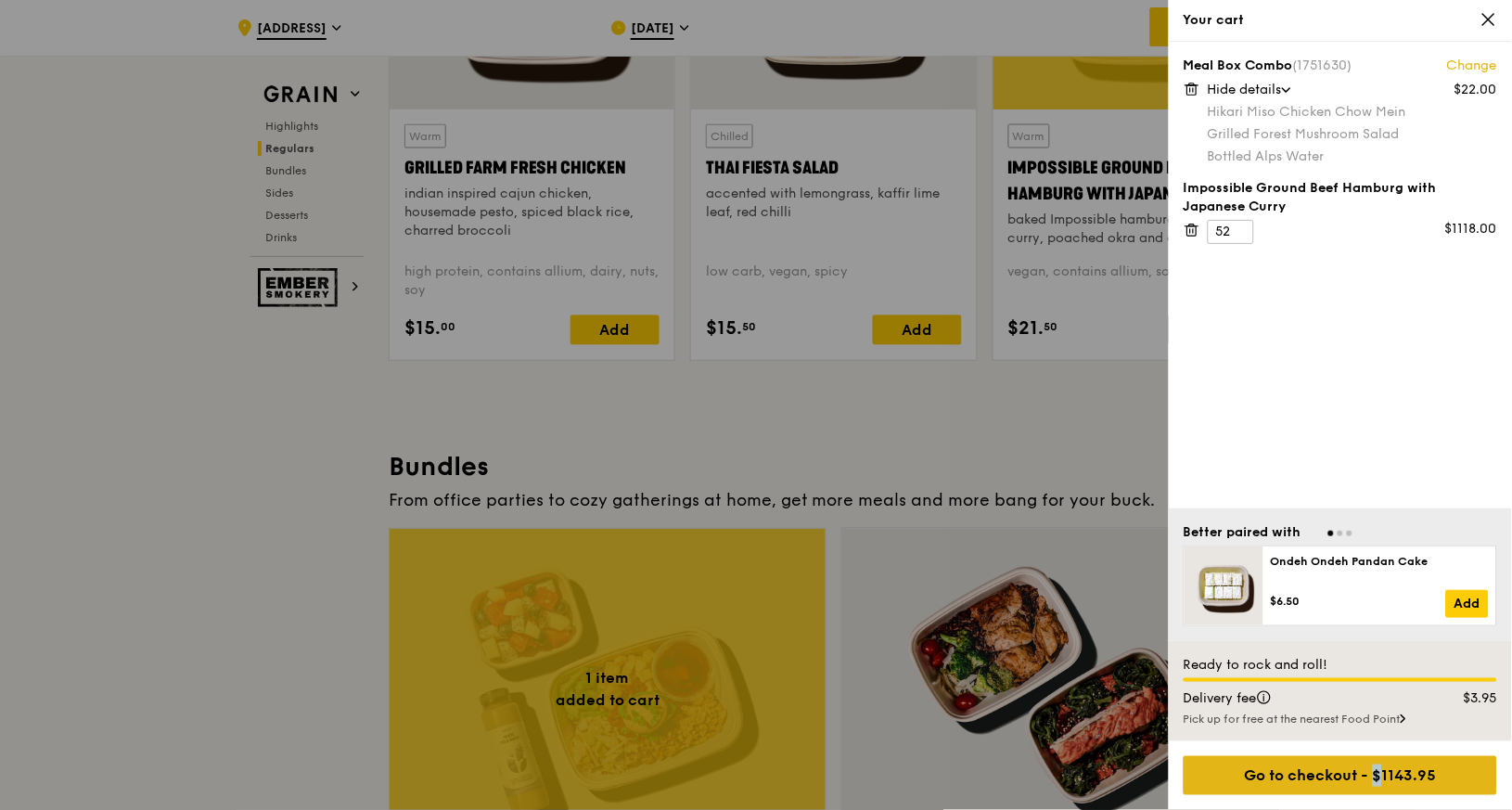 click on "Go to checkout - $1143.95" at bounding box center (1340, 776) 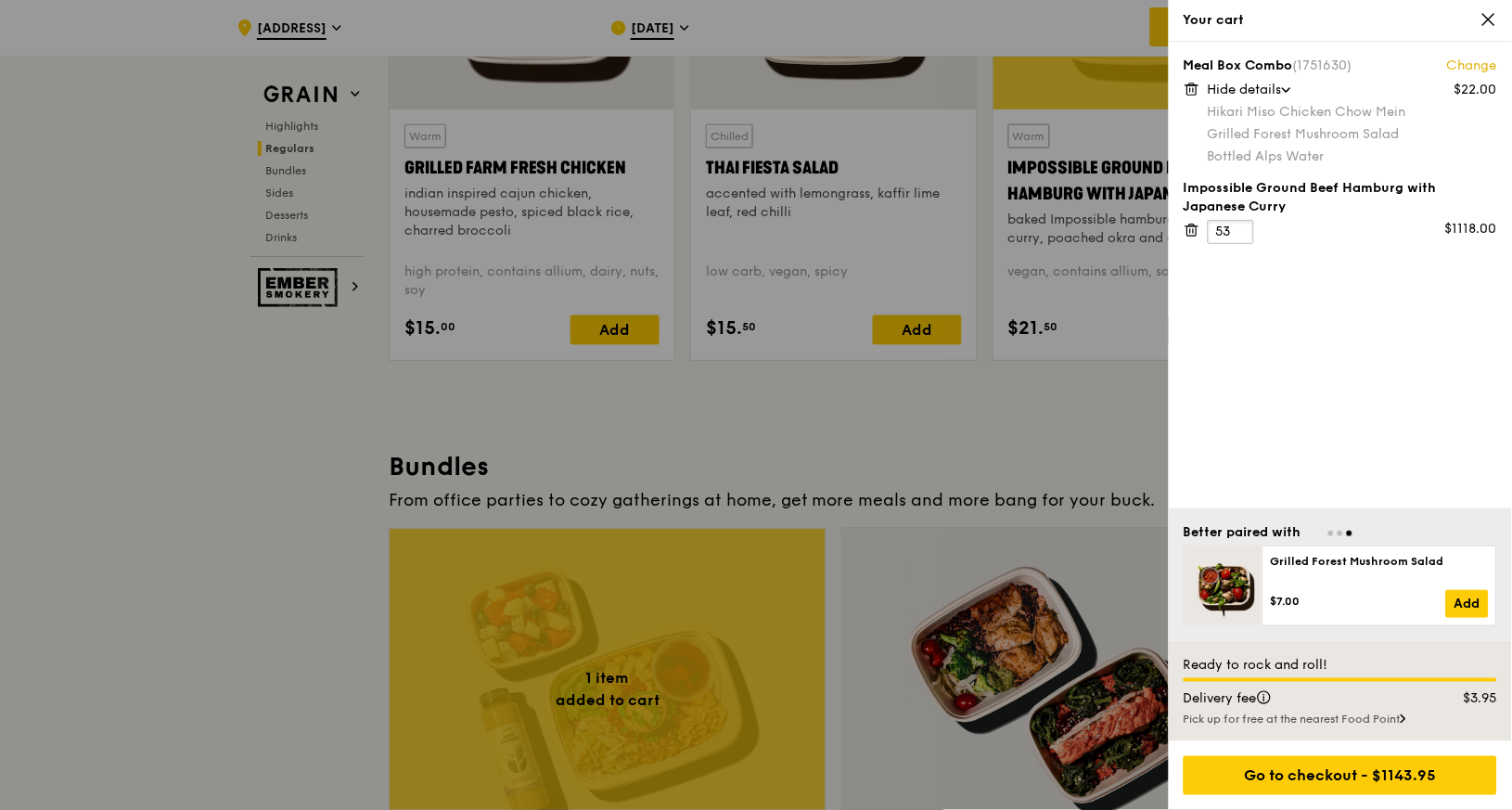 type on "53" 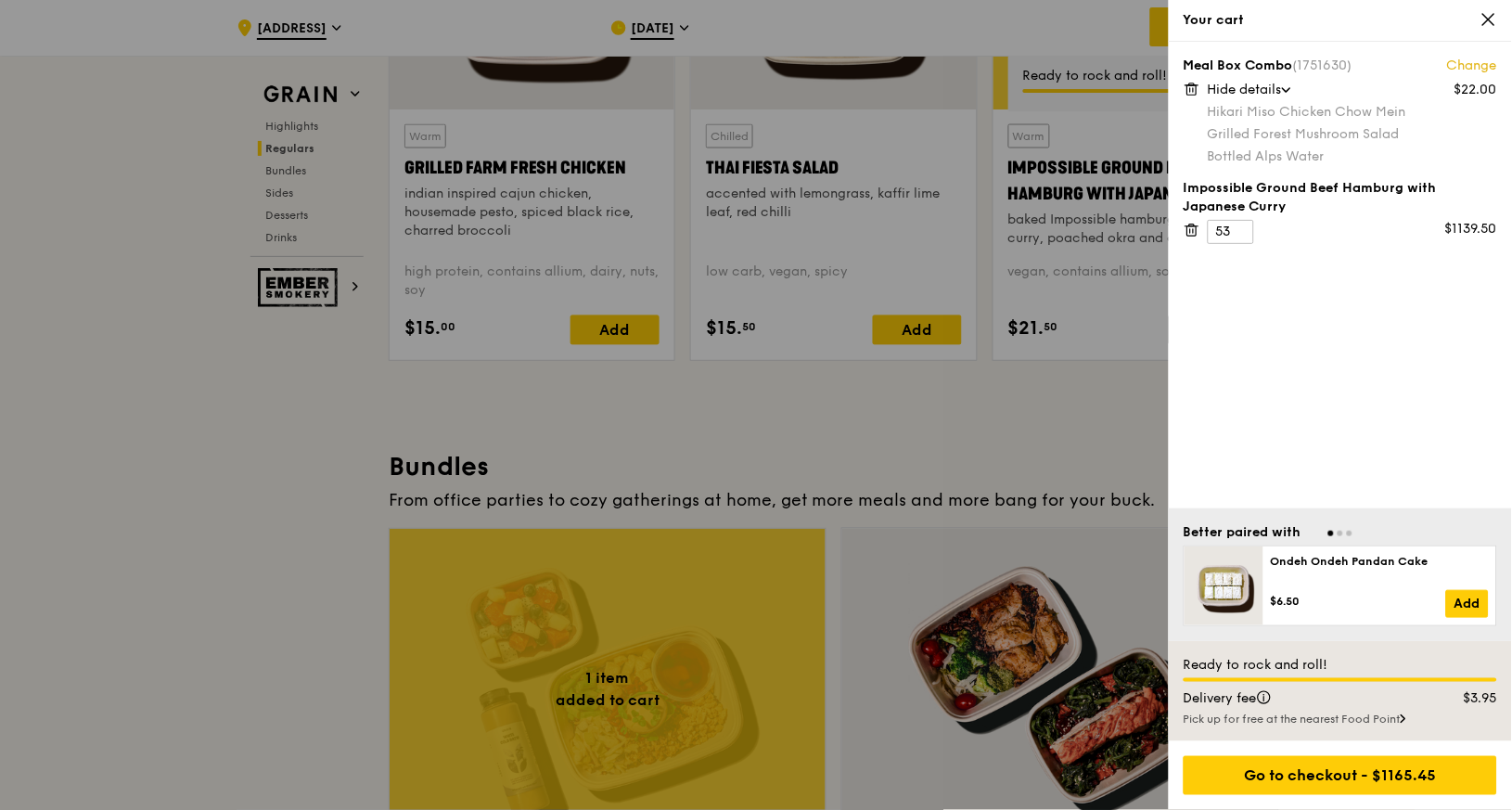click 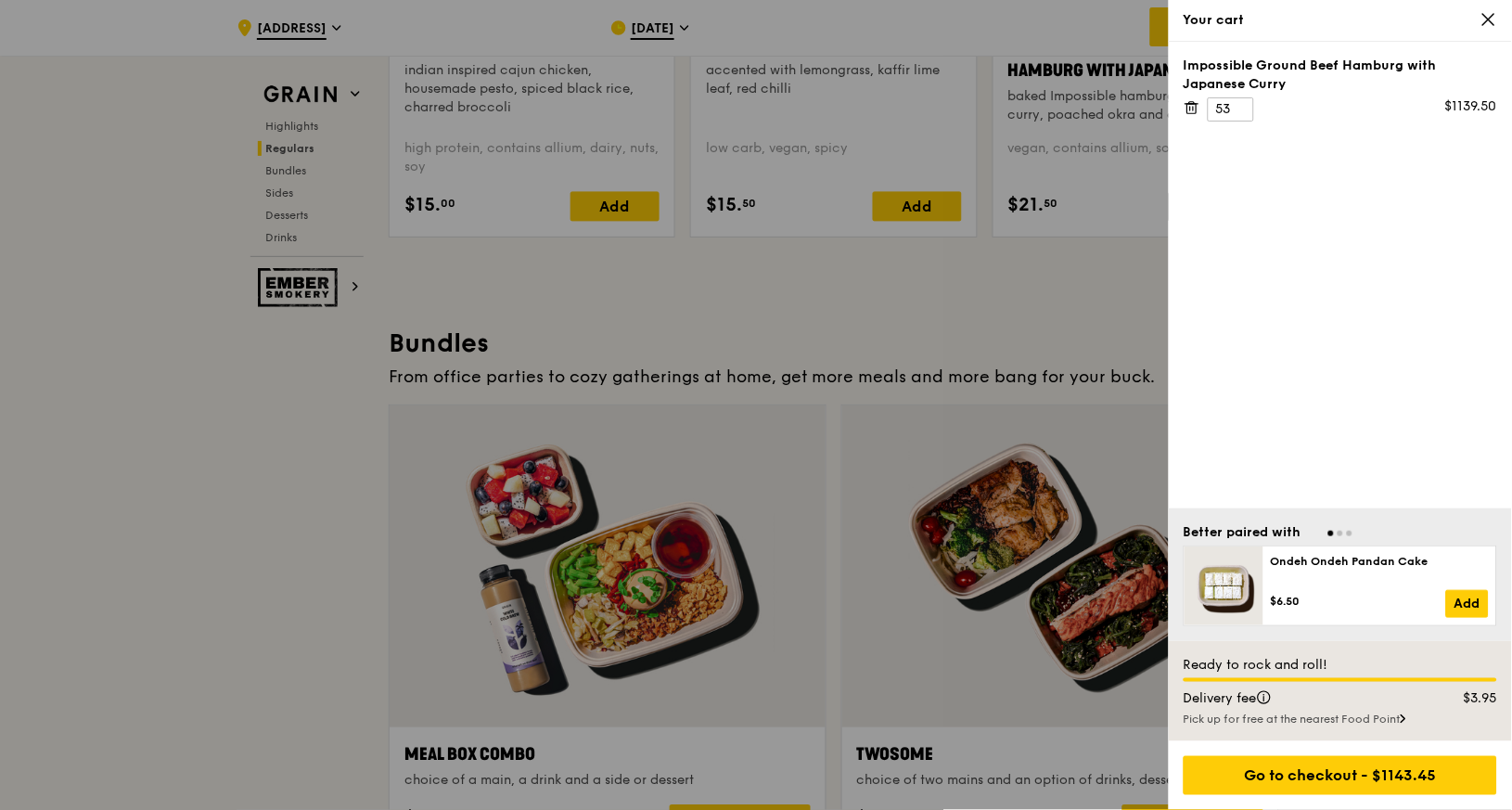 scroll, scrollTop: 2278, scrollLeft: 0, axis: vertical 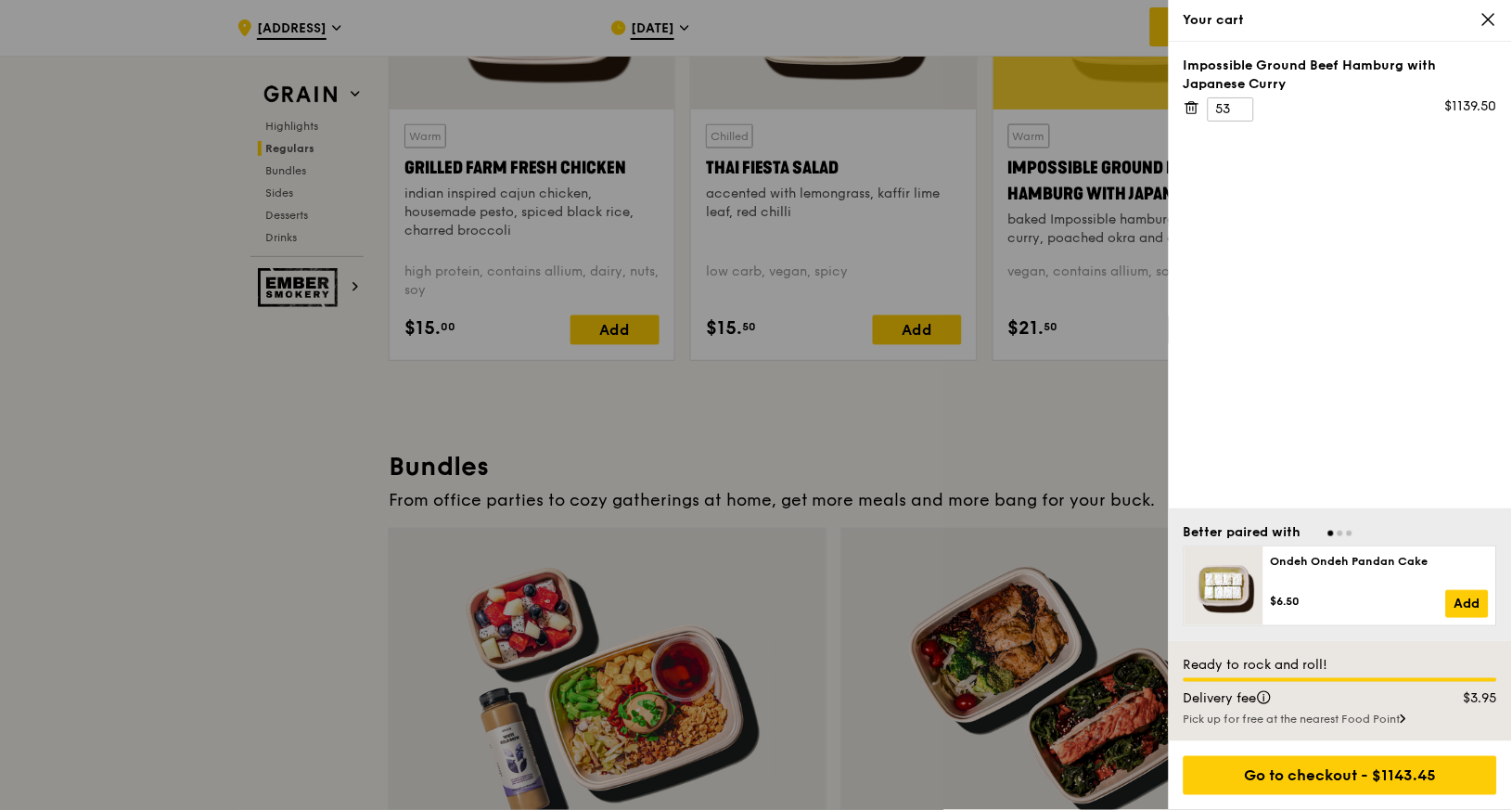 click at bounding box center (756, 405) 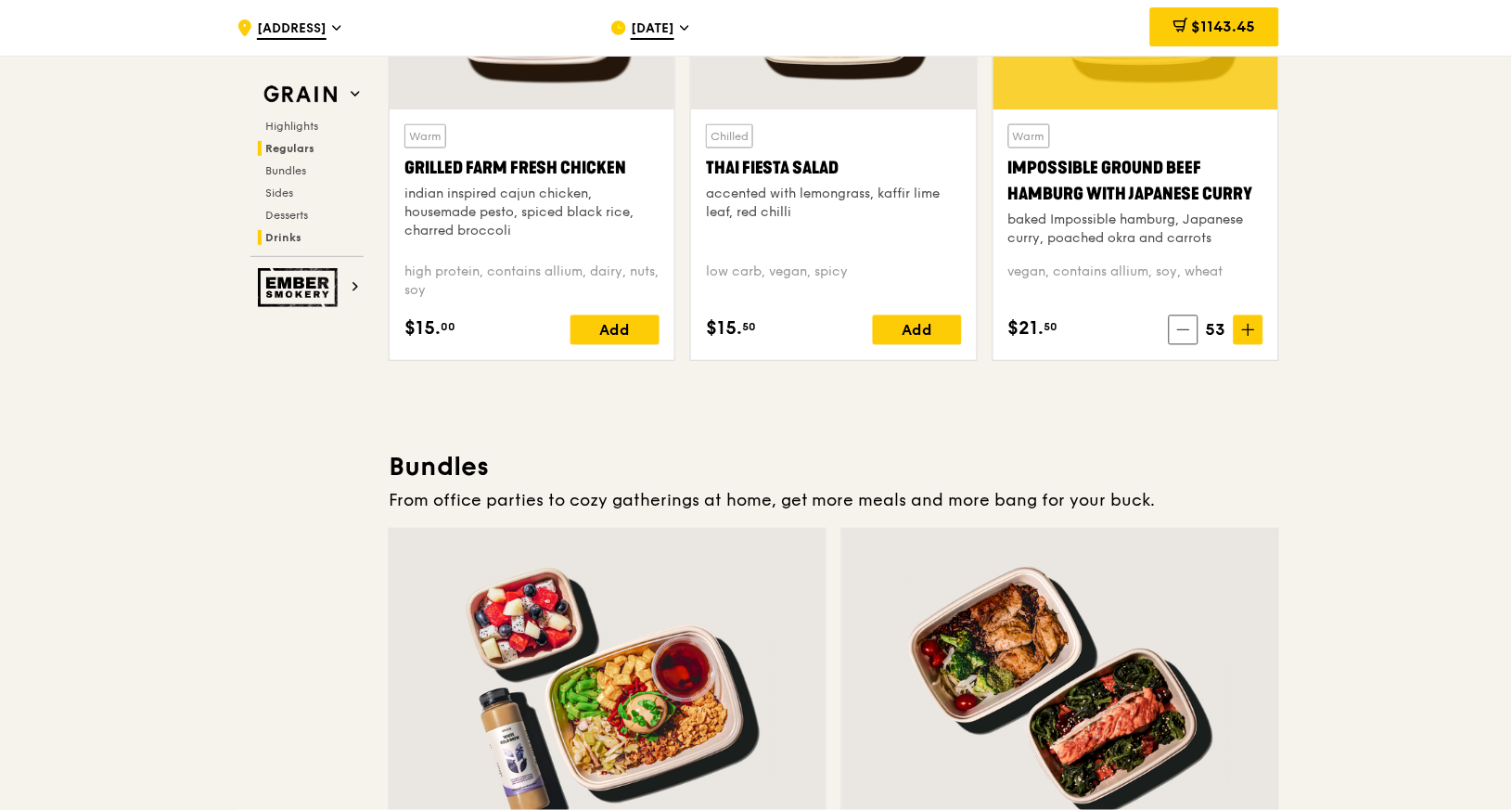 click on "Drinks" at bounding box center (283, 238) 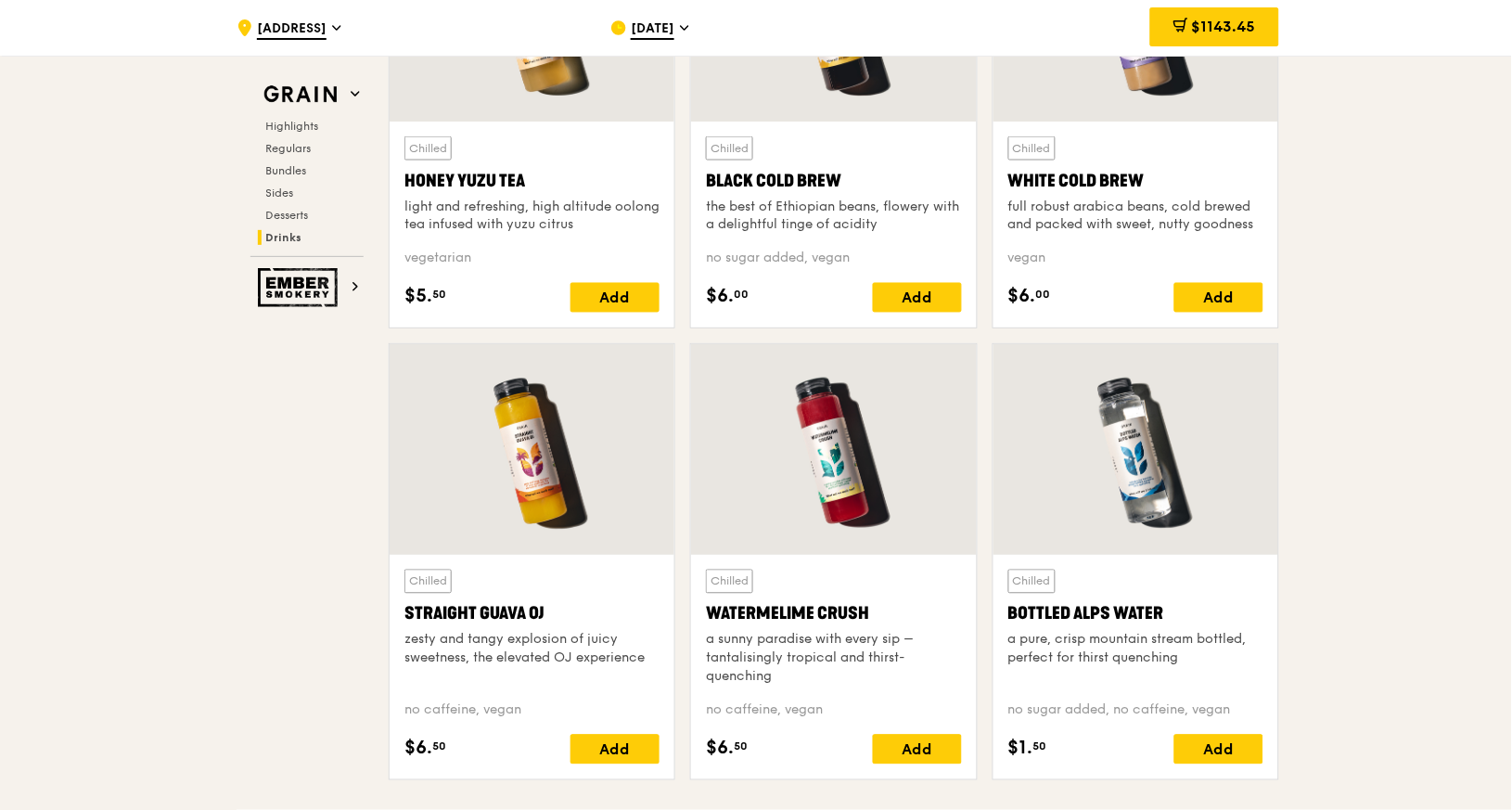 scroll, scrollTop: 7034, scrollLeft: 0, axis: vertical 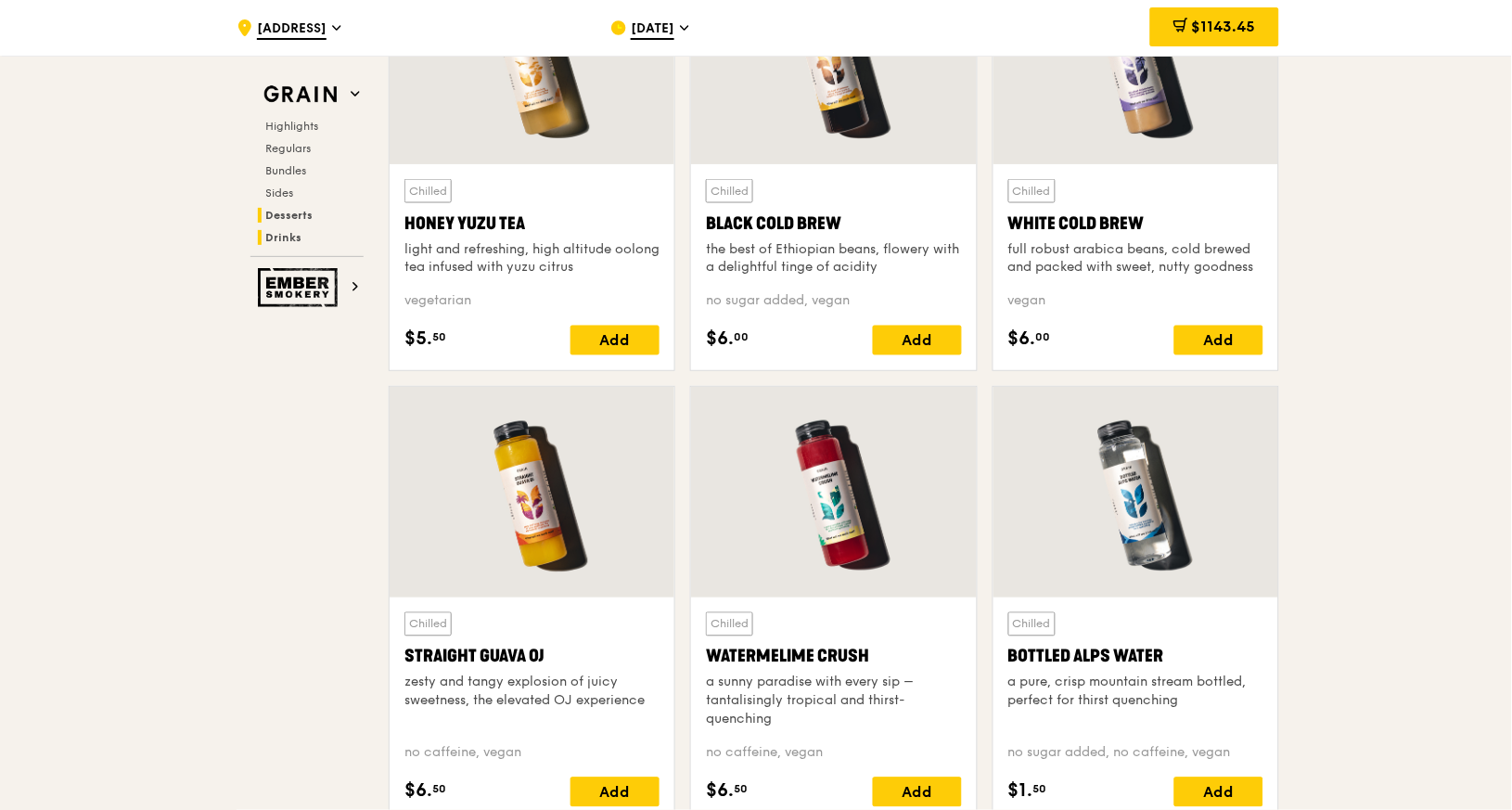 click on "Desserts" at bounding box center [288, 215] 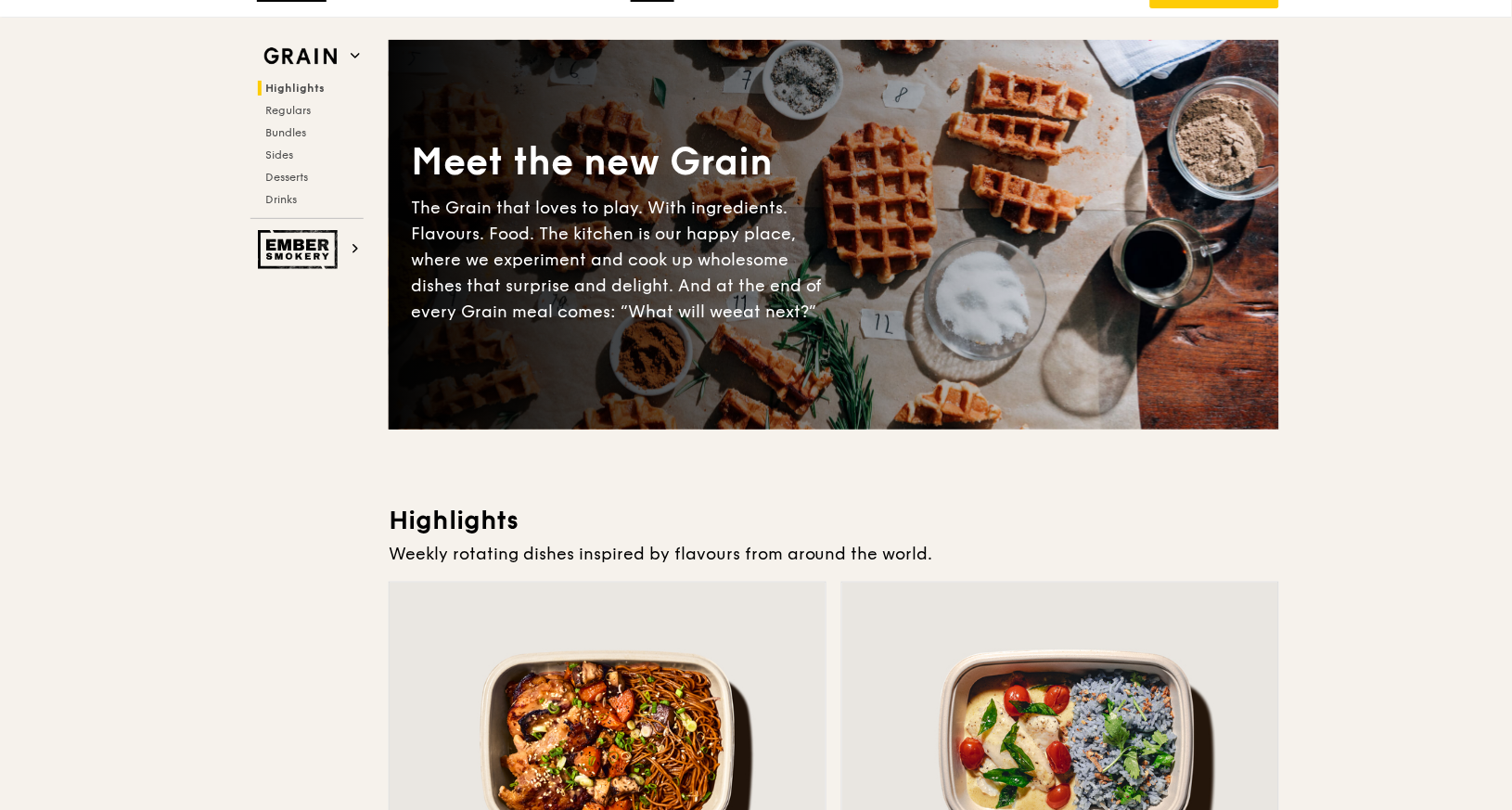 scroll, scrollTop: 0, scrollLeft: 0, axis: both 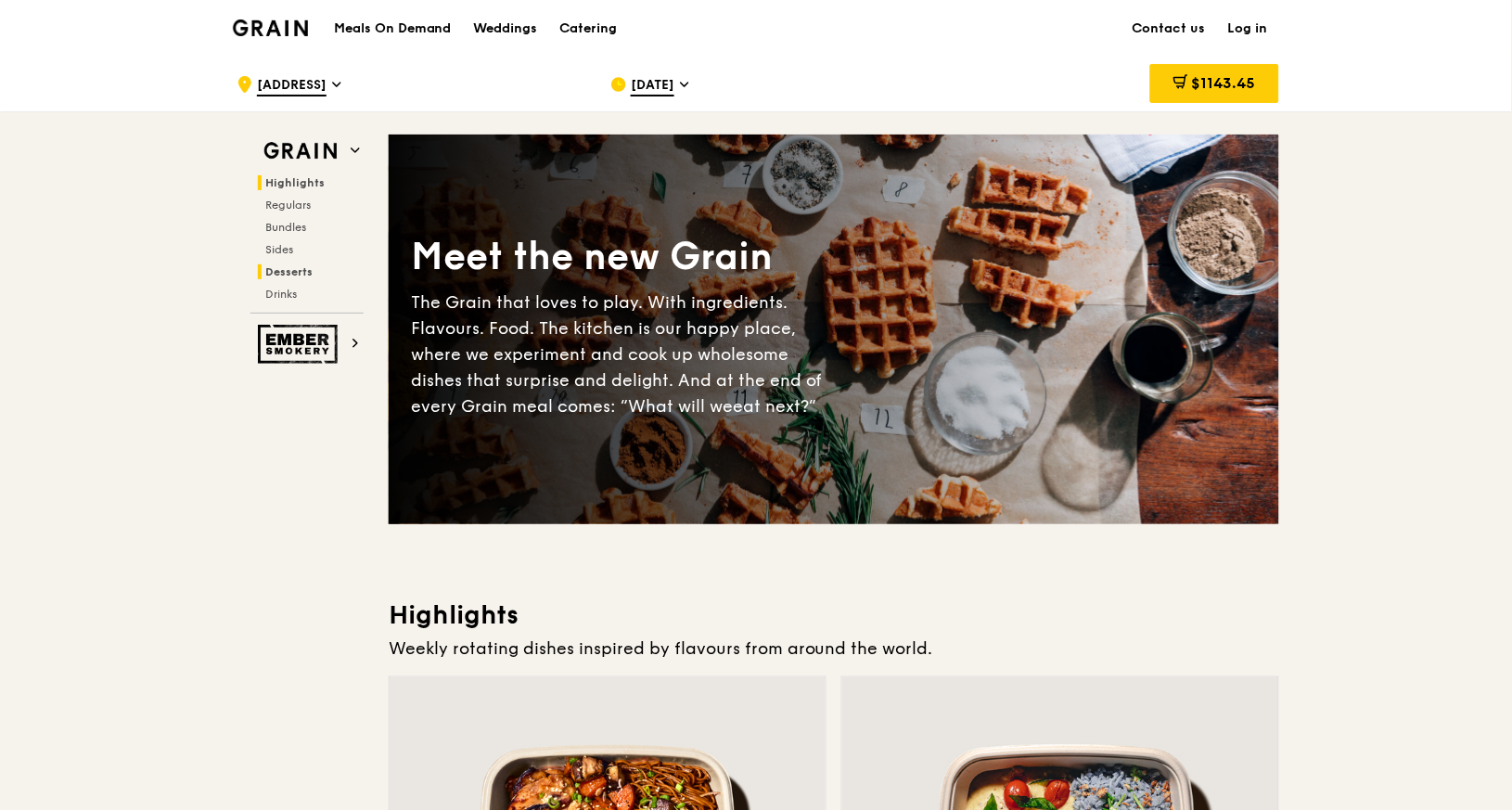 click on "Desserts" at bounding box center [288, 272] 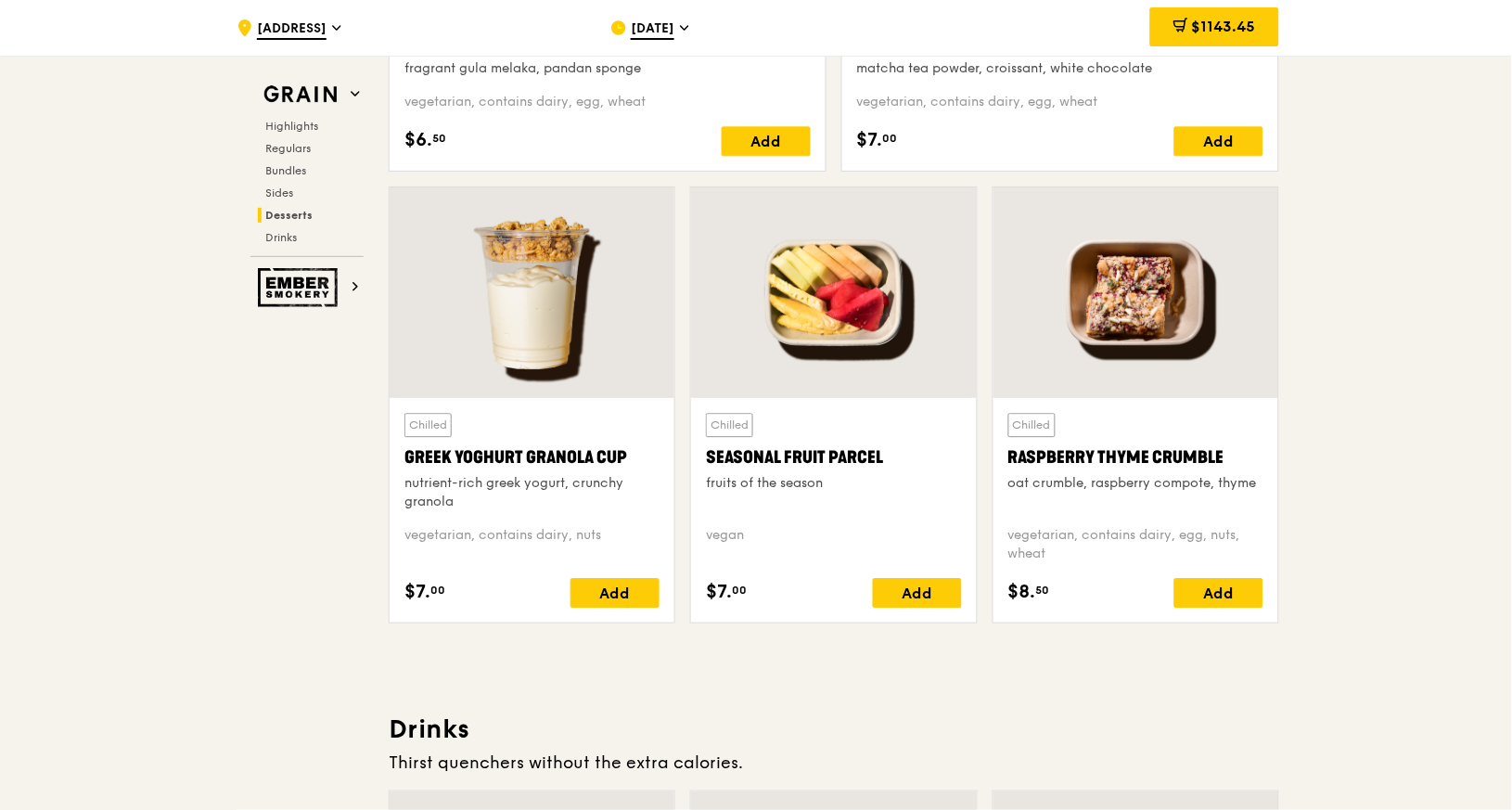 scroll, scrollTop: 5768, scrollLeft: 0, axis: vertical 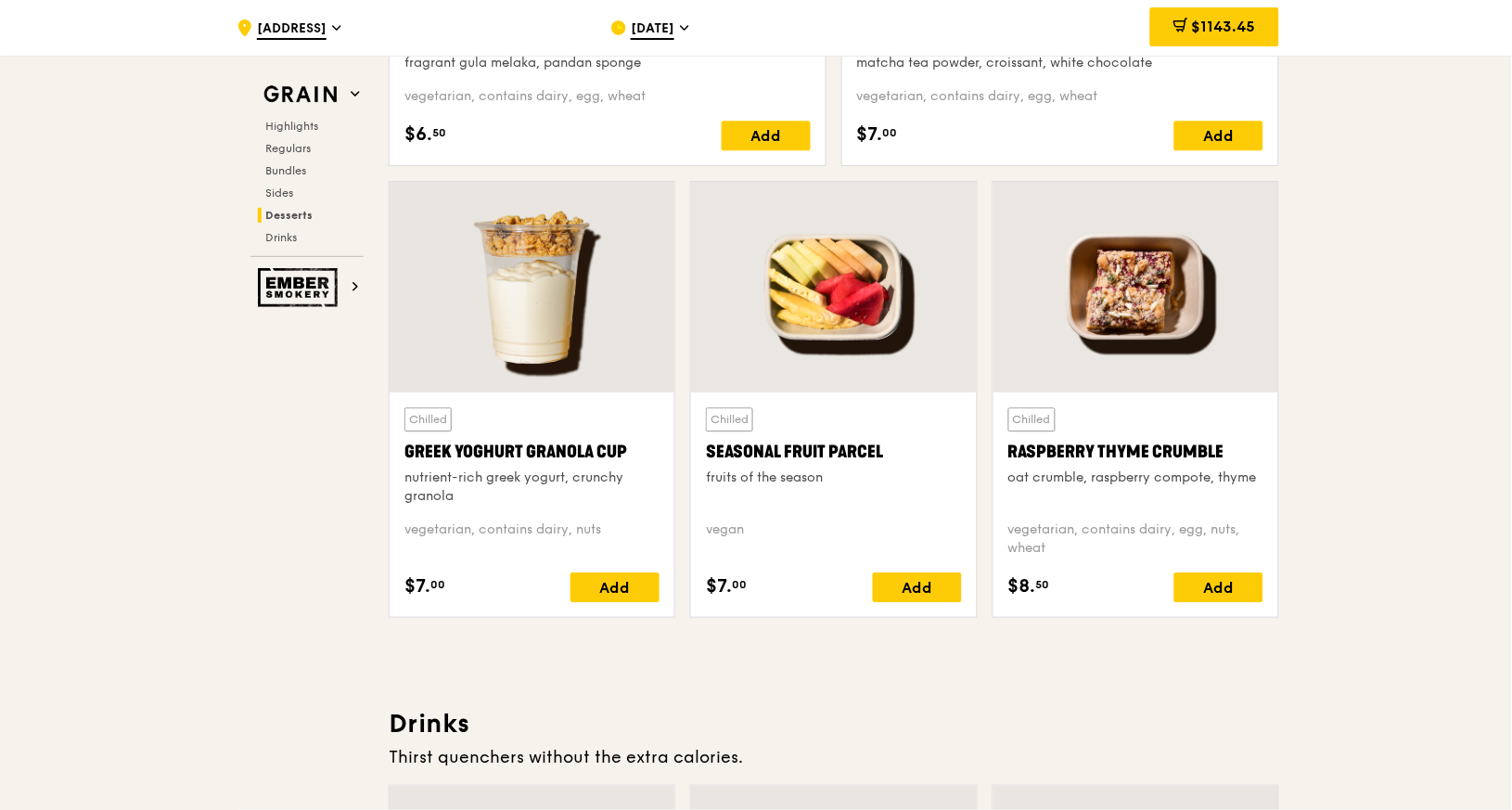 click on "Highlights
Regulars
Bundles
Sides
Desserts
Drinks" at bounding box center (307, 182) 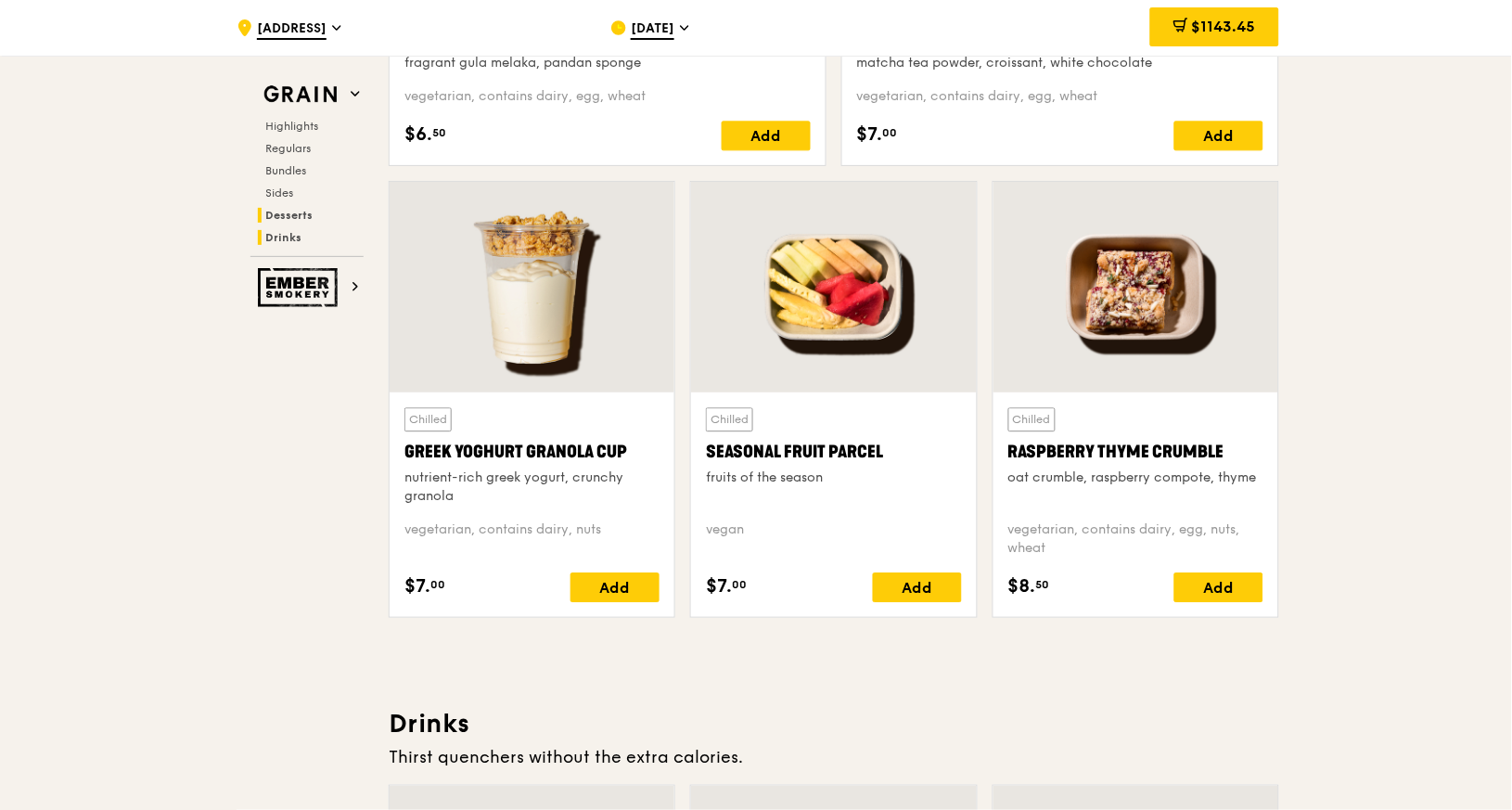 click on "Drinks" at bounding box center [283, 238] 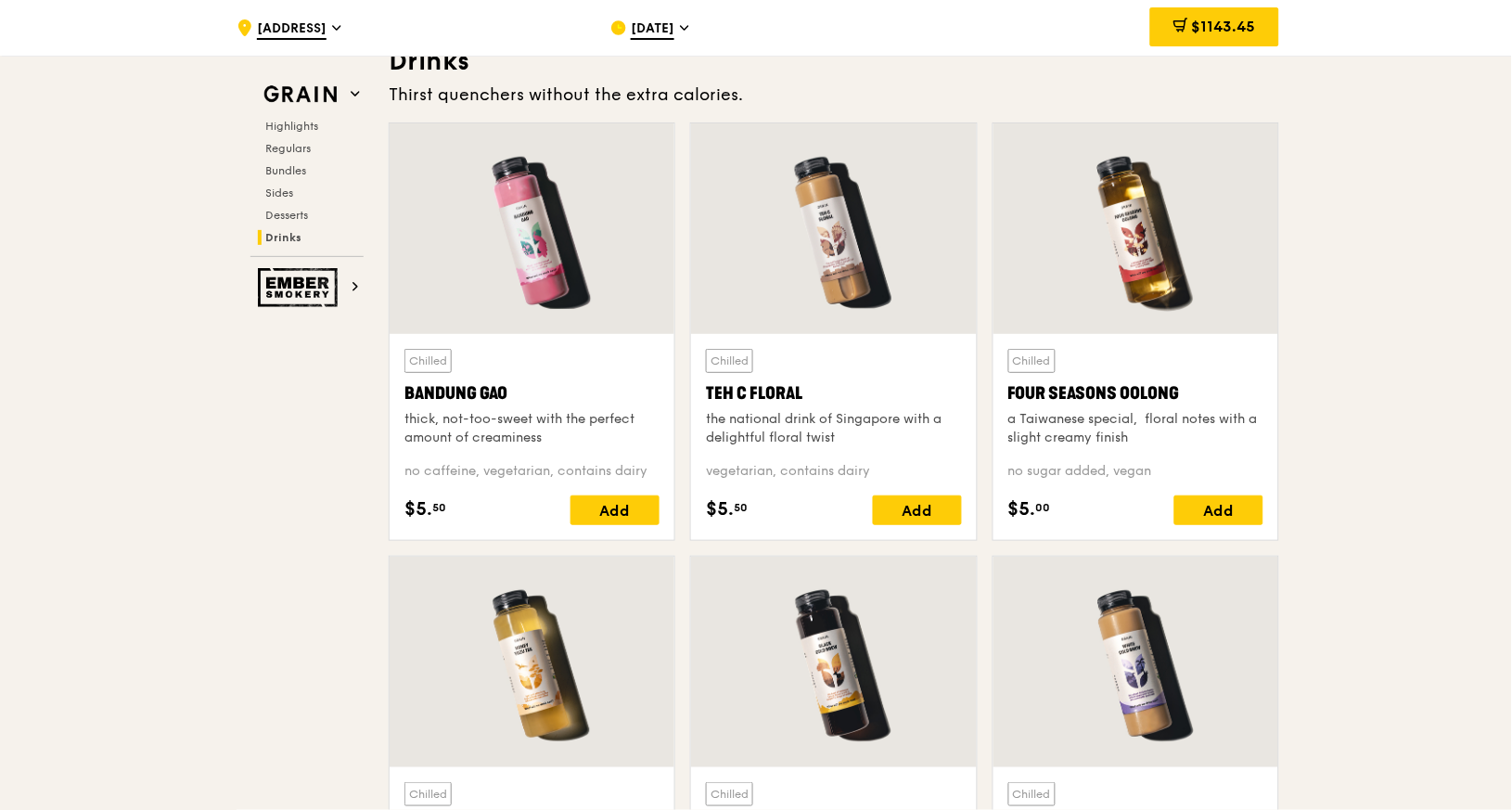 scroll, scrollTop: 6403, scrollLeft: 0, axis: vertical 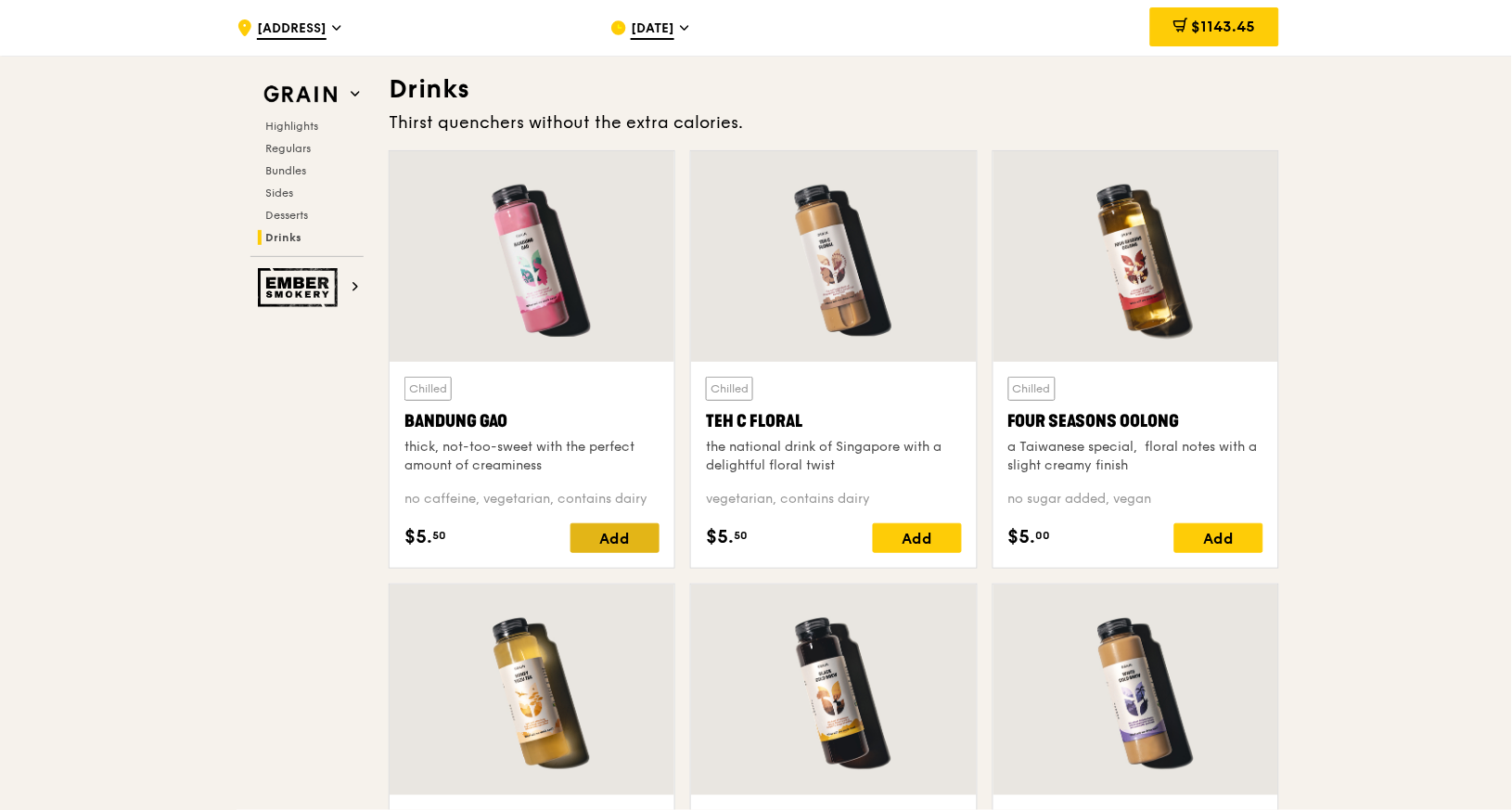 click on "Add" at bounding box center (615, 538) 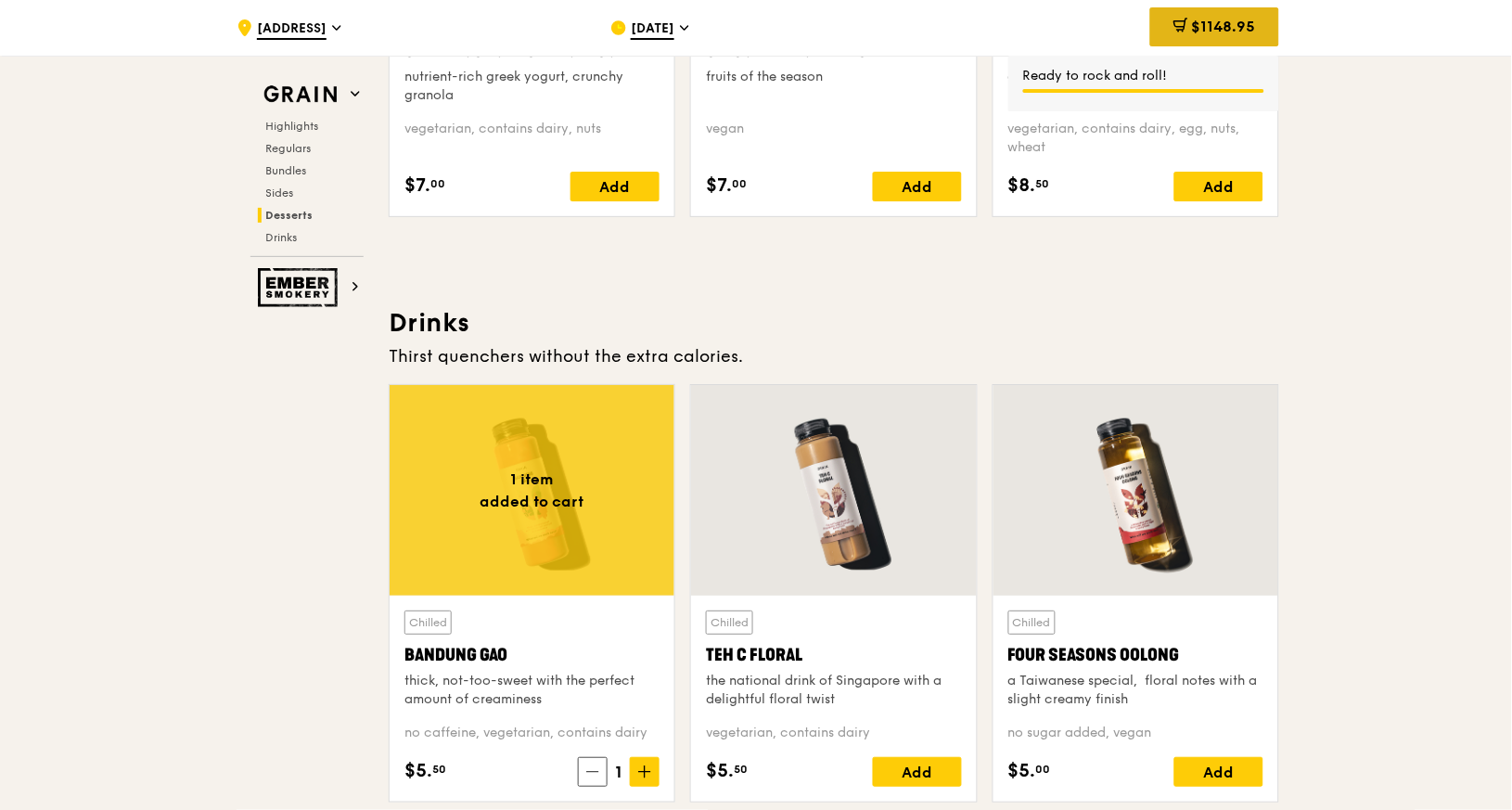 scroll, scrollTop: 6155, scrollLeft: 0, axis: vertical 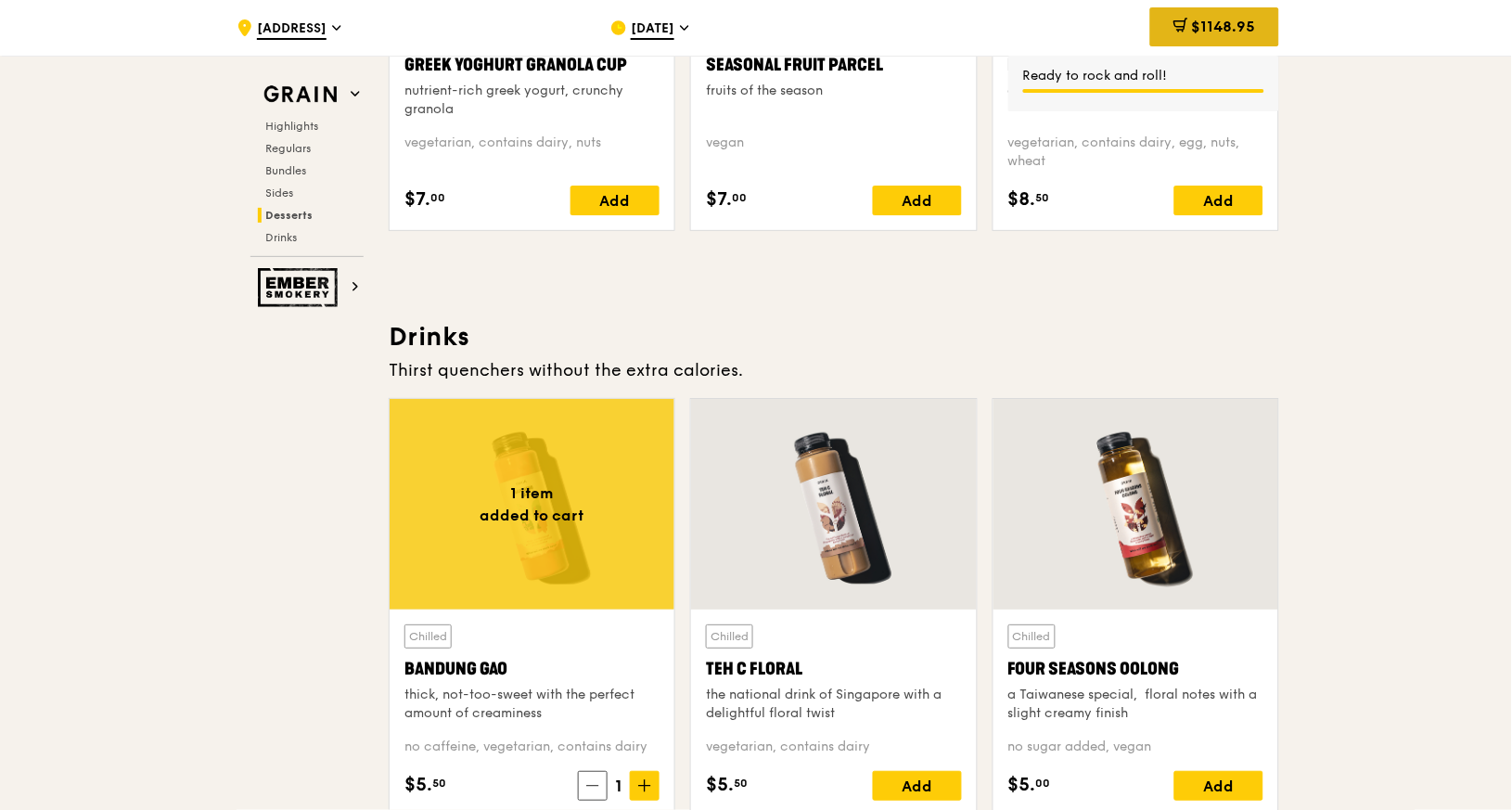 click on "$1148.95" at bounding box center [1224, 26] 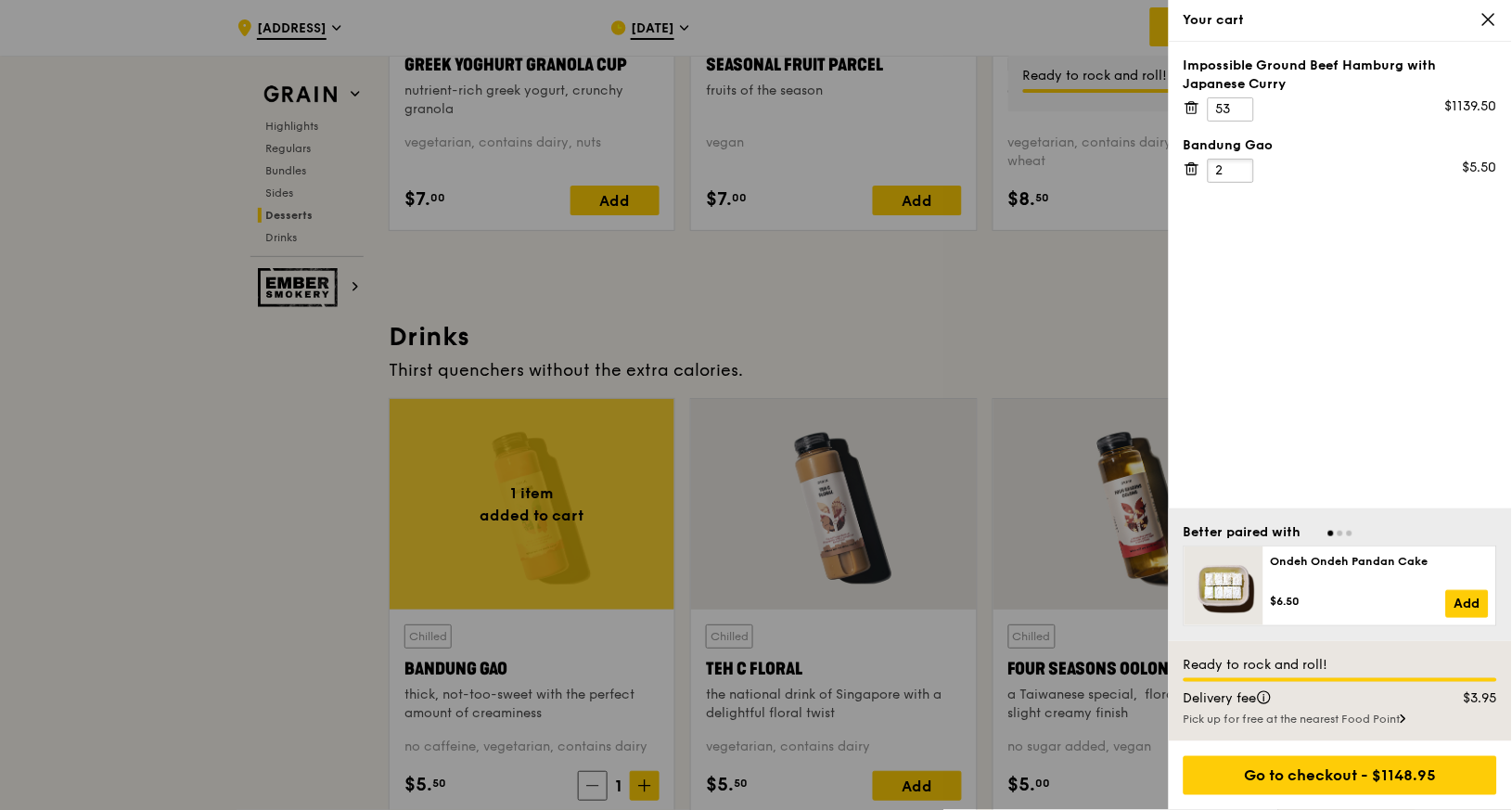 drag, startPoint x: 1238, startPoint y: 168, endPoint x: 1227, endPoint y: 167, distance: 11.045361 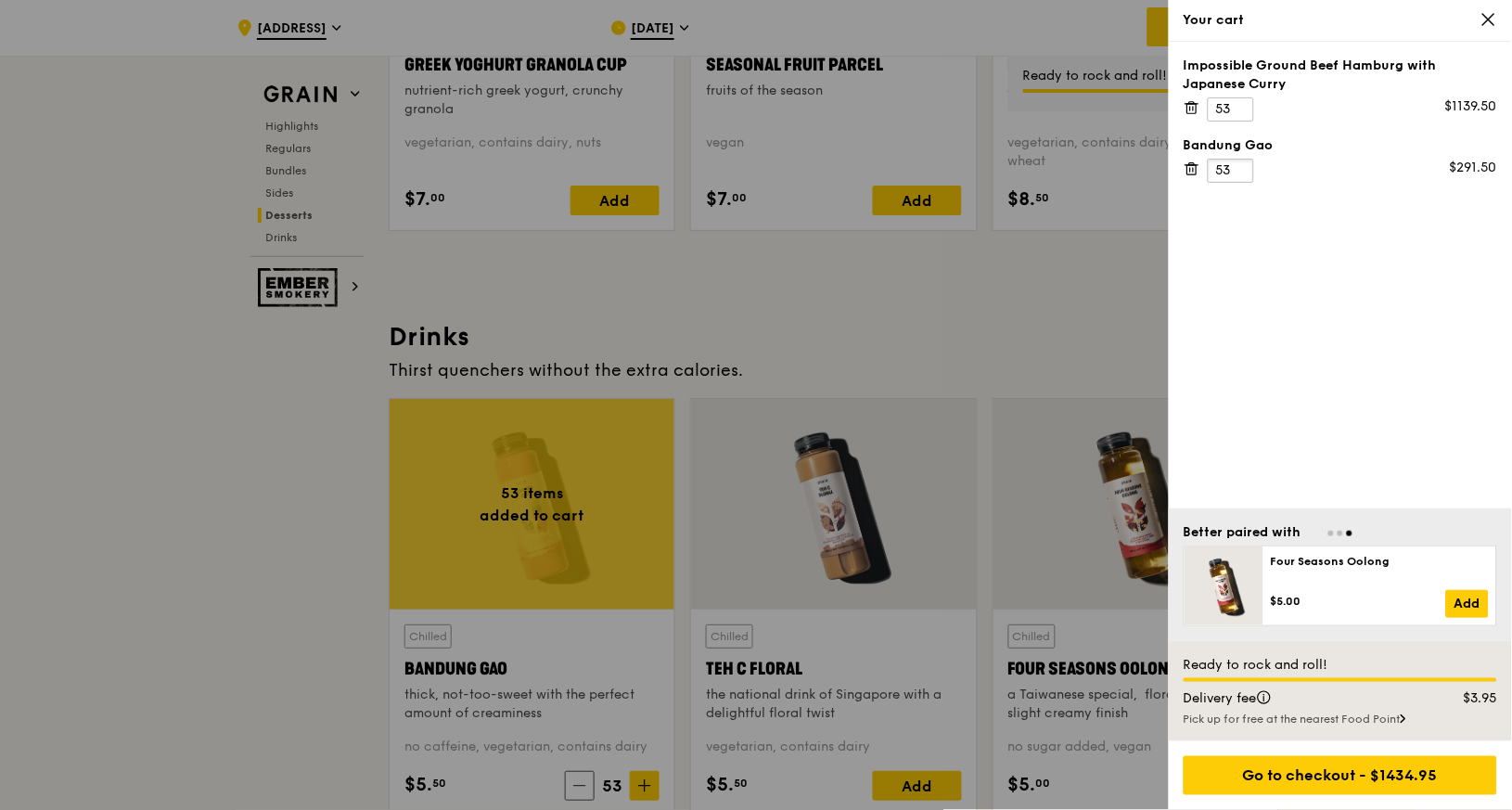 type on "53" 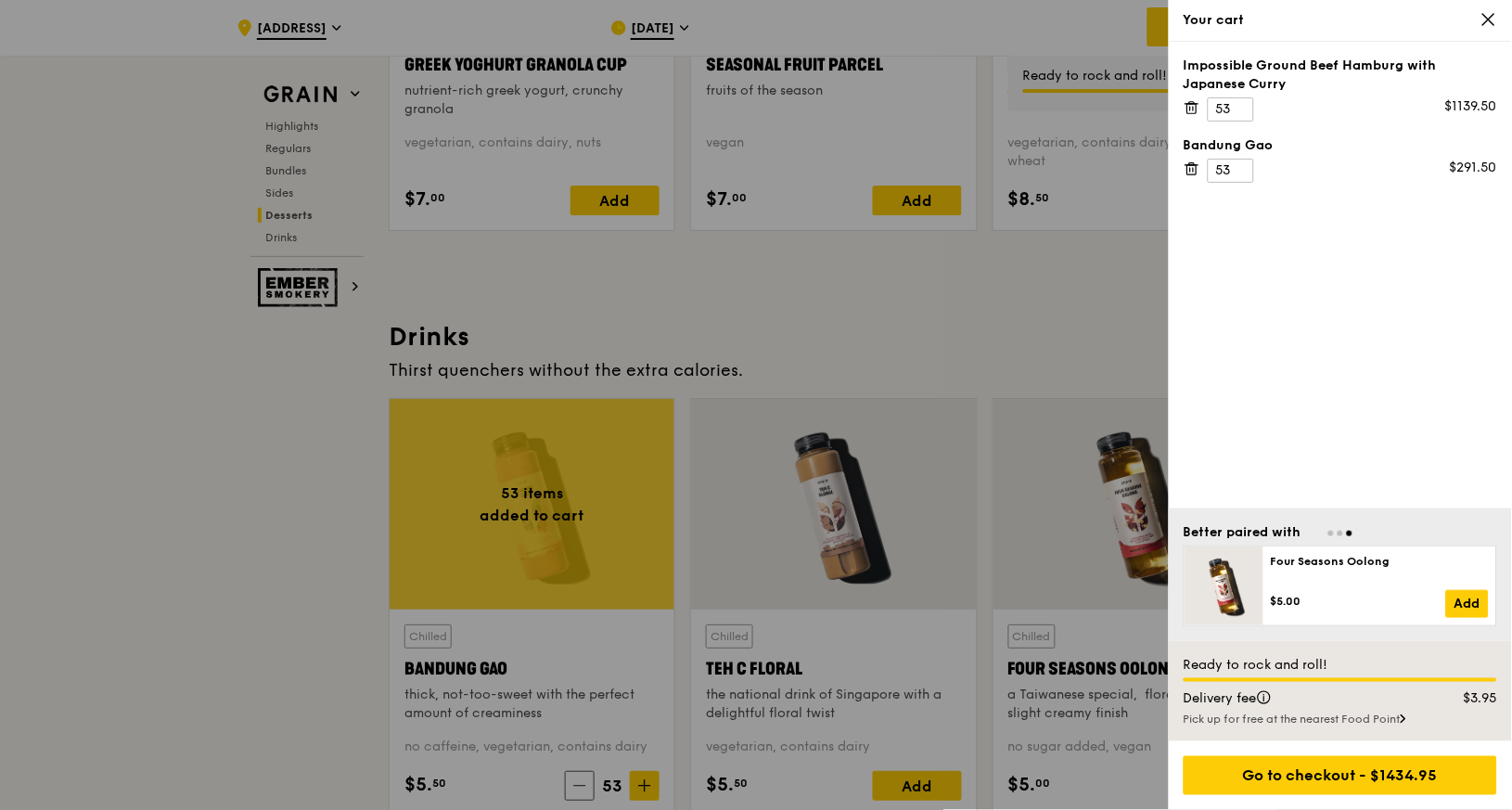 click on "Impossible Ground Beef Hamburg with Japanese Curry
53
$1139.50
Bandung Gao
53
$291.50" at bounding box center (1340, 275) 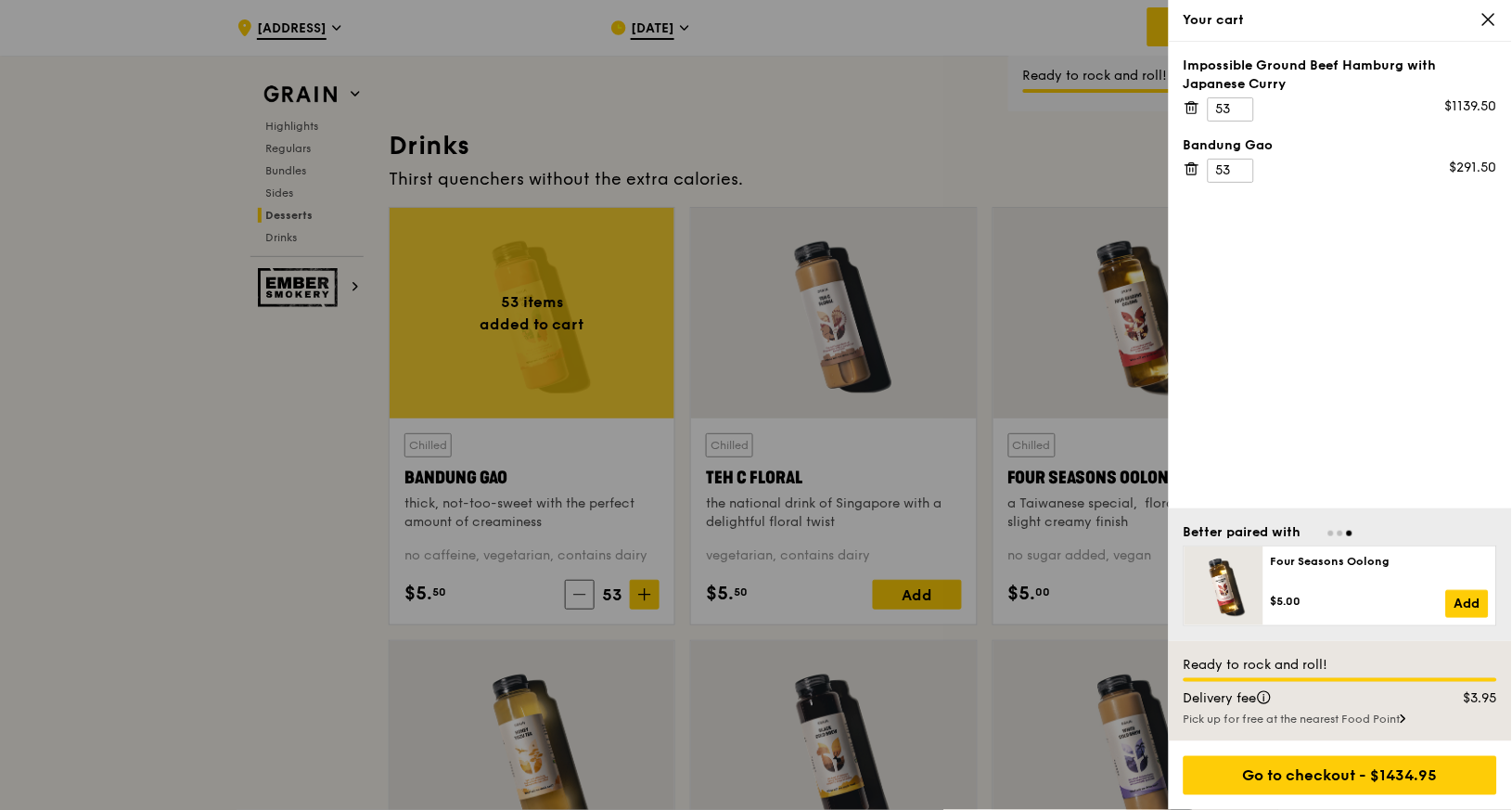 scroll, scrollTop: 6403, scrollLeft: 0, axis: vertical 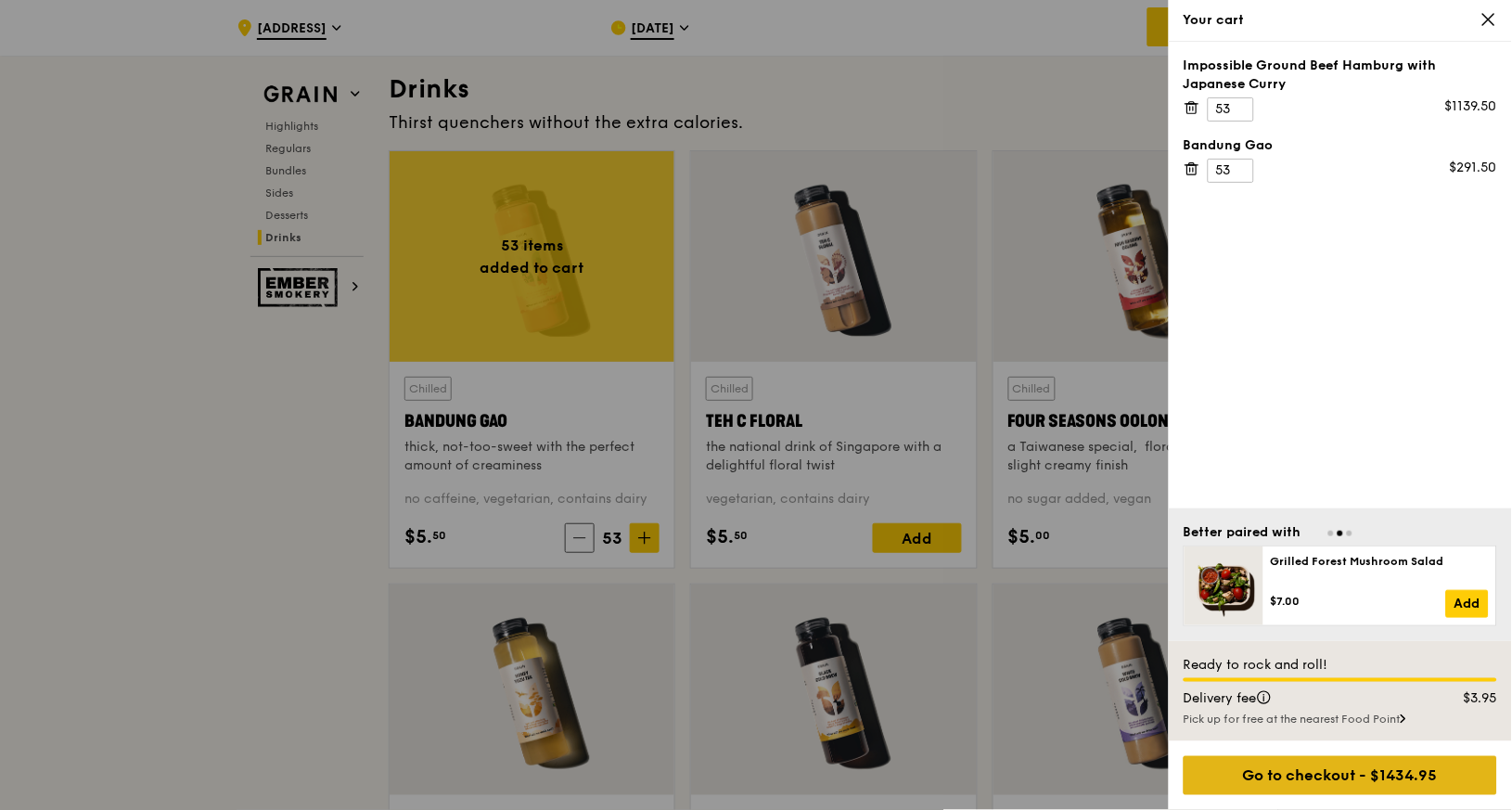 click on "Go to checkout - $1434.95" at bounding box center (1340, 776) 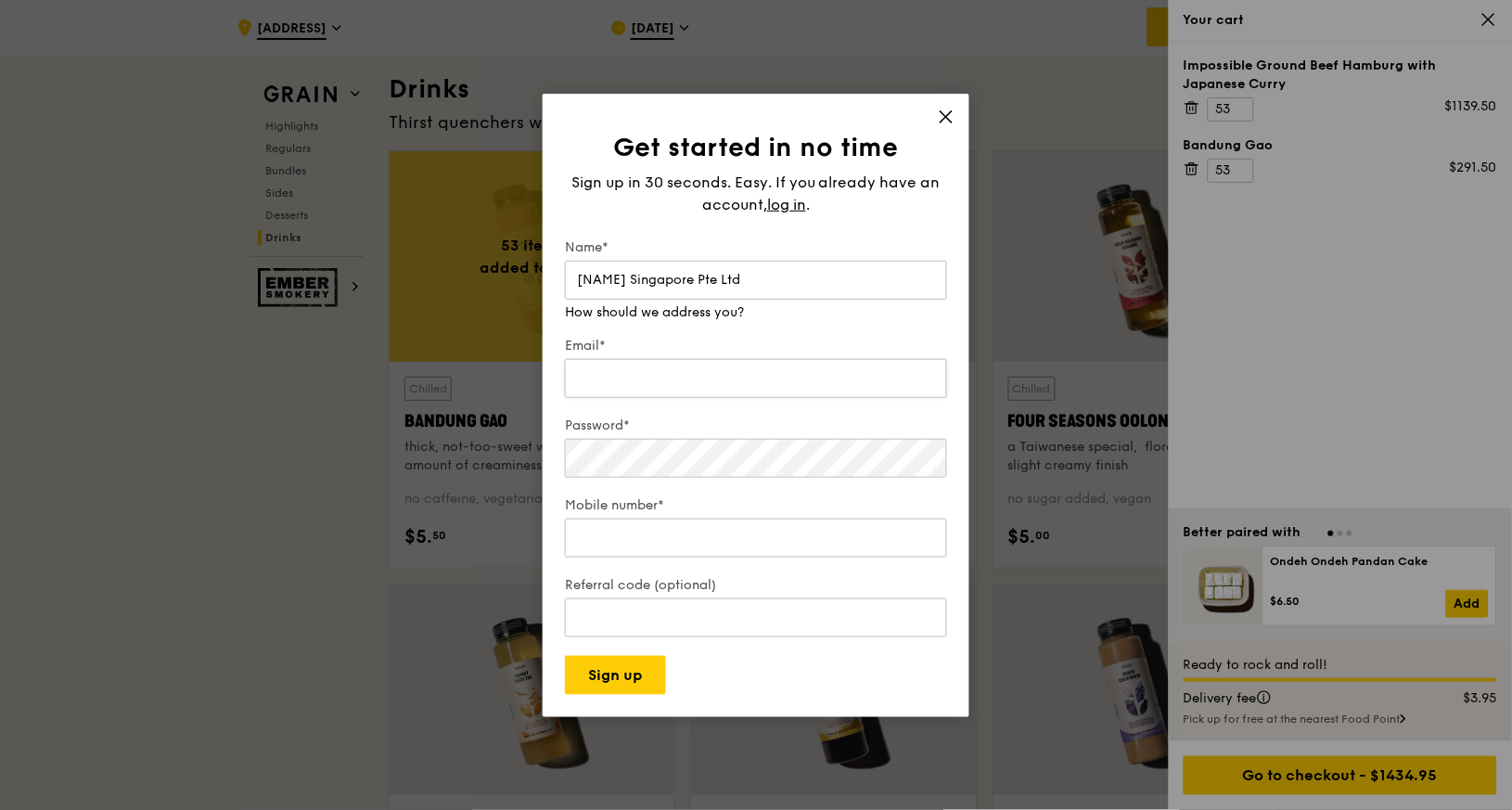 type on "Medison Pharma Singapore Pte Ltd" 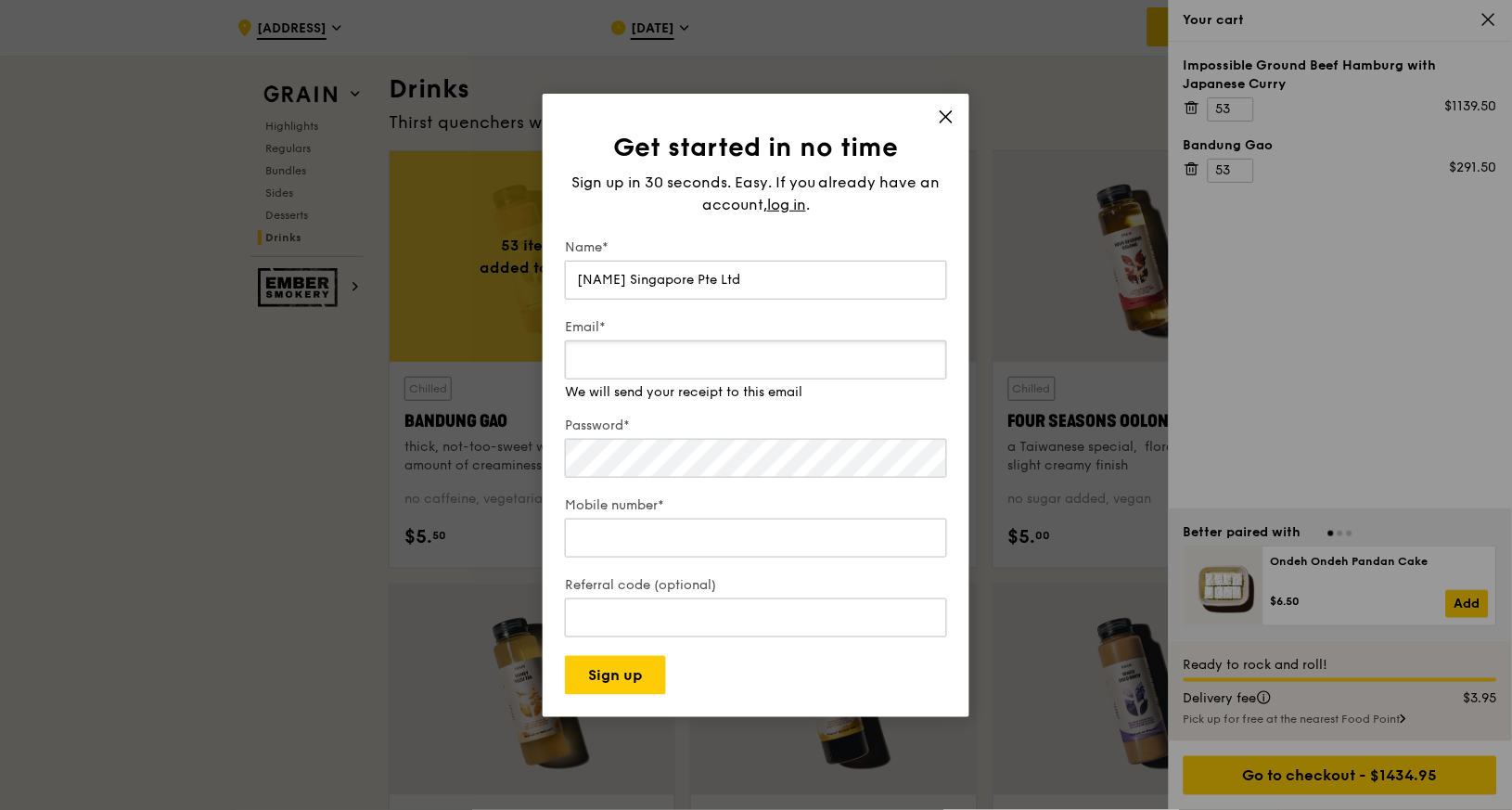 click on "Email*
We will send your receipt to this email" at bounding box center (756, 359) 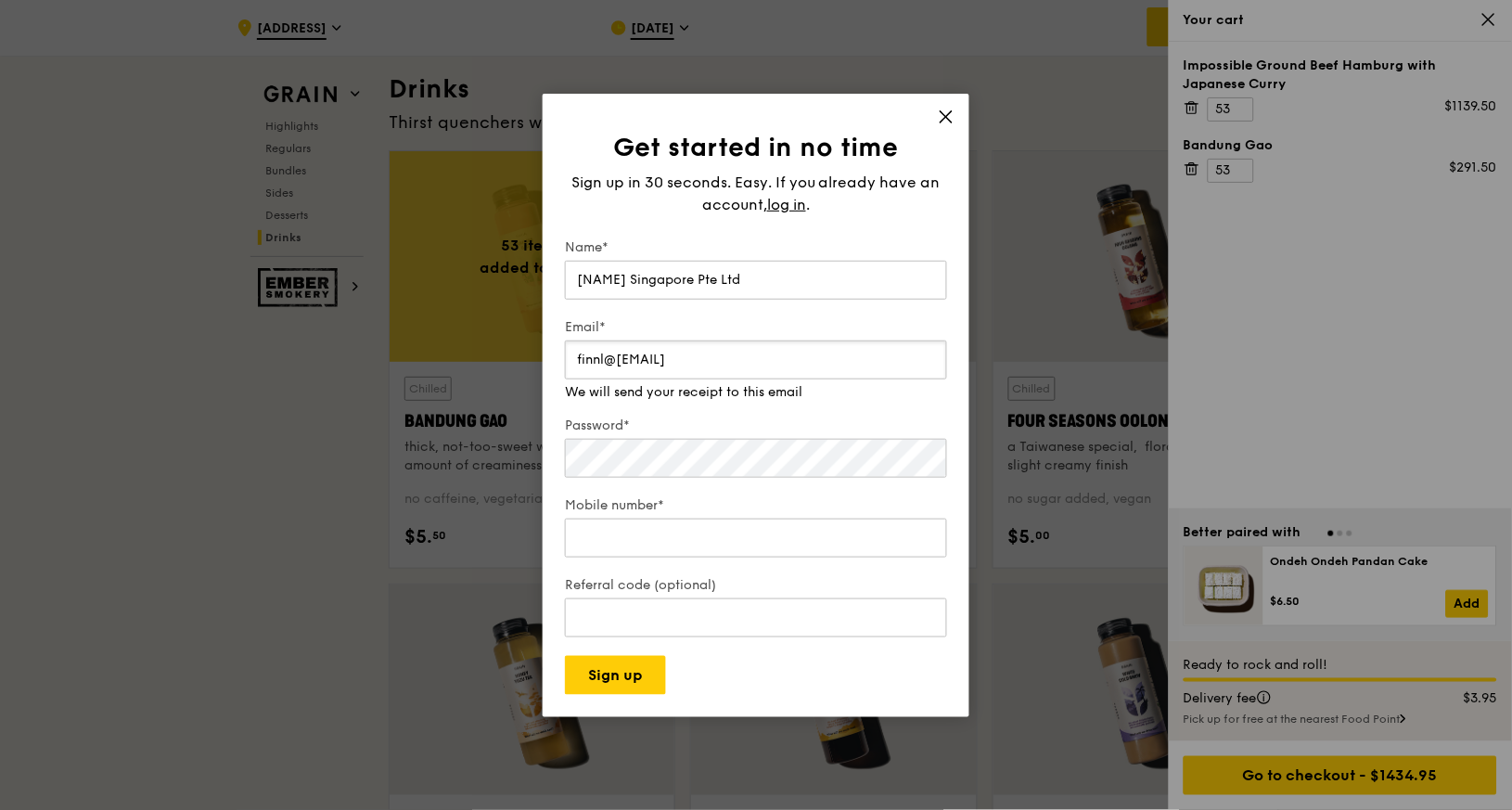 type on "finnl@medisonpharma.com" 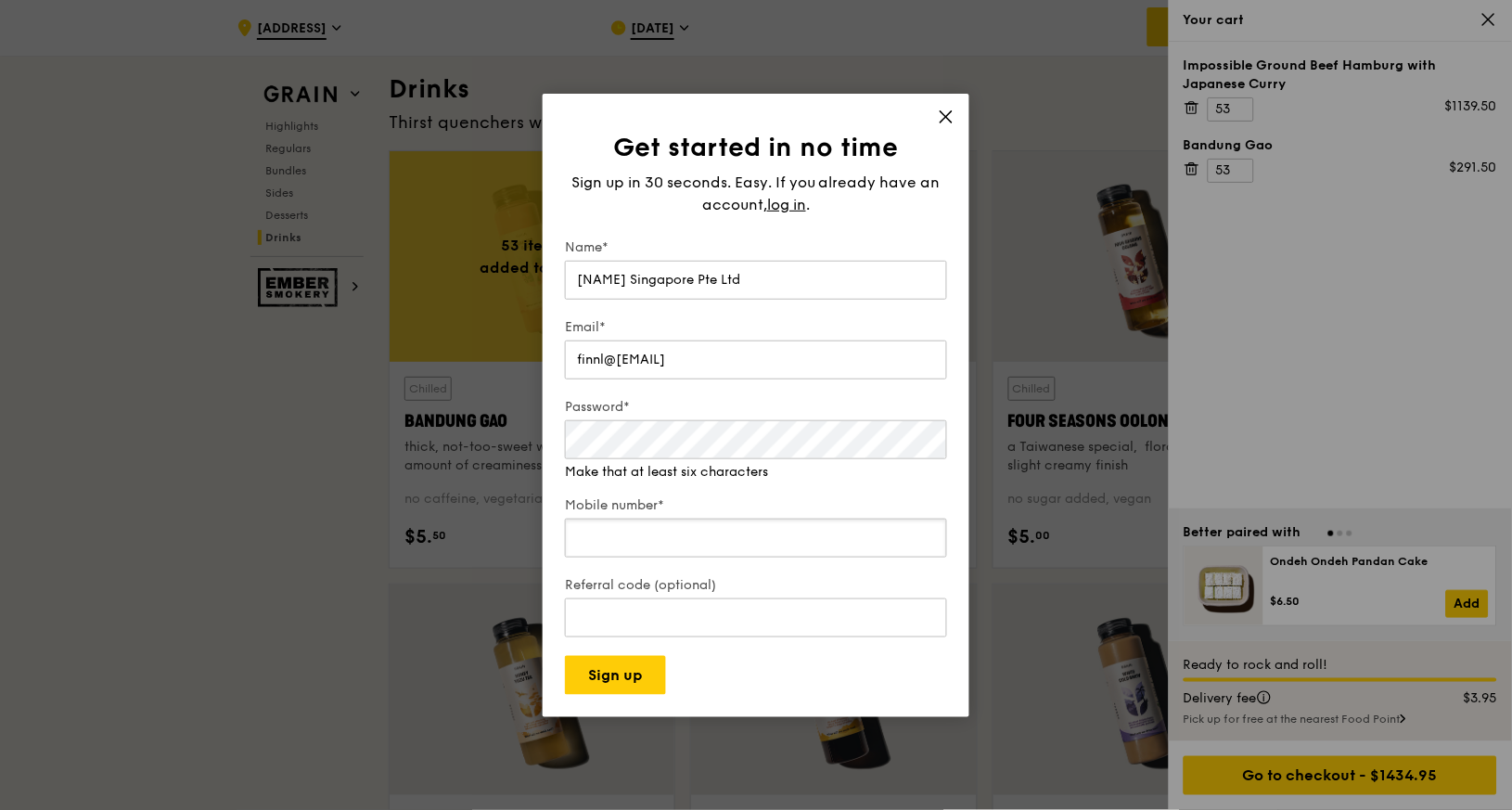 click on "Mobile number*" at bounding box center (756, 538) 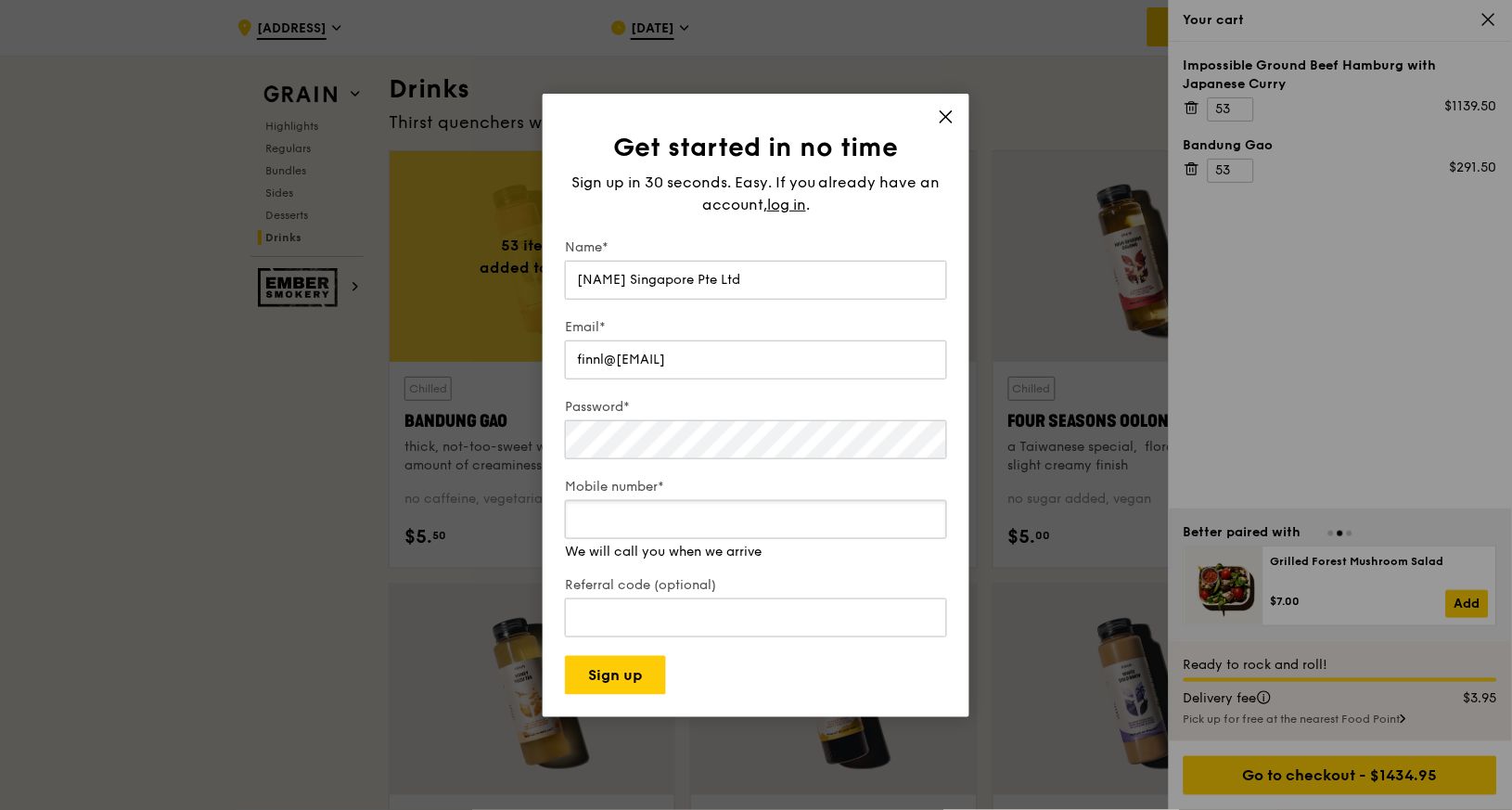 type on "90933310" 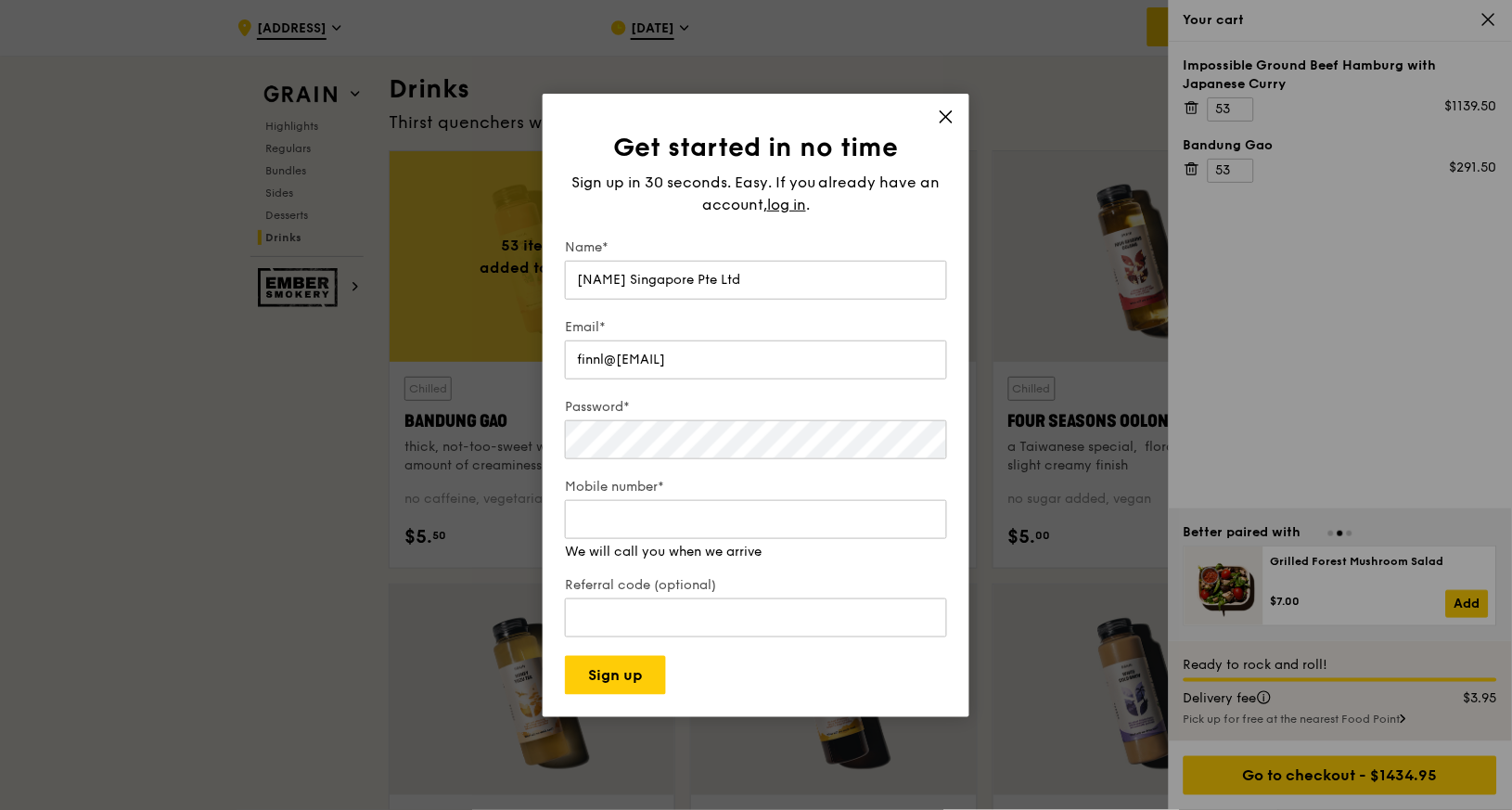click on "Name*
Medison Pharma Singapore Pte Ltd
Email*
finnl@medisonpharma.com
Password*
Mobile number*
90933310
We will call you when we arrive
Referral code (optional)
Sign up" at bounding box center (756, 466) 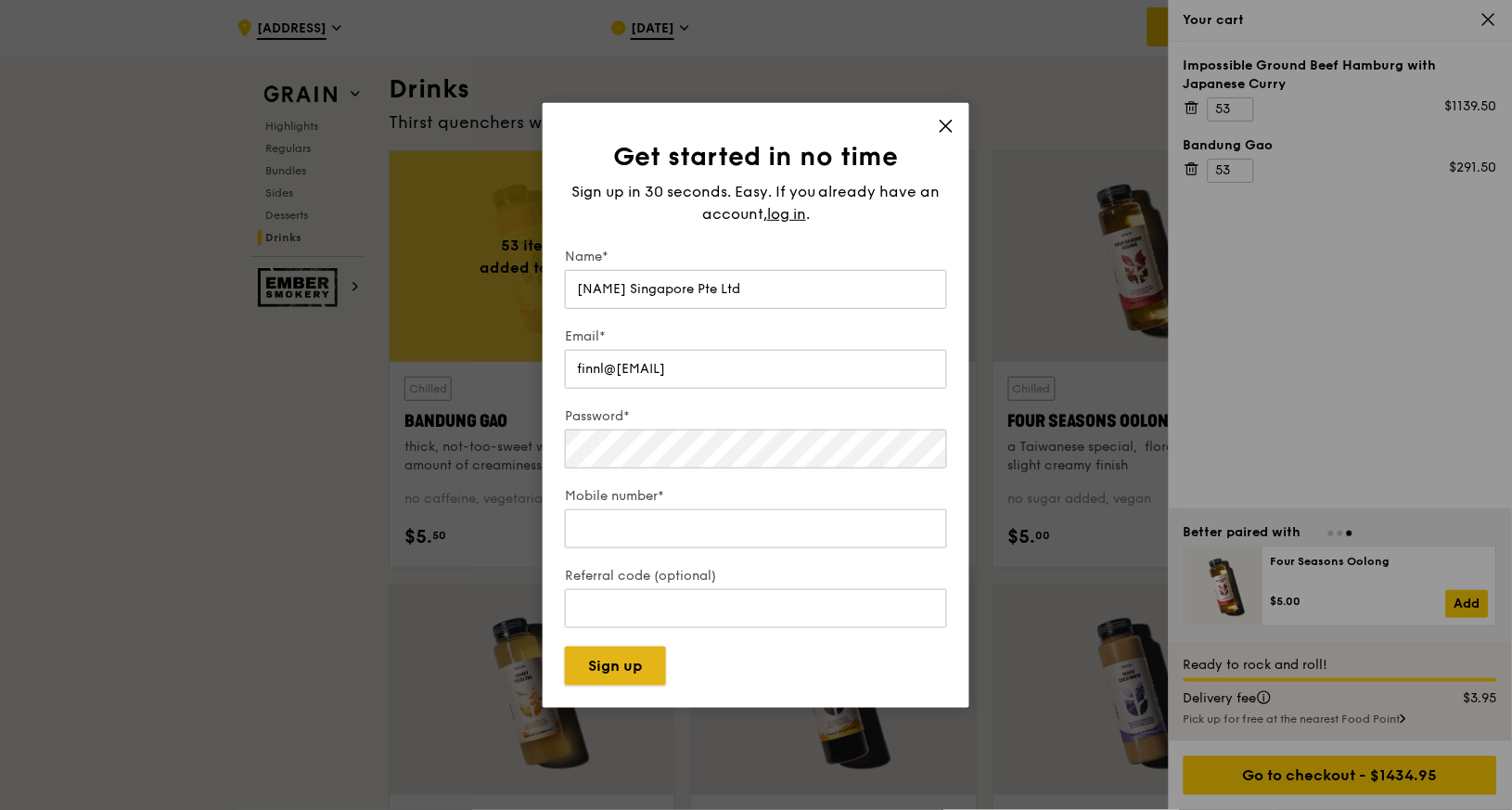 click on "Sign up" at bounding box center (615, 666) 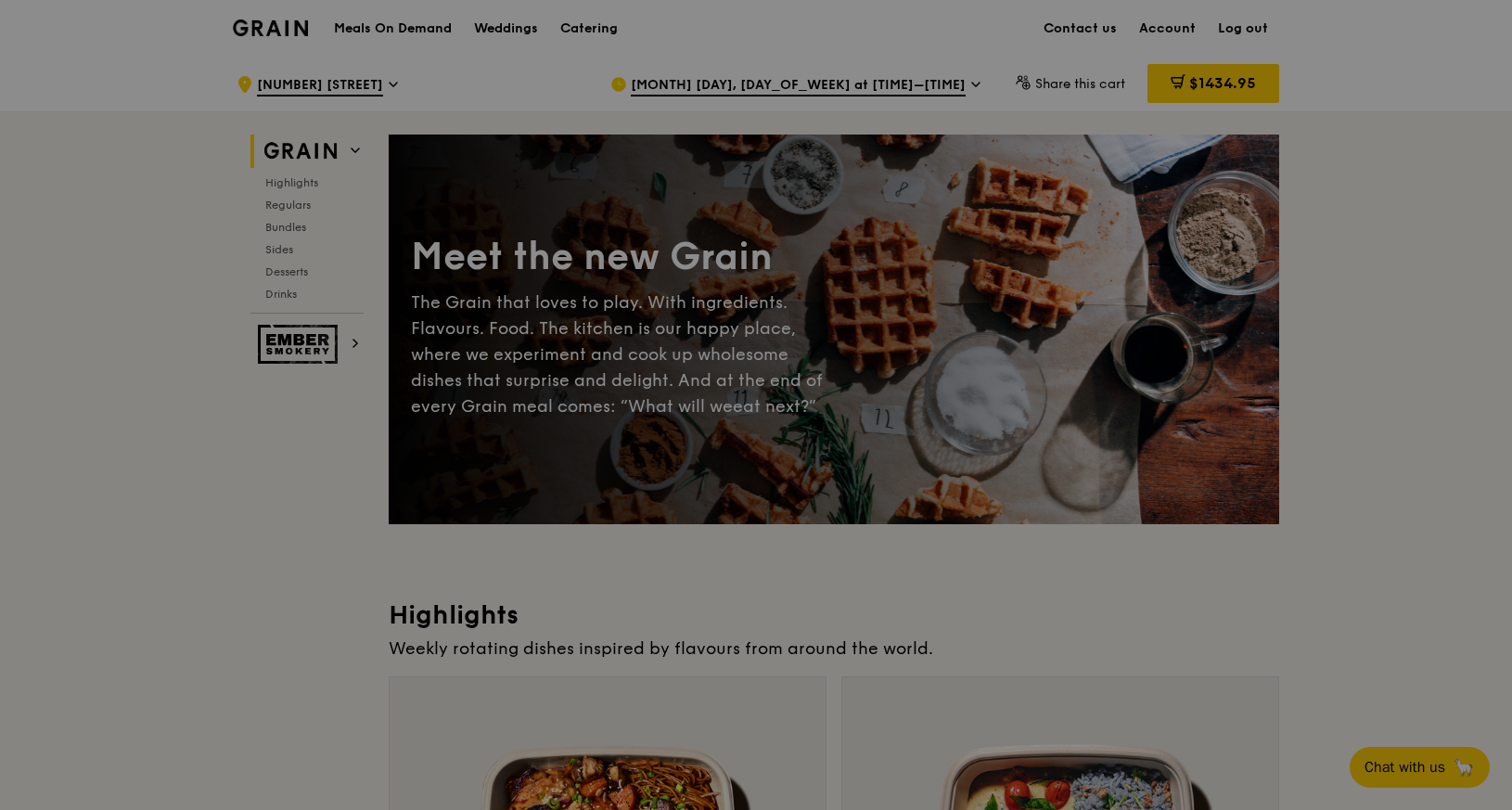 scroll, scrollTop: 0, scrollLeft: 0, axis: both 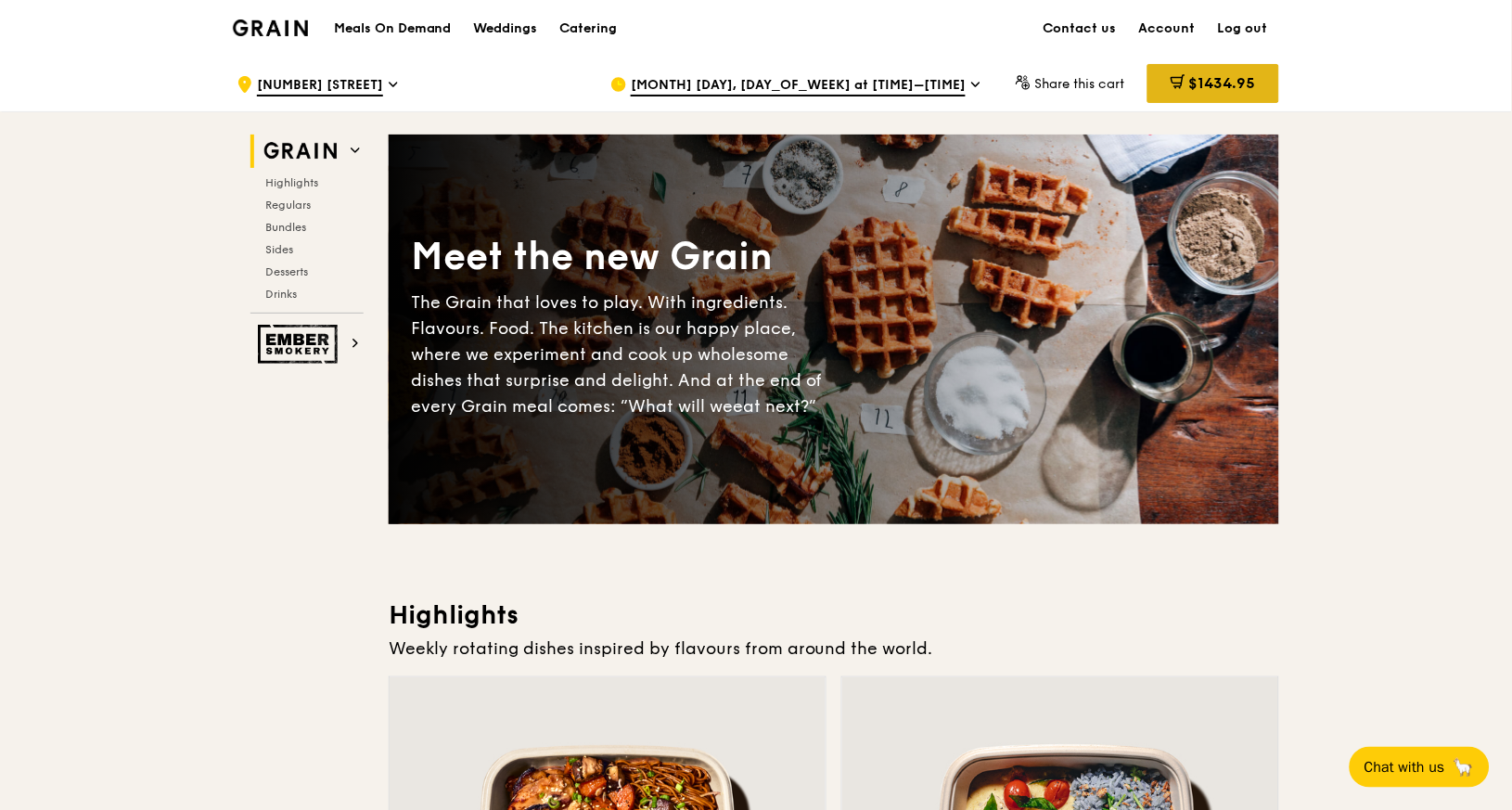 click on "$1434.95" at bounding box center [1223, 83] 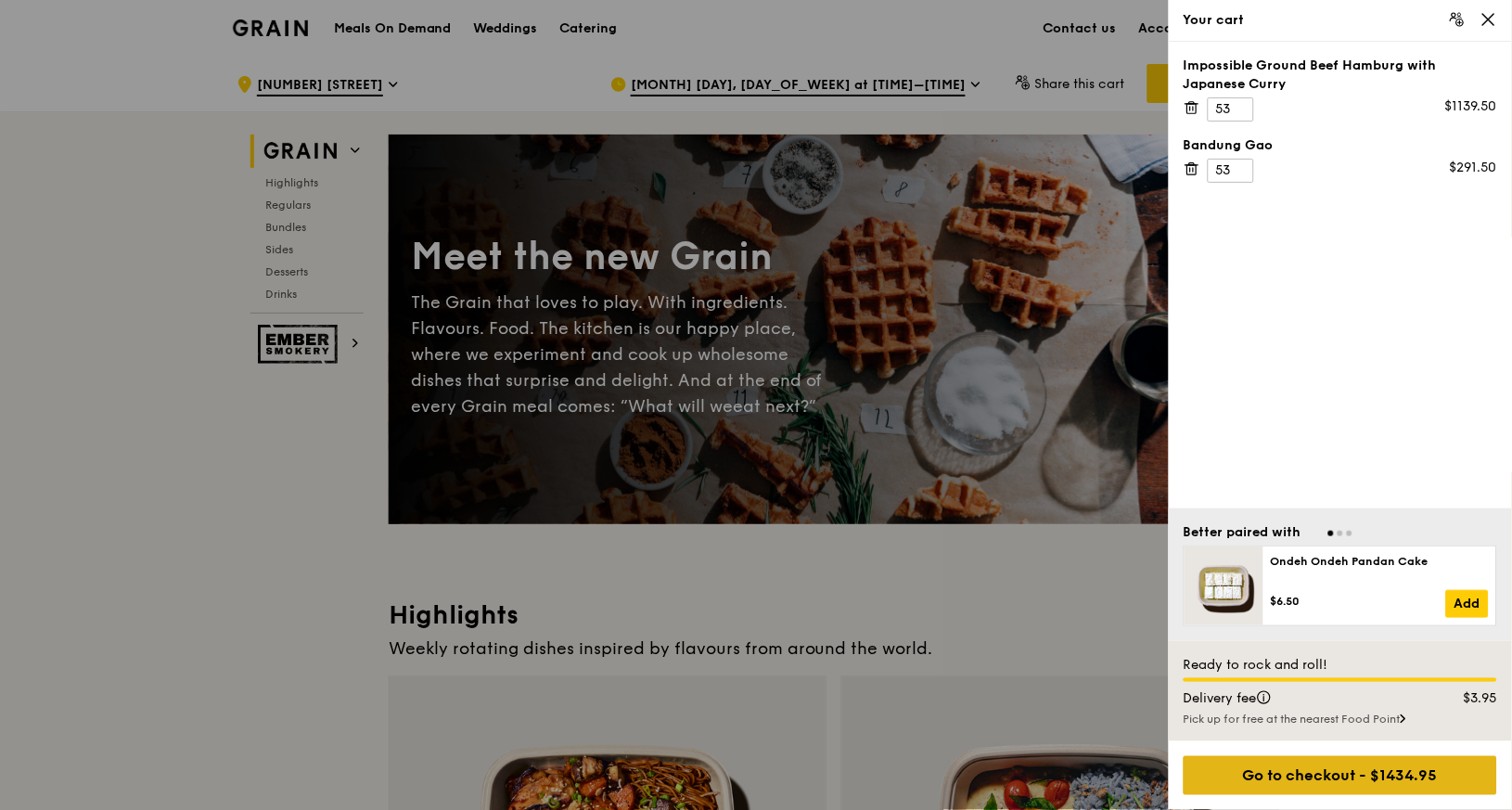 click on "Go to checkout - $1434.95" at bounding box center [1340, 776] 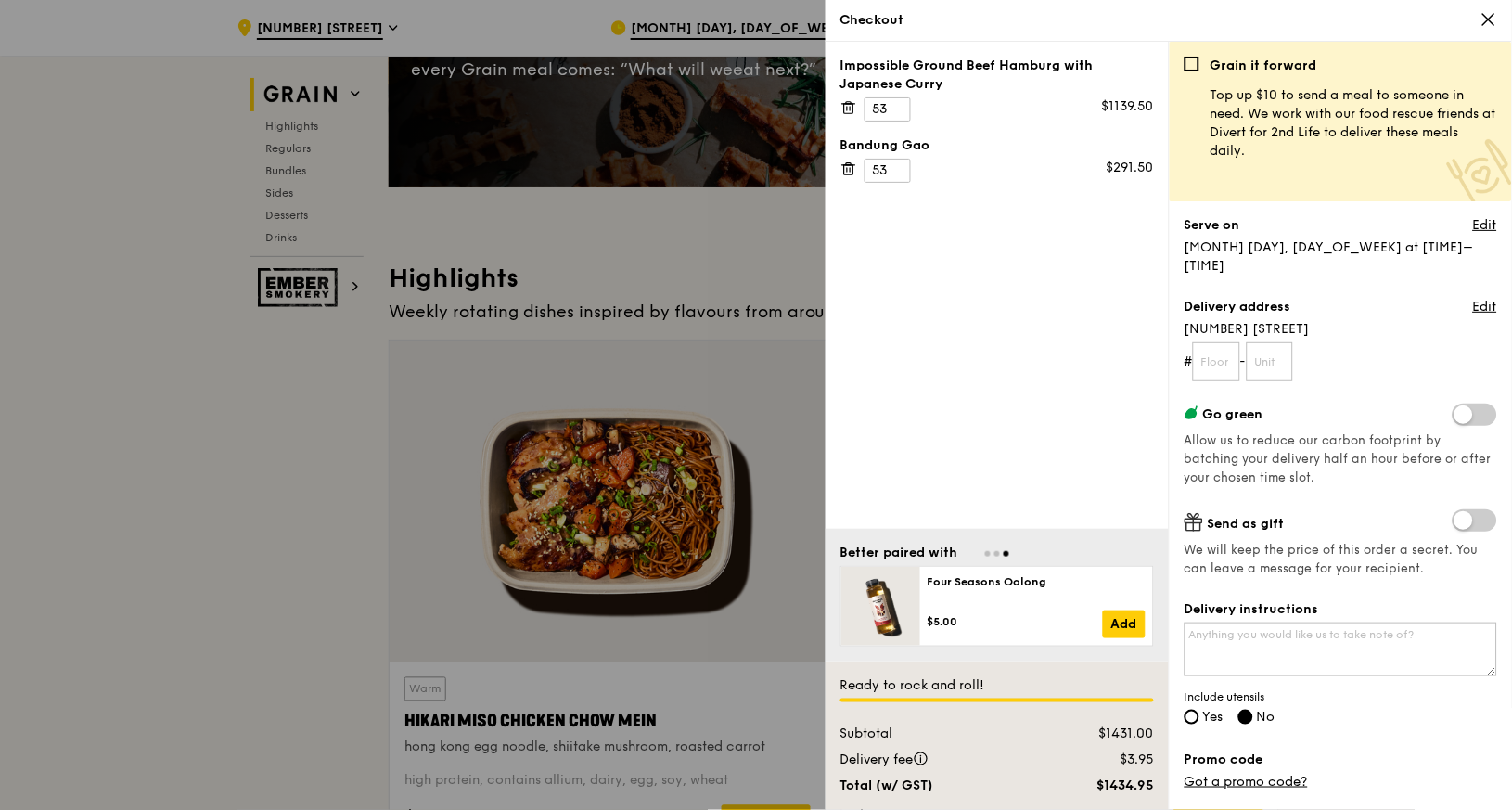 scroll, scrollTop: 371, scrollLeft: 0, axis: vertical 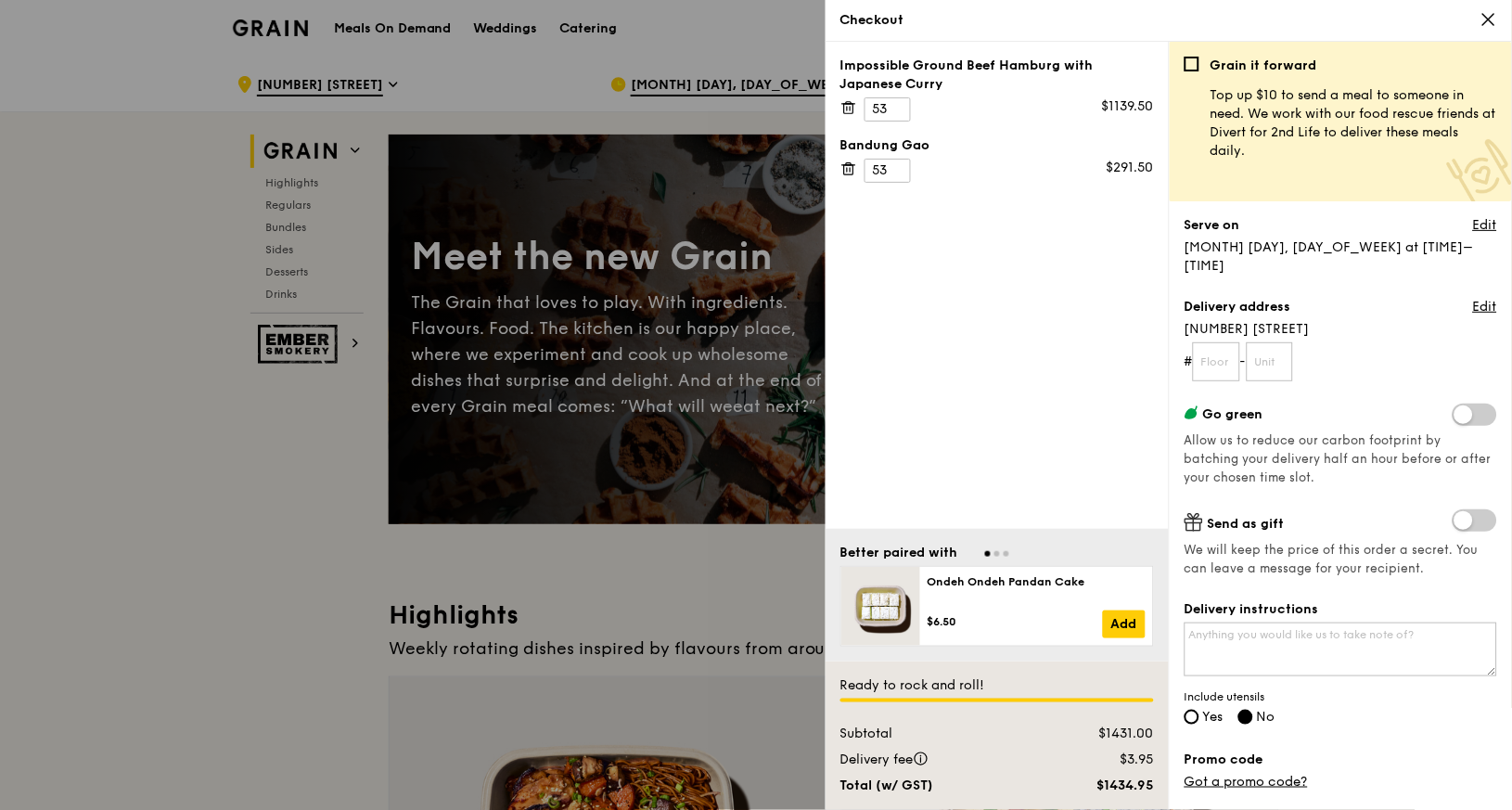 click 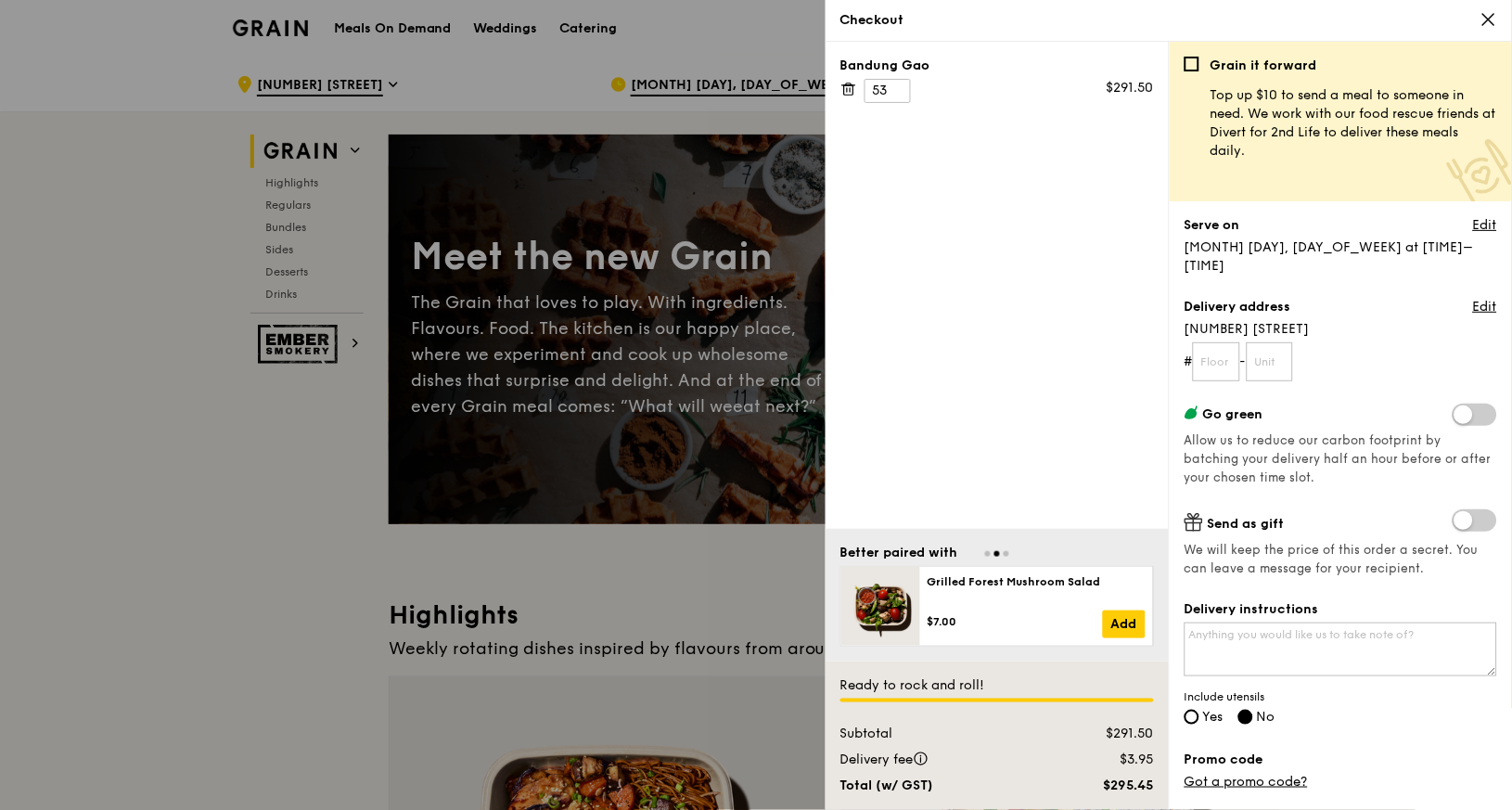 click 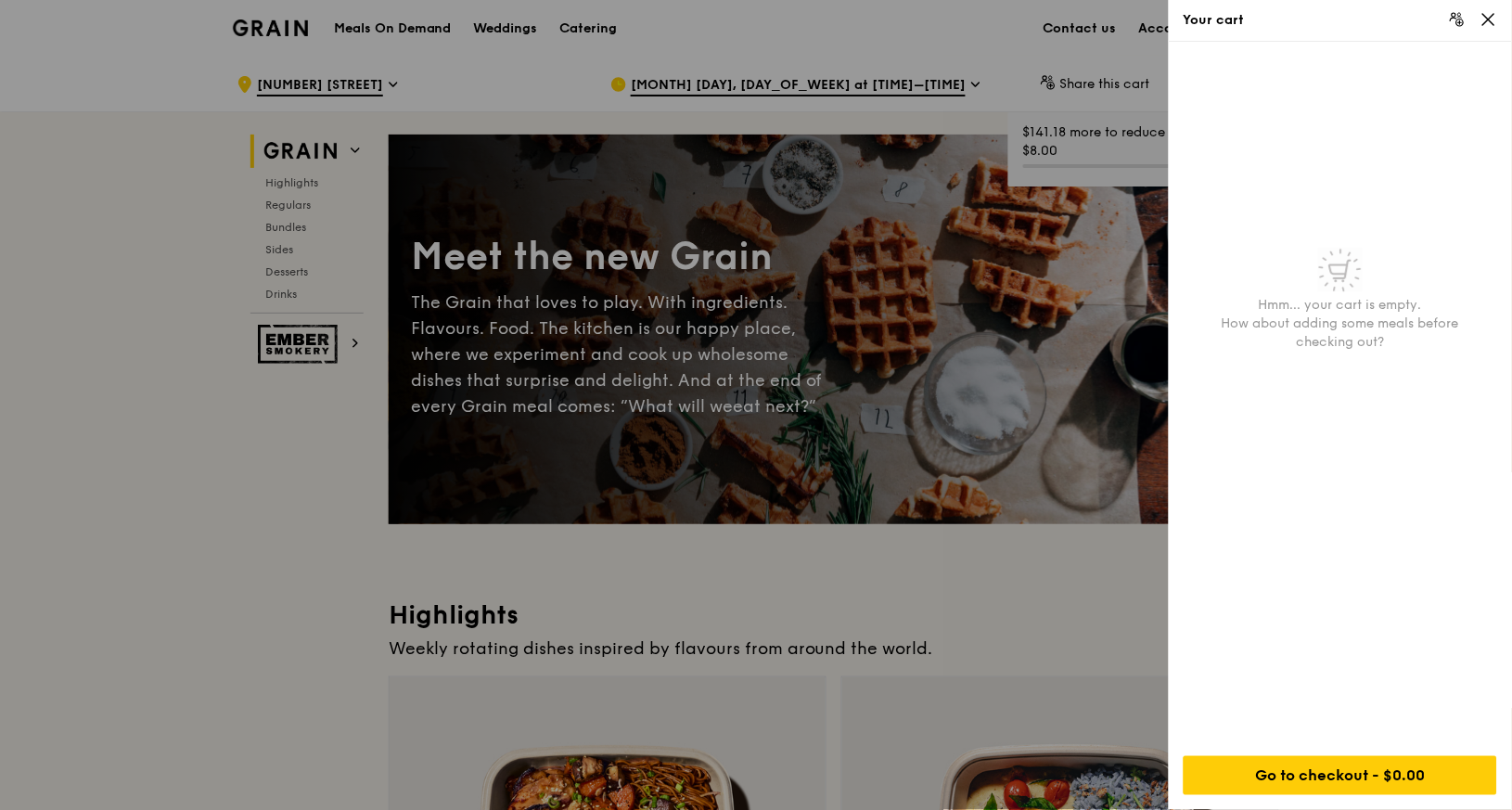 click 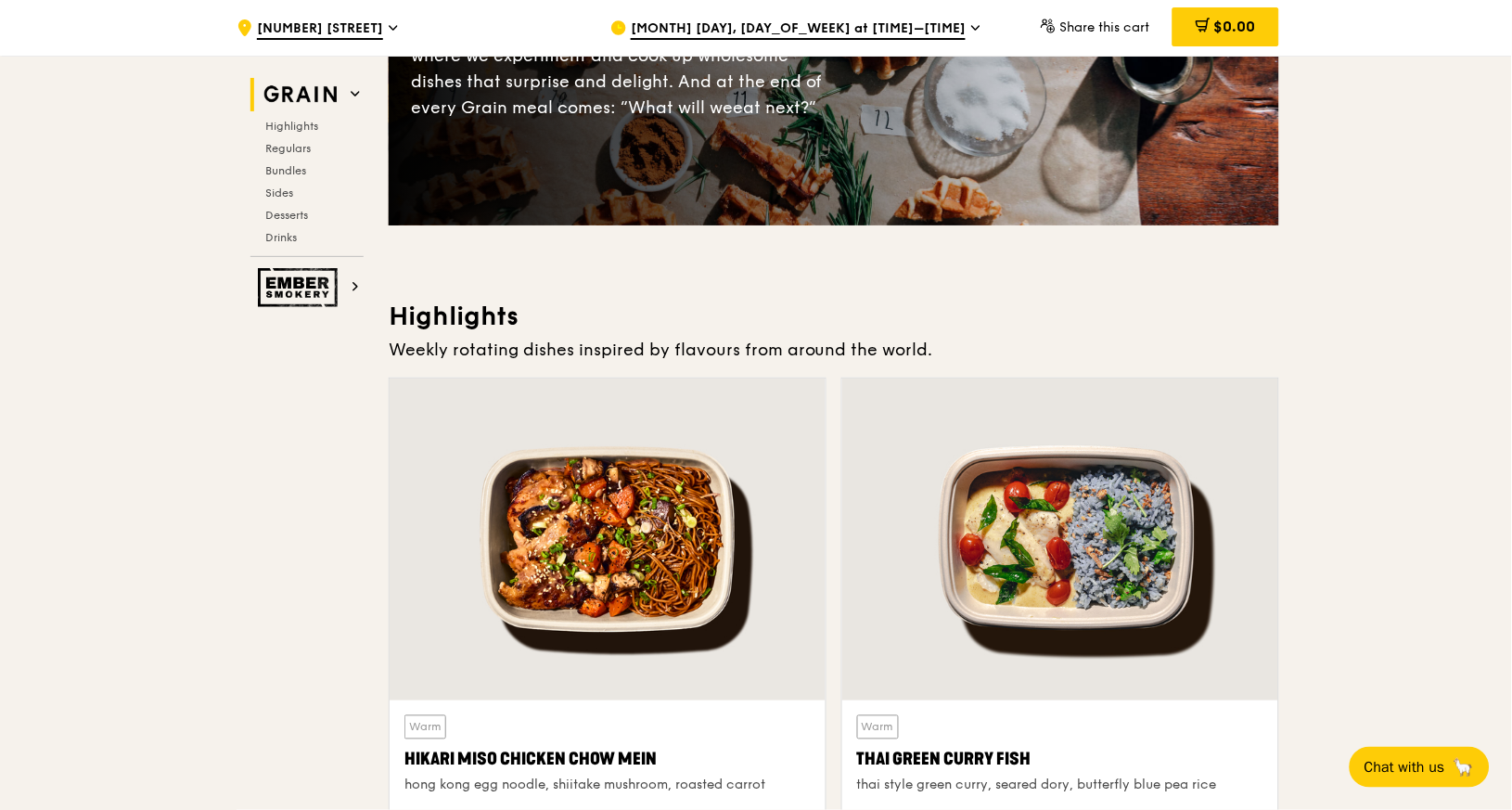 scroll, scrollTop: 0, scrollLeft: 0, axis: both 